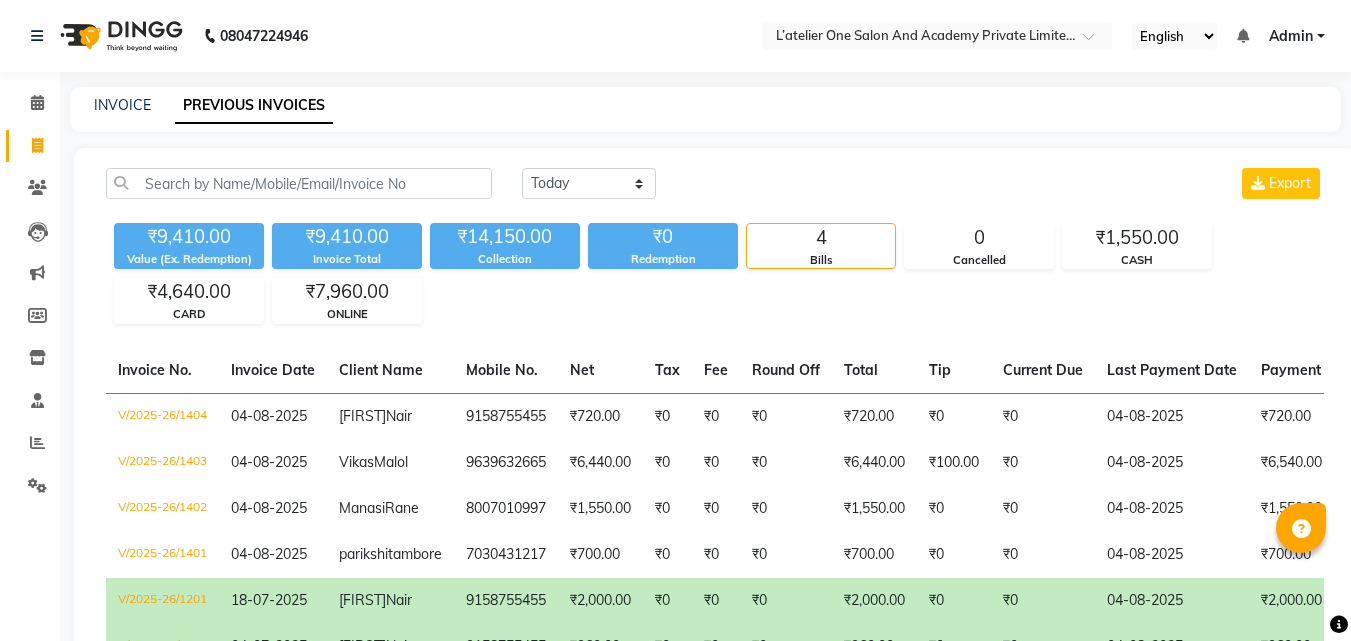 scroll, scrollTop: 0, scrollLeft: 0, axis: both 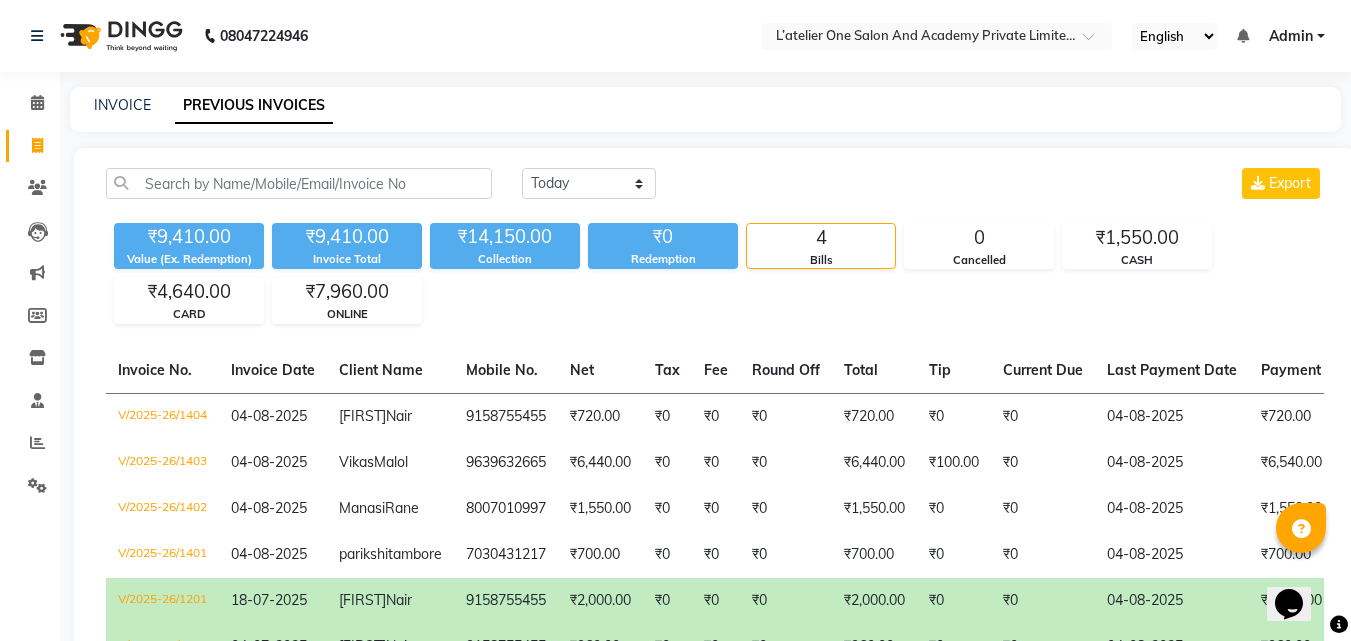 click on "INVOICE PREVIOUS INVOICES" 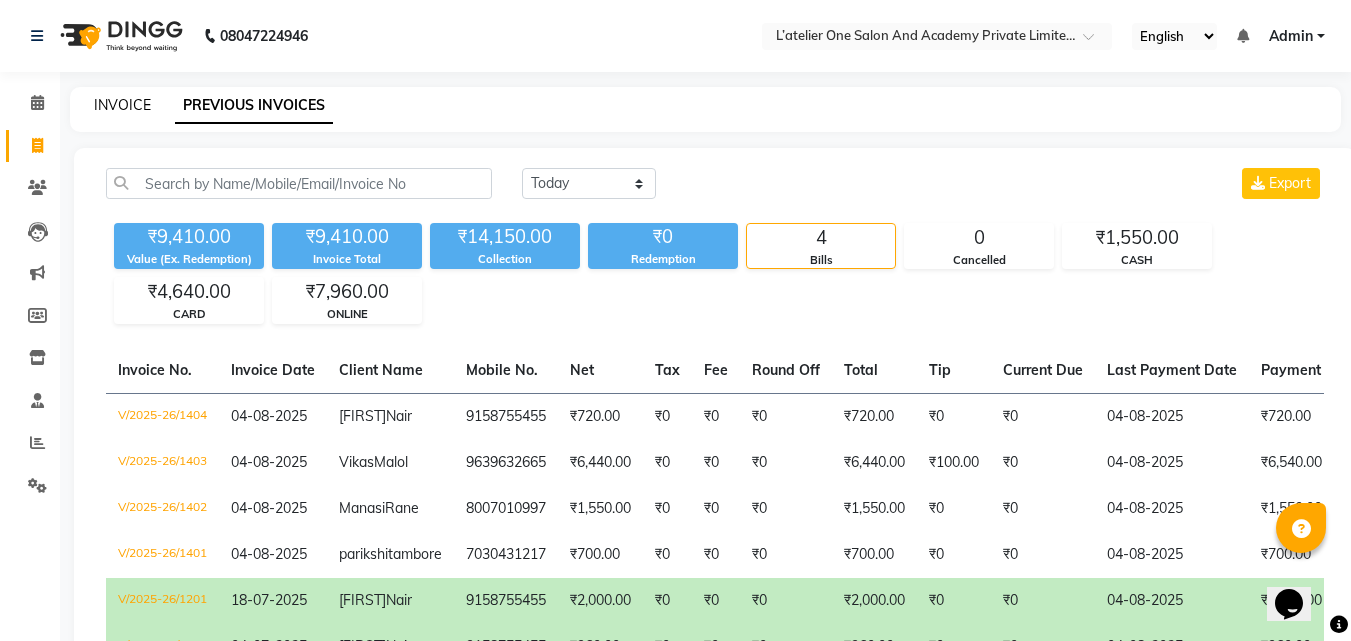 click on "INVOICE PREVIOUS INVOICES" 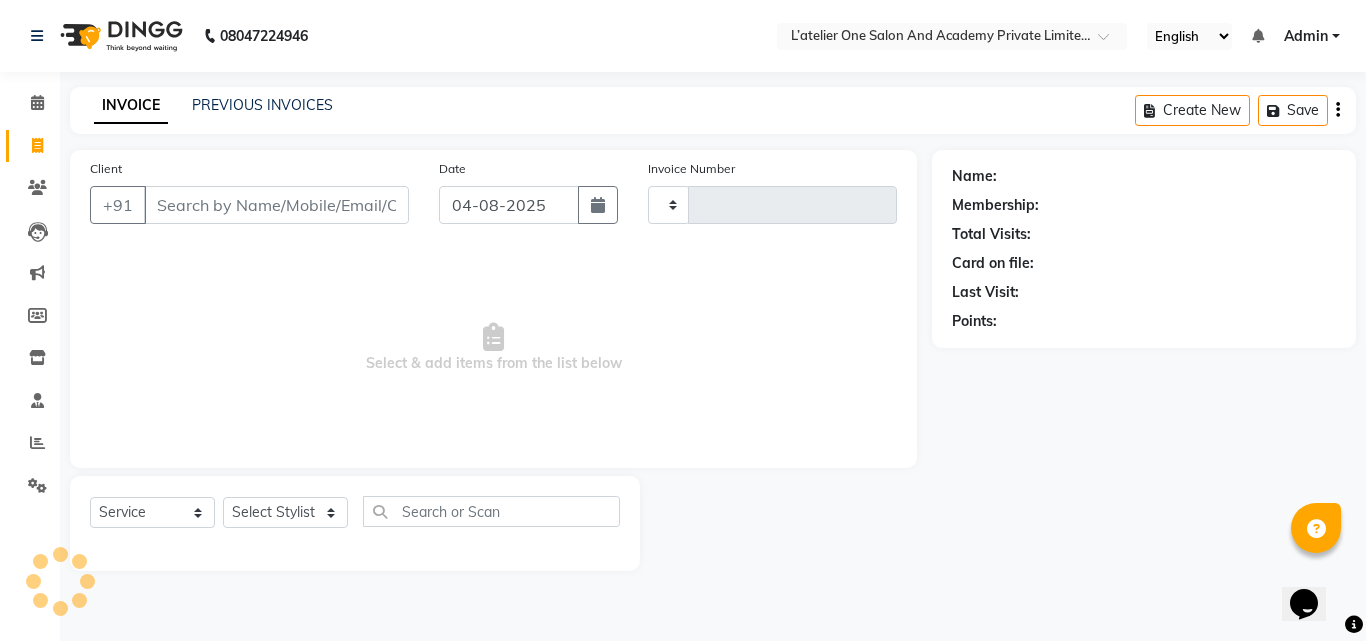 type on "1405" 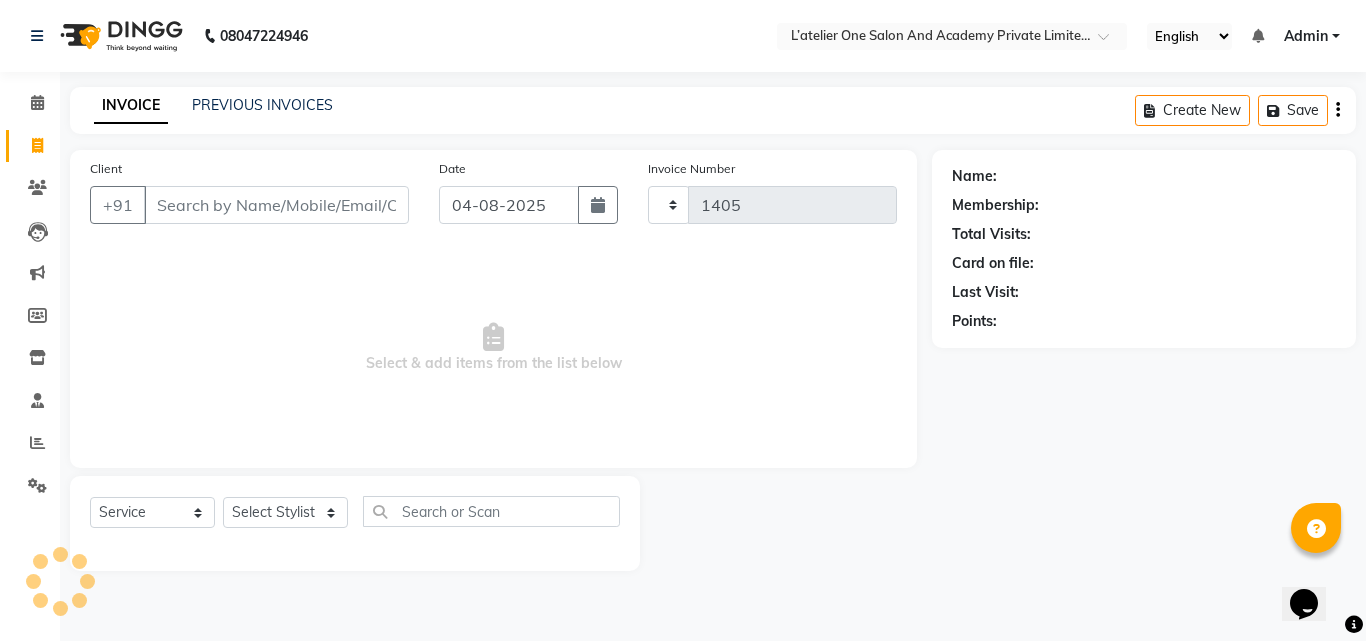 select on "6939" 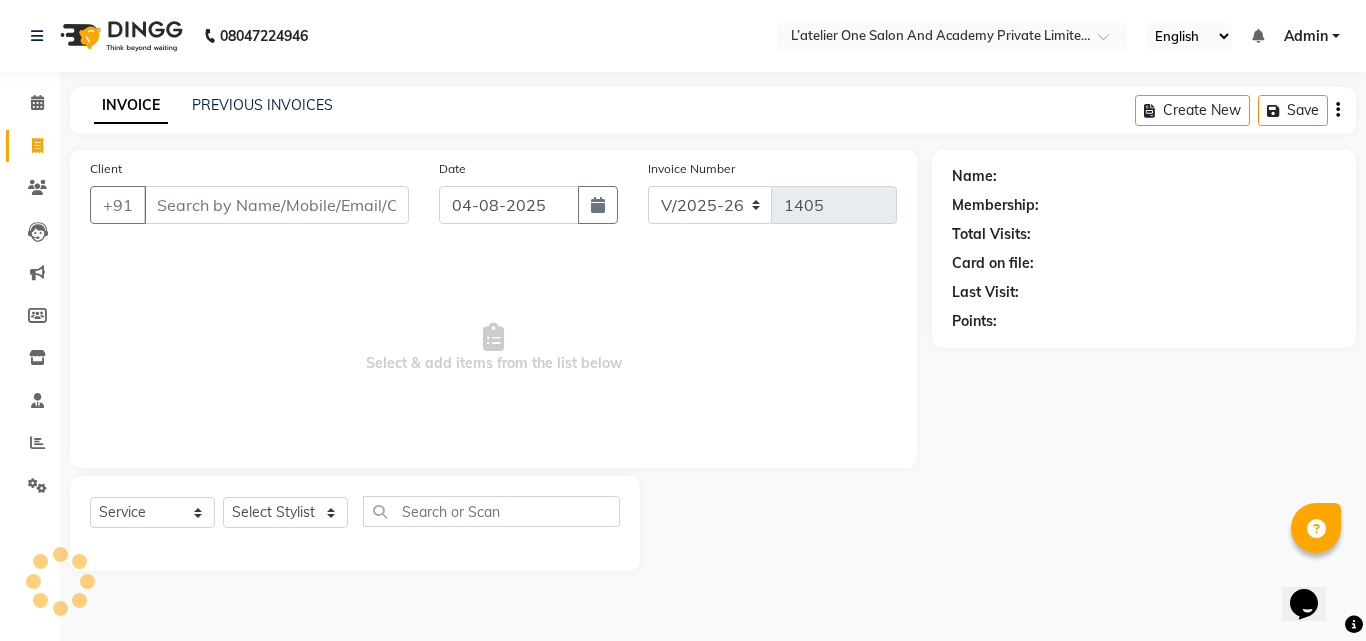 click on "Client" at bounding box center [276, 205] 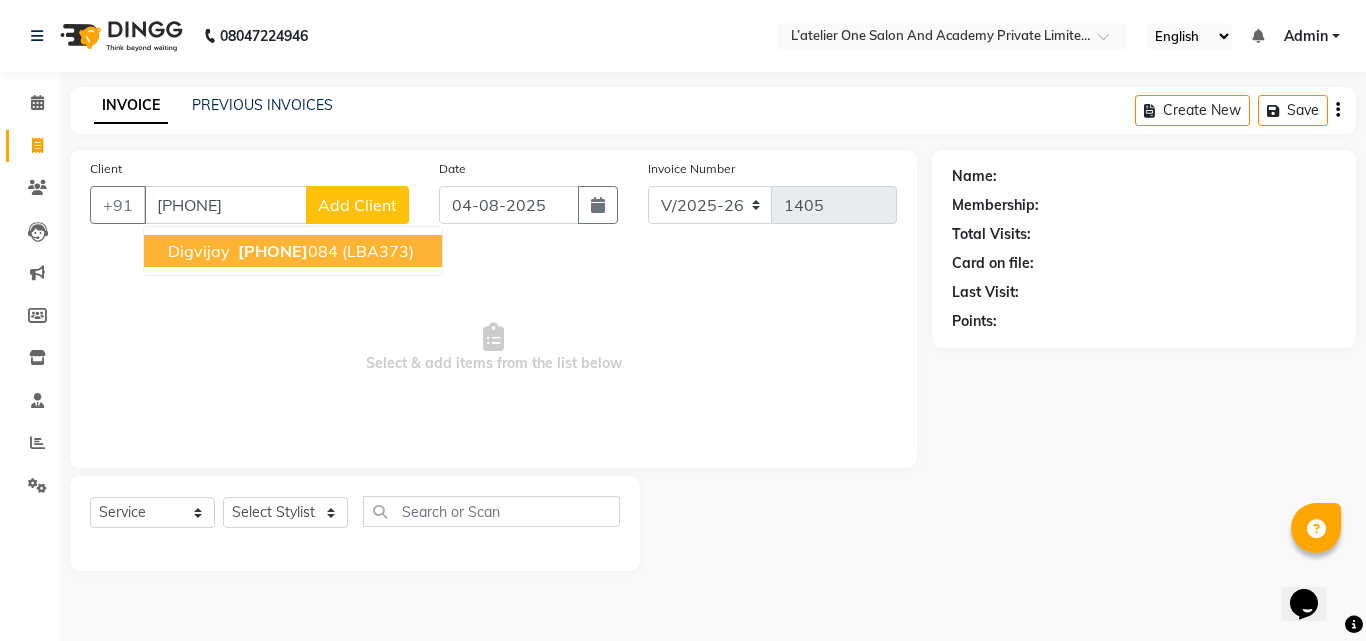 click on "[PHONE]" at bounding box center [273, 251] 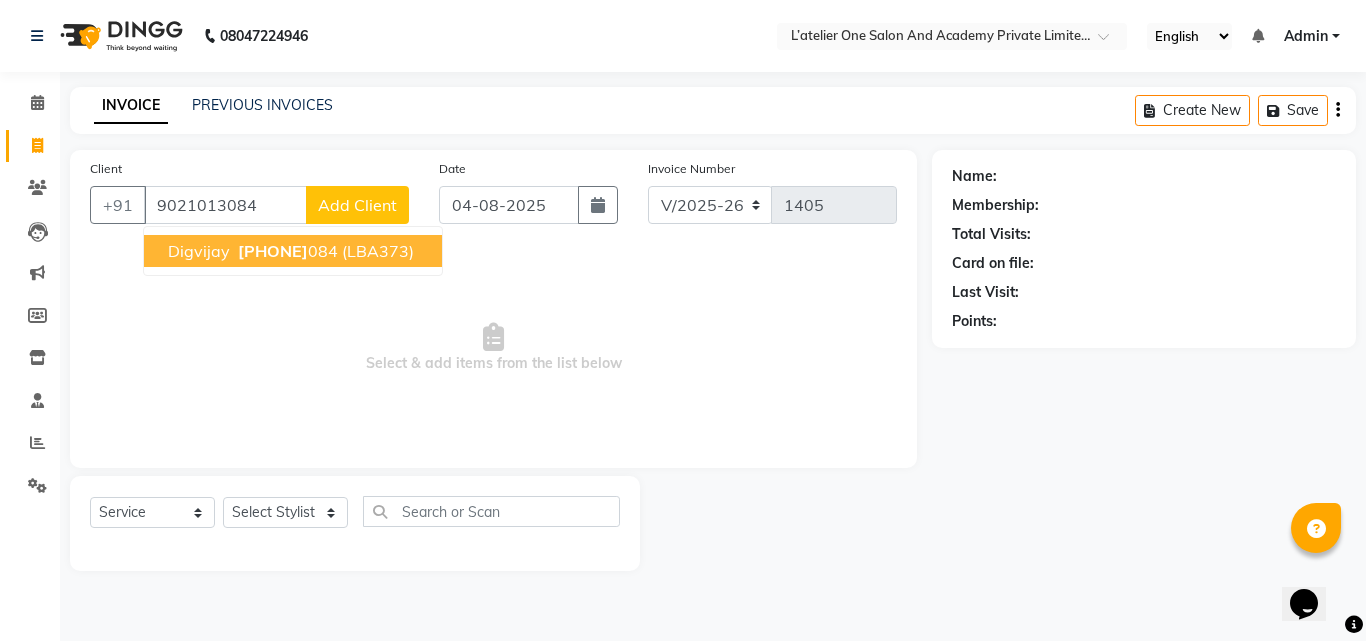 type on "9021013084" 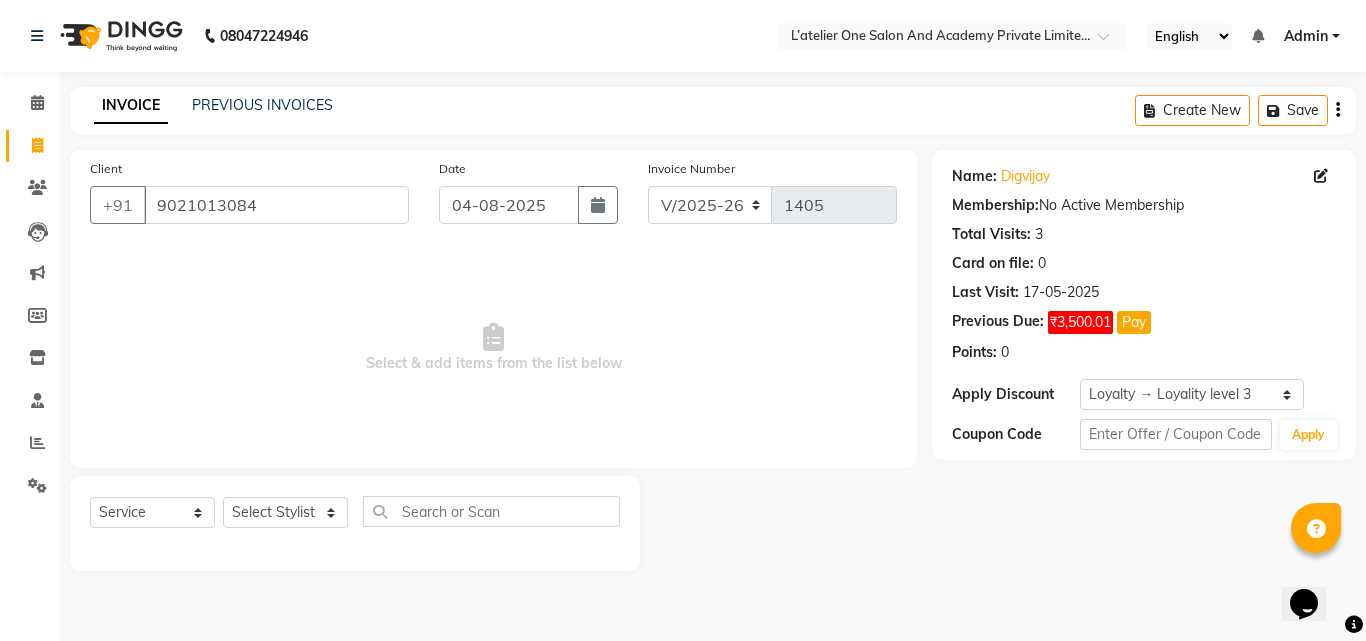click on "Select  Service  Product  Membership  Package Voucher Prepaid Gift Card  Select Stylist [FIRST] [LAST] [FIRST]    [FIRST] [LAST] [FIRST] [LAST] [FIRST] [LAST] [FIRST]    [FIRST] [LAST] [FIRST] [LAST]" 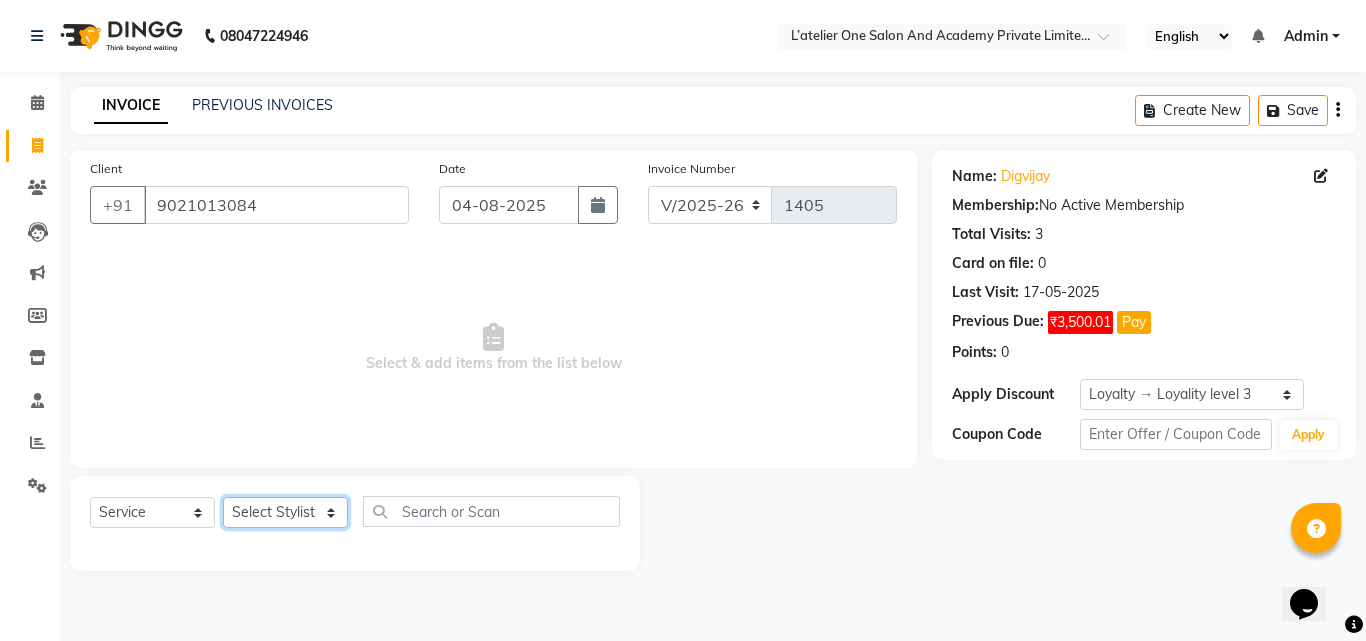click on "Select Stylist Aditya Waykar Kiran  Manasi Rane Nivrutti Raut  Pramila Bodekar Ravi  Shubham Dhawale Sneha Verma Sonal Damai" 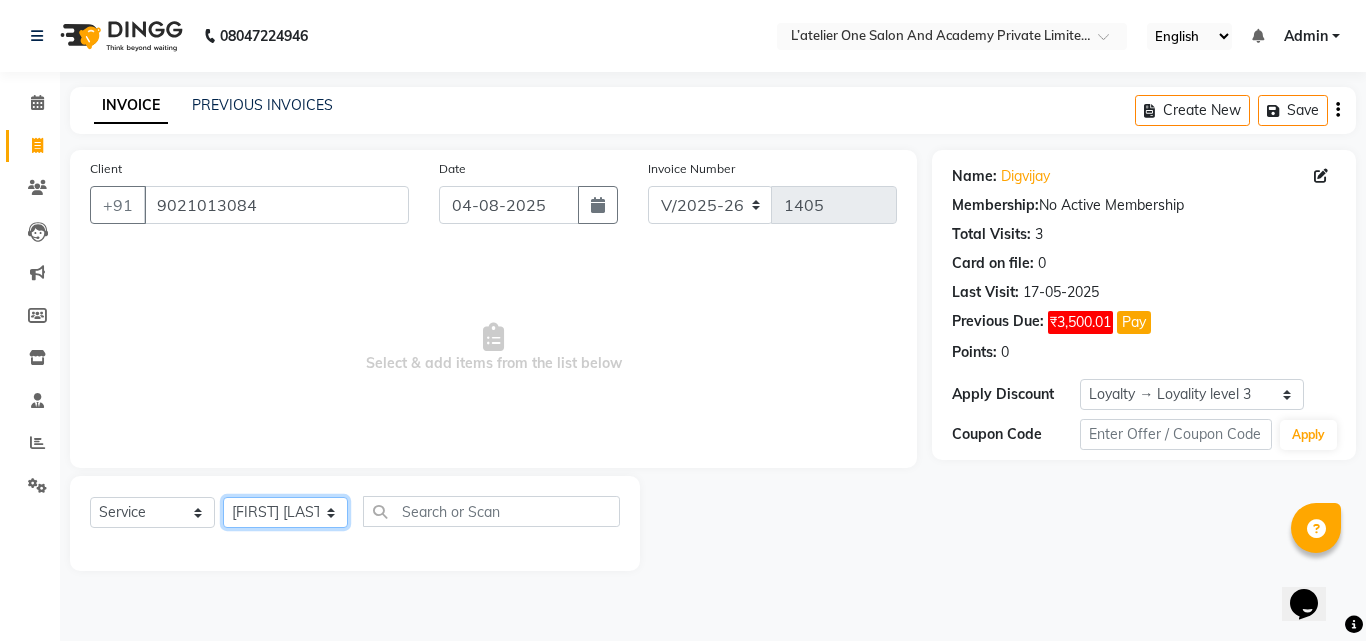click on "Select Stylist Aditya Waykar Kiran  Manasi Rane Nivrutti Raut  Pramila Bodekar Ravi  Shubham Dhawale Sneha Verma Sonal Damai" 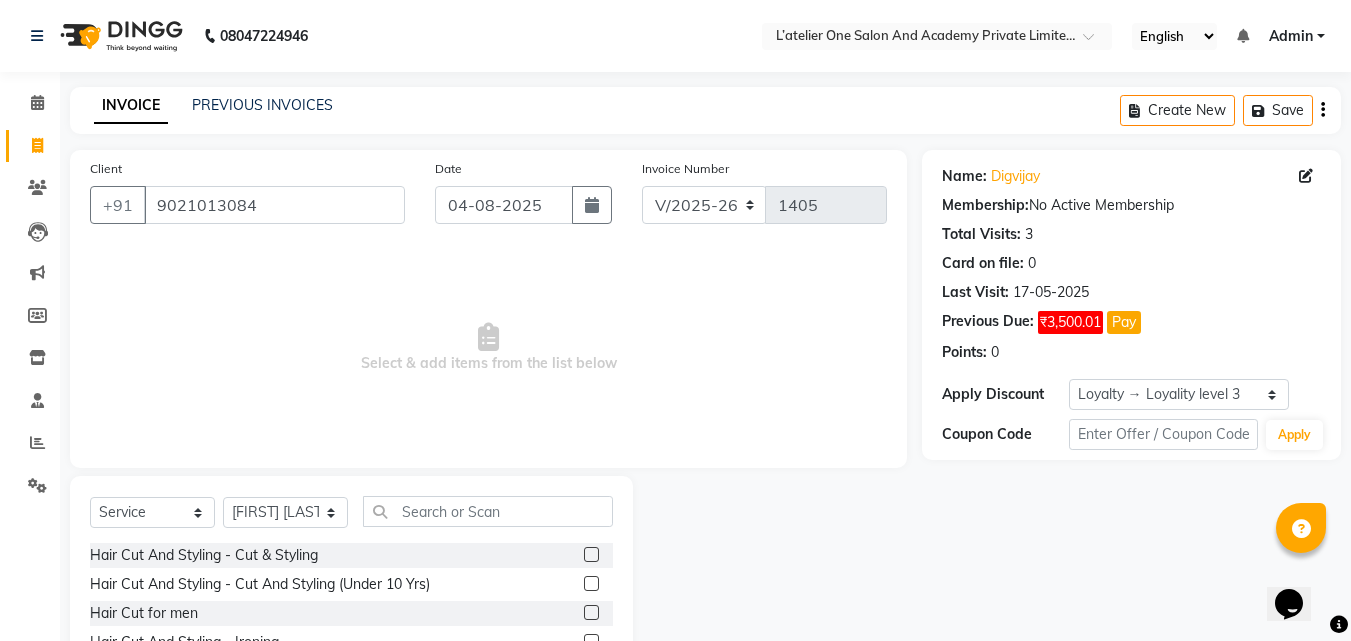 click 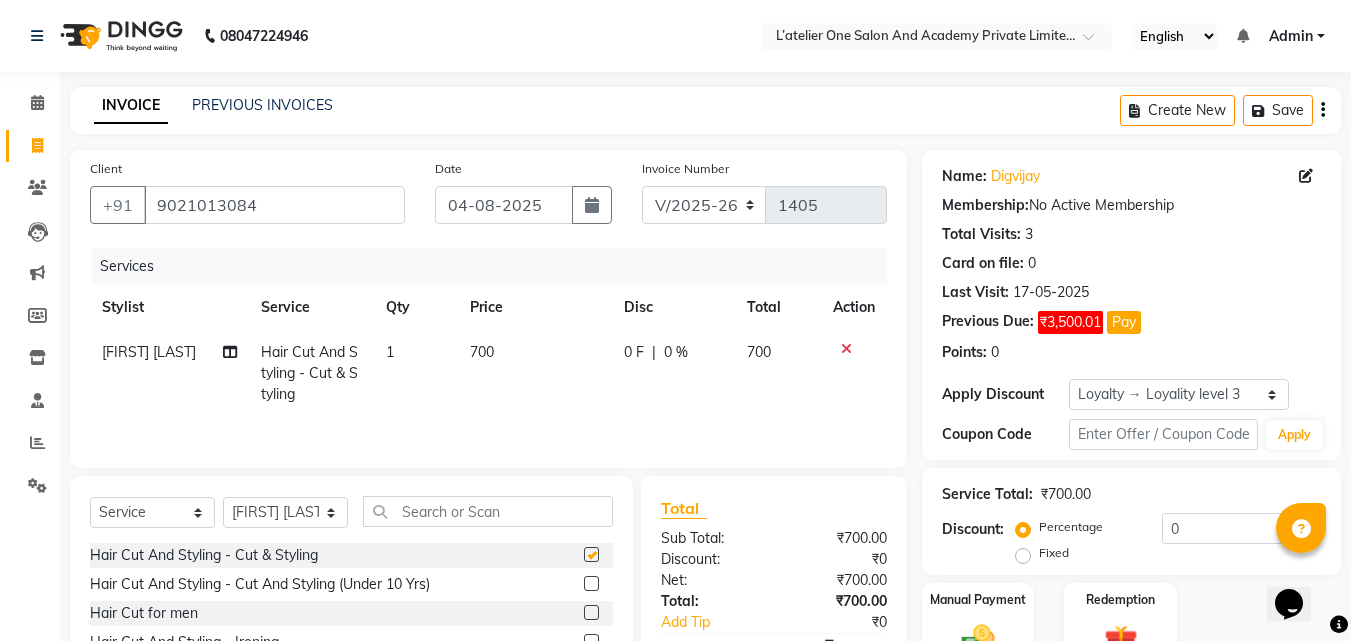 checkbox on "false" 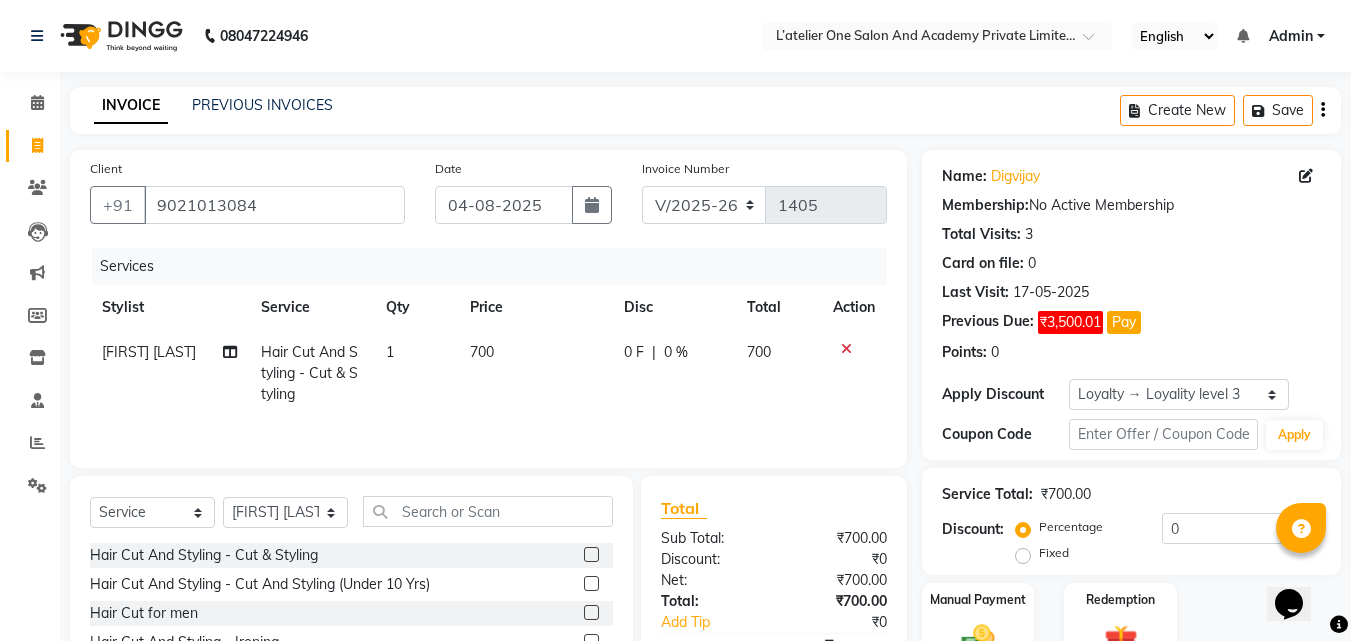 click on "700" 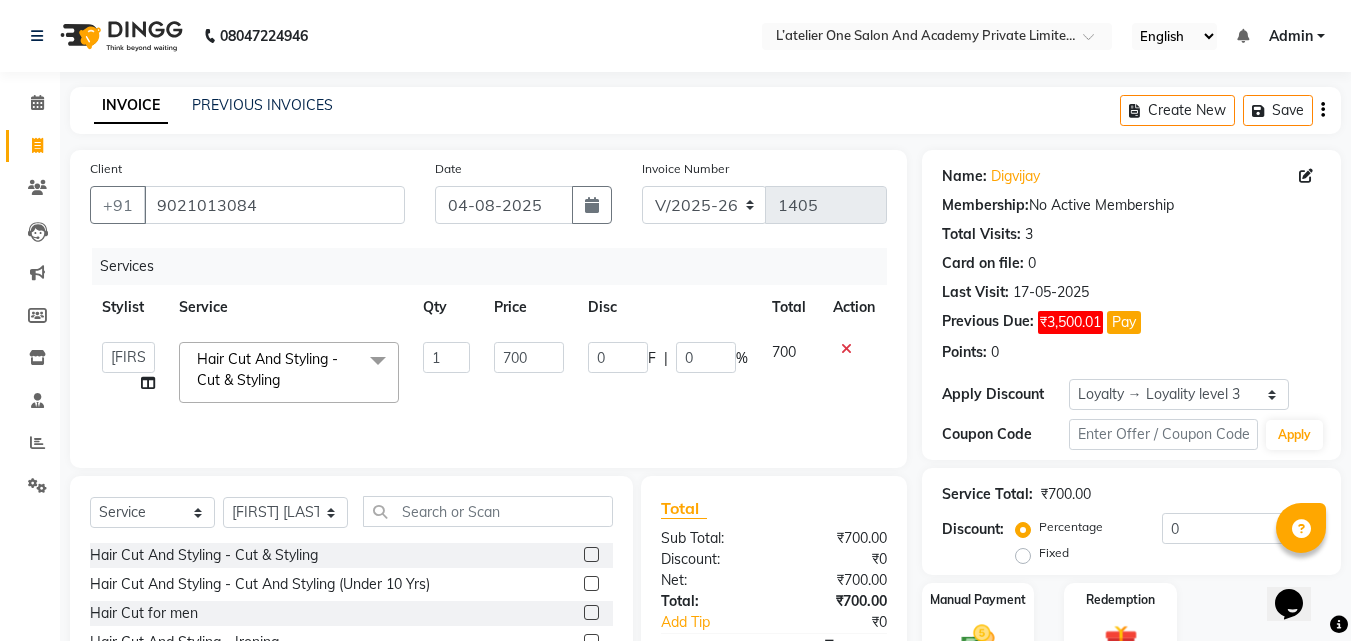 click on "700" 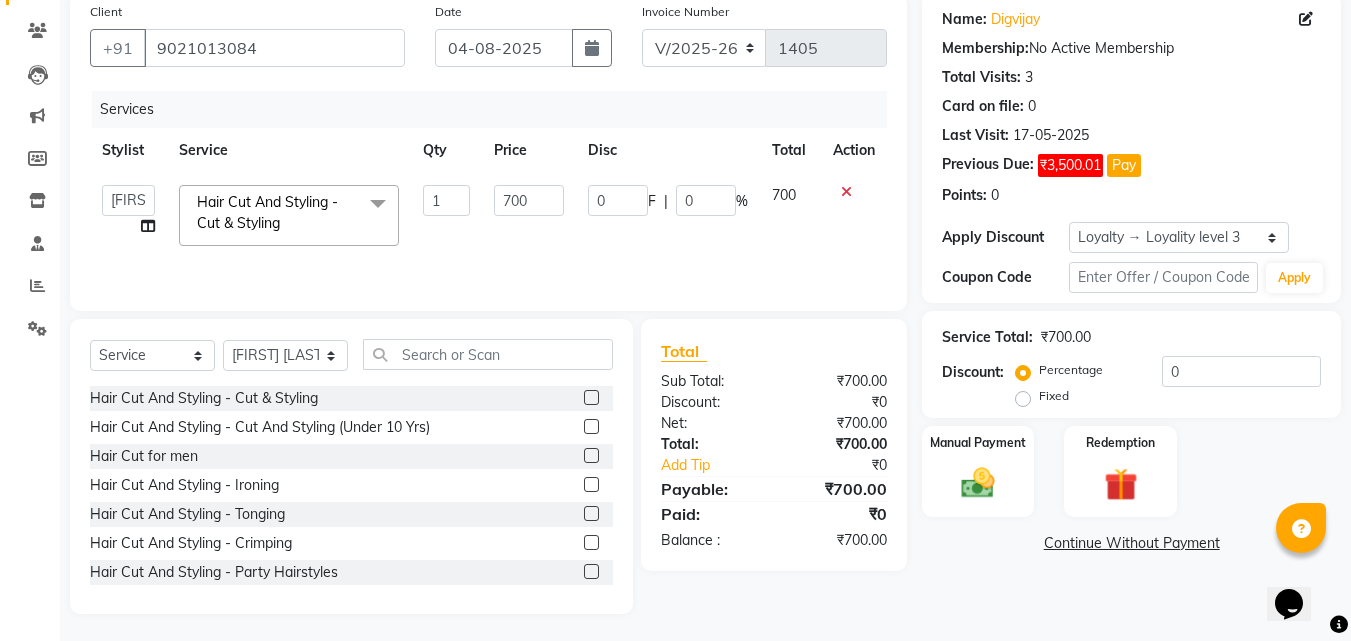 scroll, scrollTop: 160, scrollLeft: 0, axis: vertical 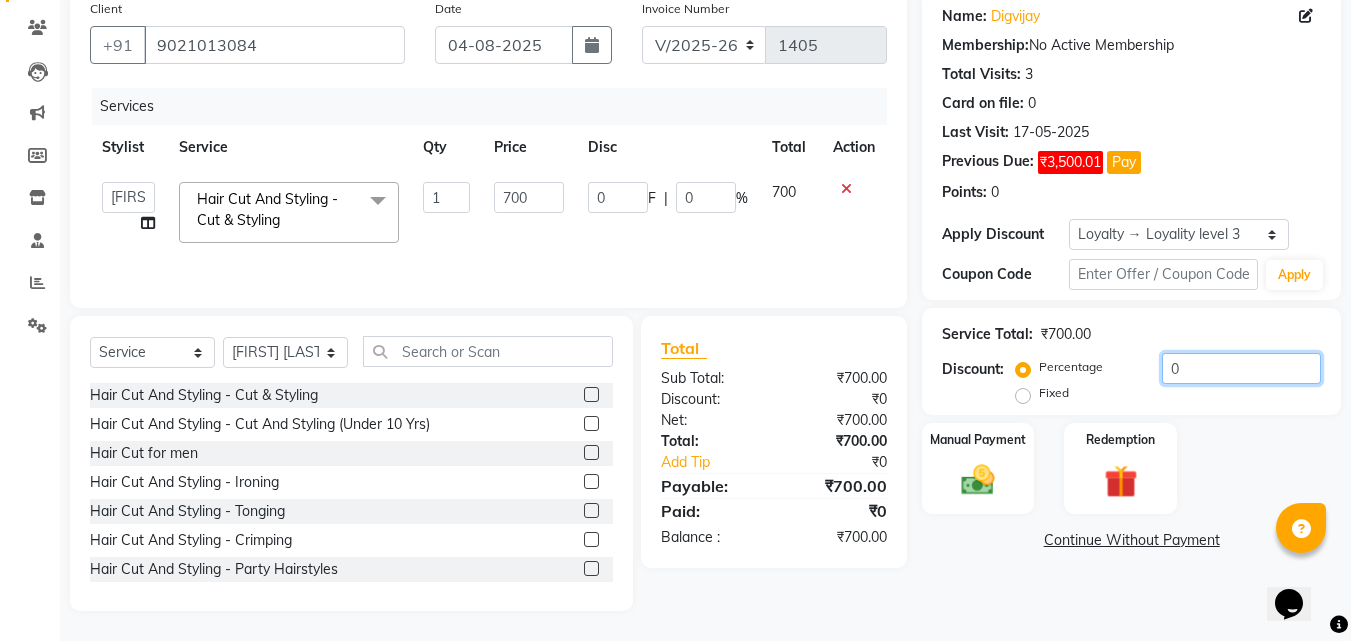 click on "0" 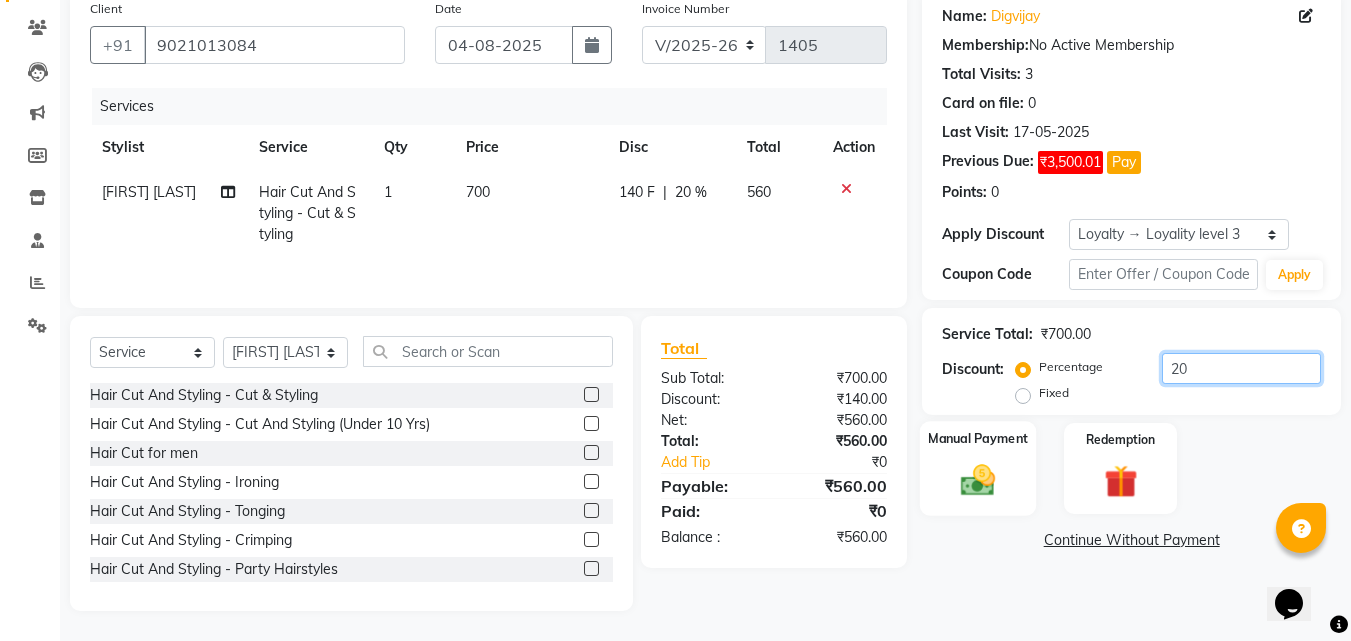 type on "20" 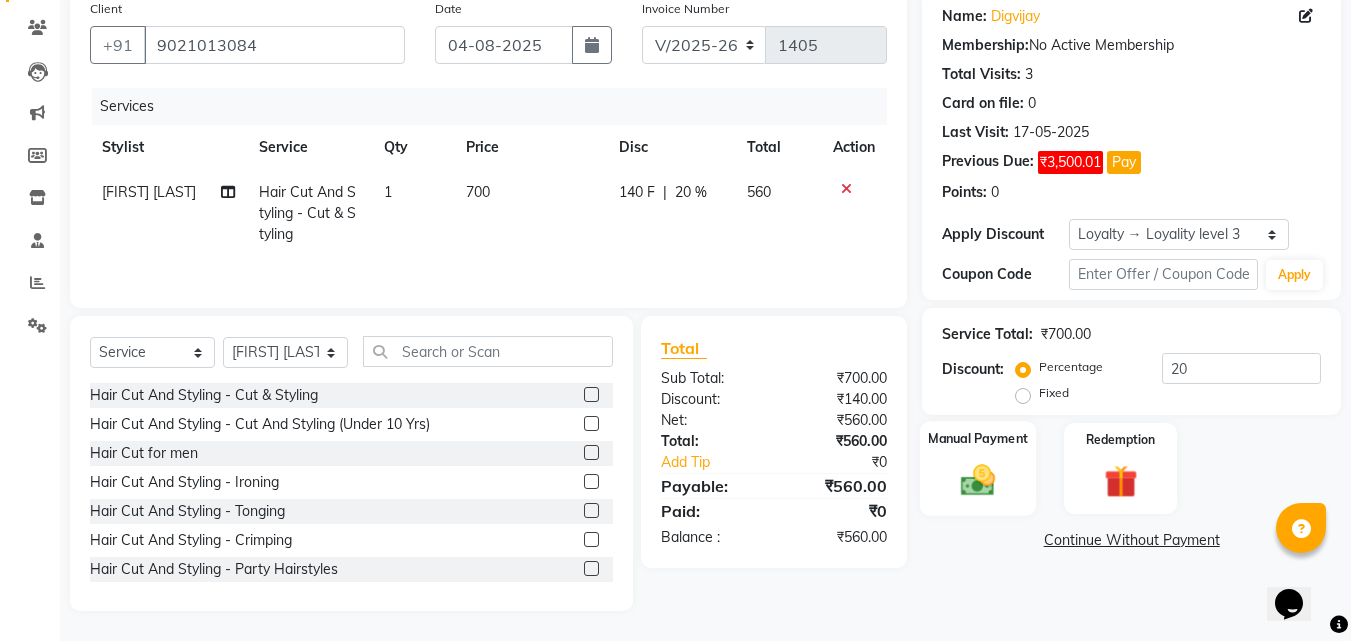 click 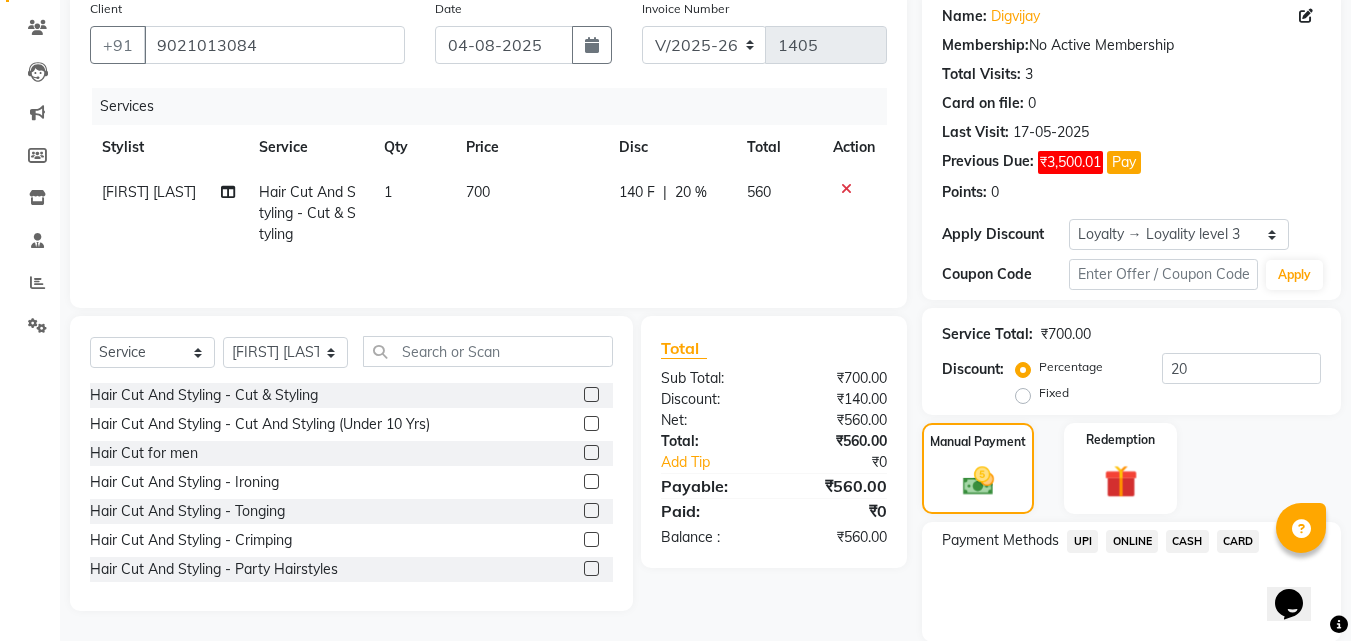 click on "ONLINE" 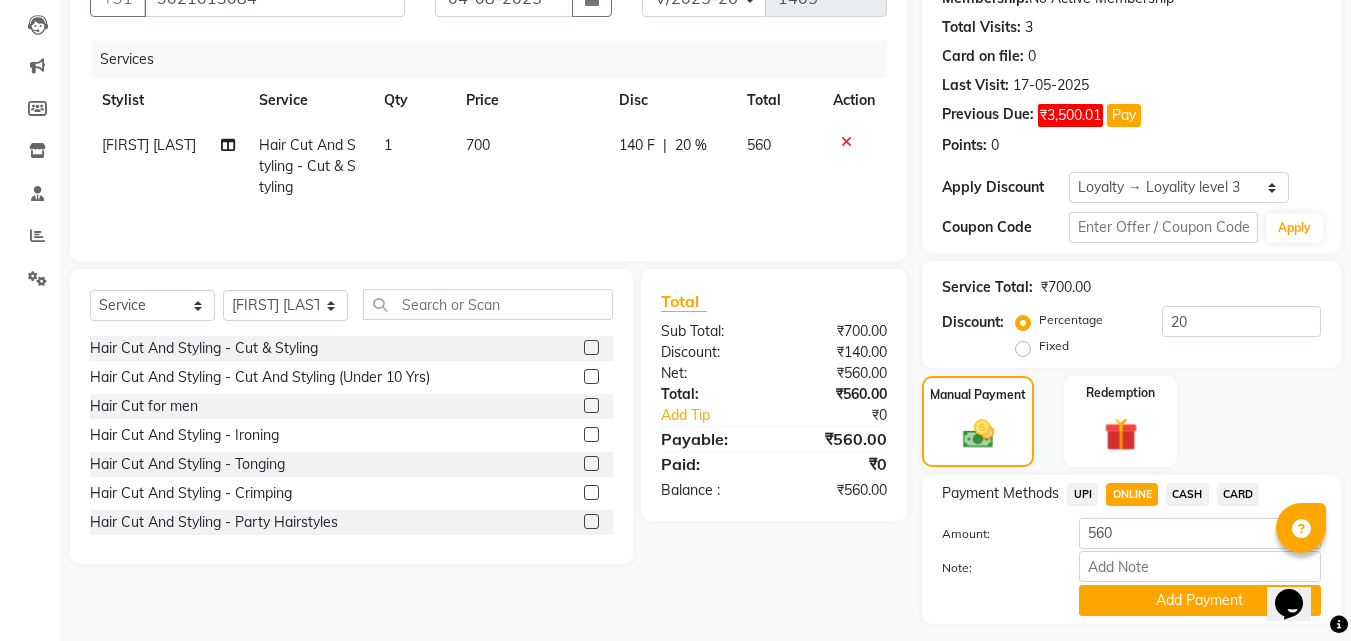 scroll, scrollTop: 261, scrollLeft: 0, axis: vertical 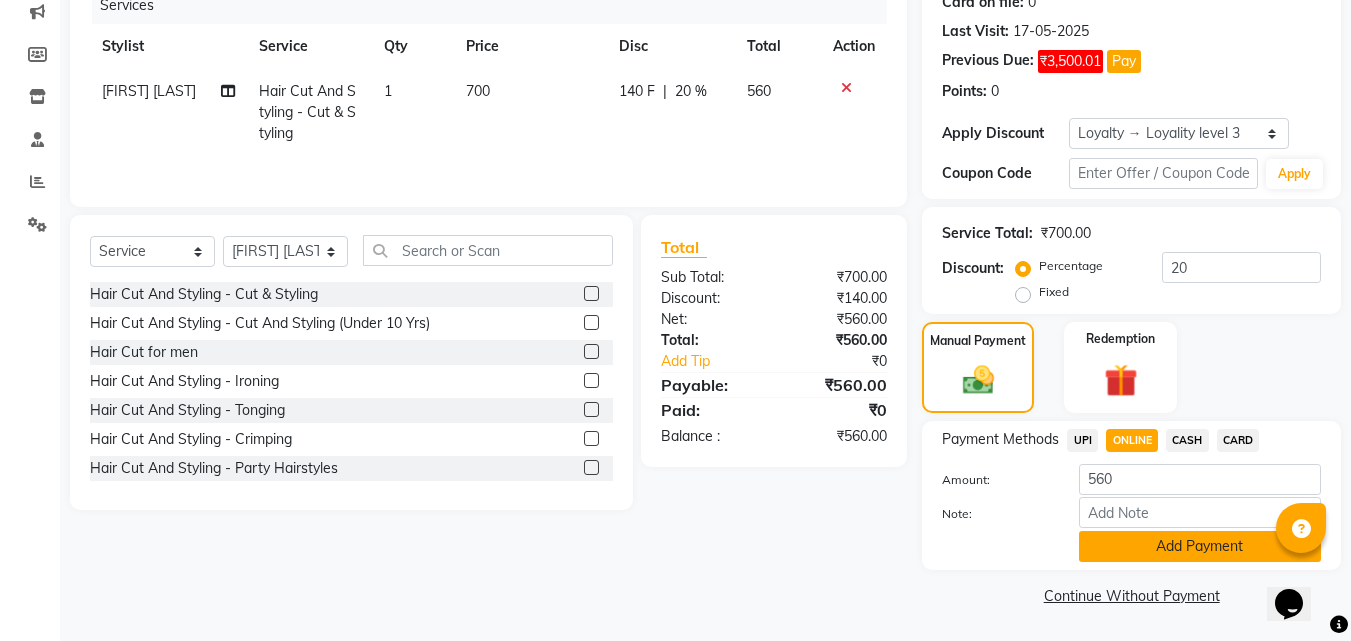 click on "Add Payment" 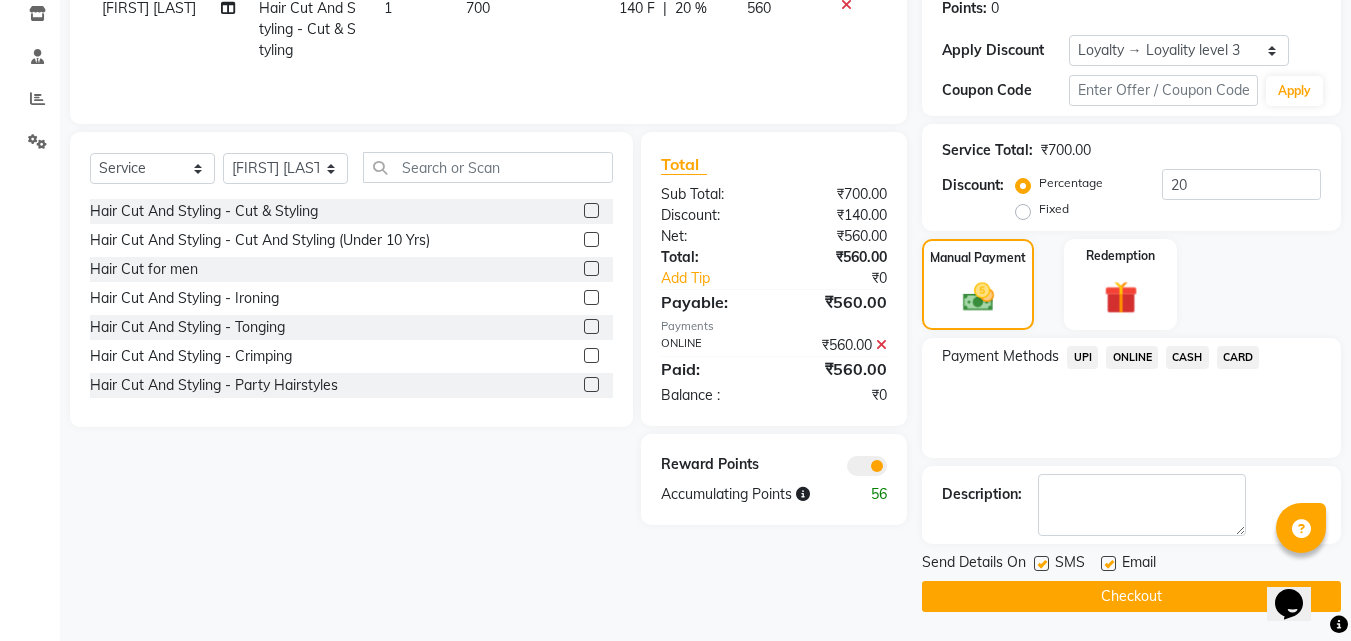 scroll, scrollTop: 345, scrollLeft: 0, axis: vertical 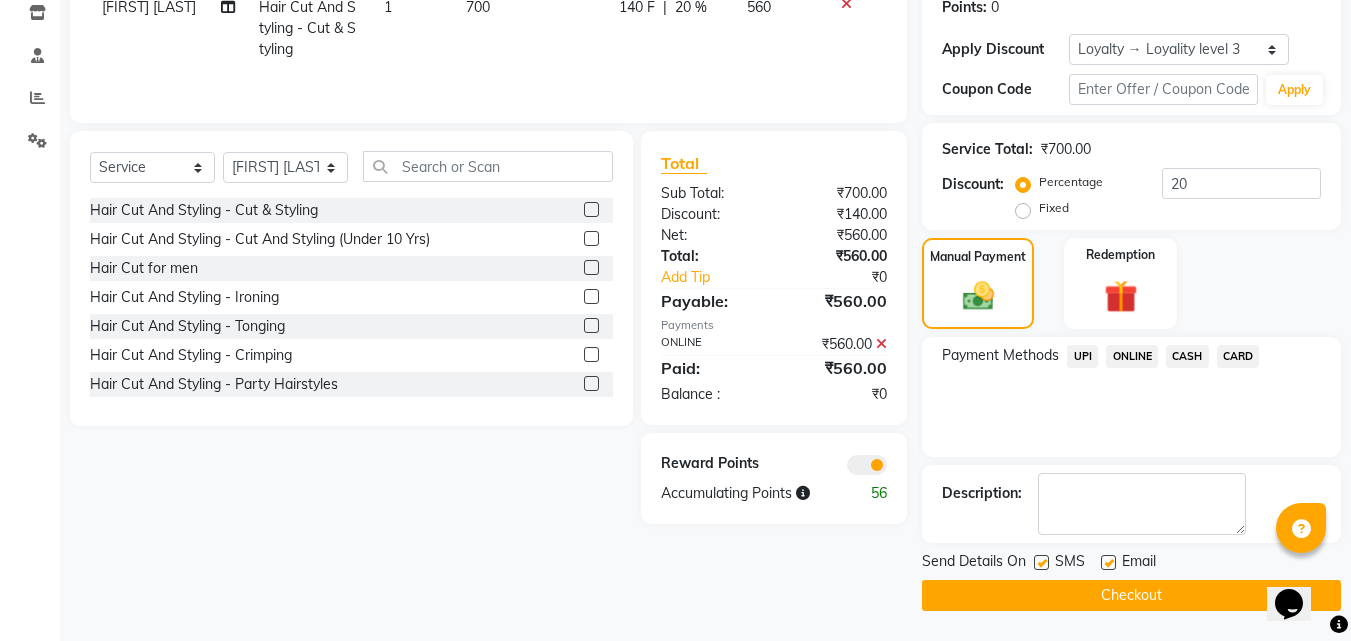 click on "Checkout" 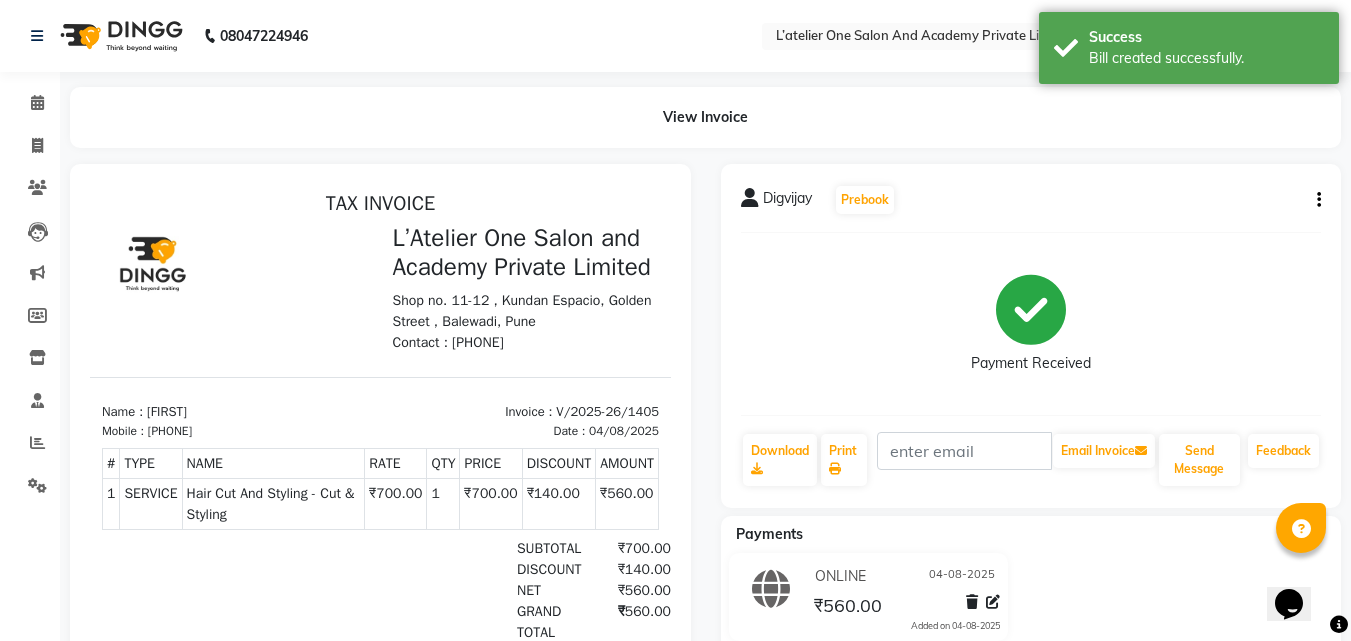 scroll, scrollTop: 0, scrollLeft: 0, axis: both 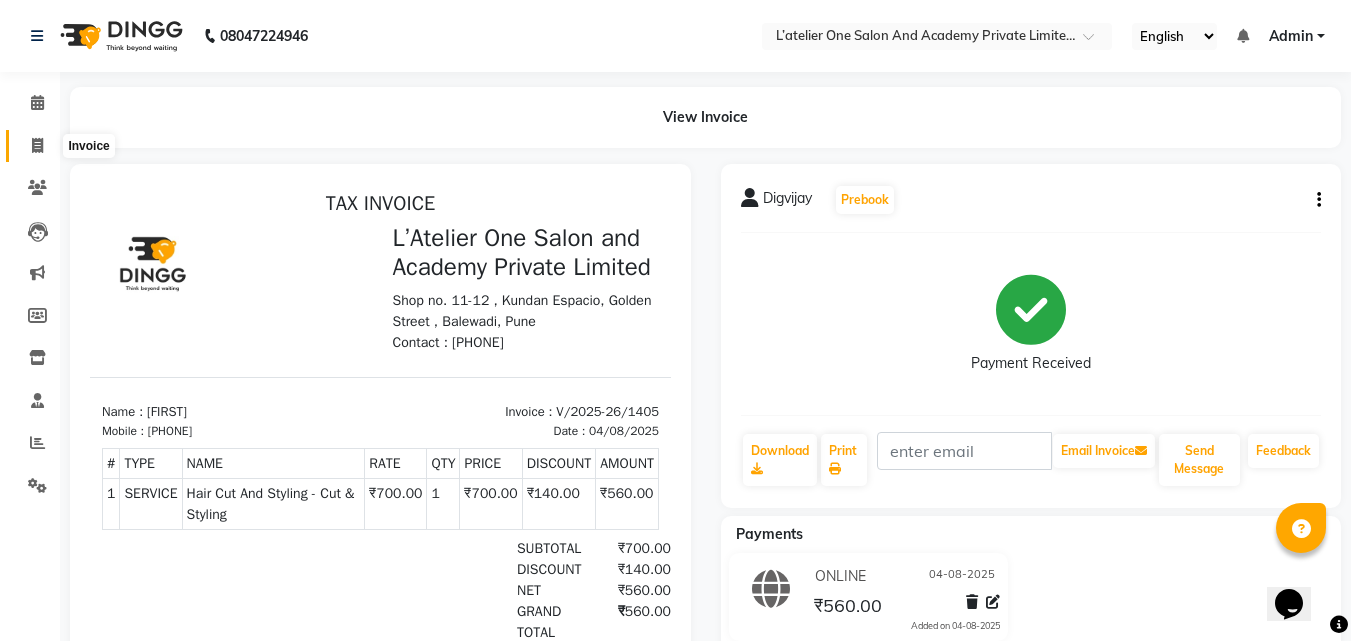 click 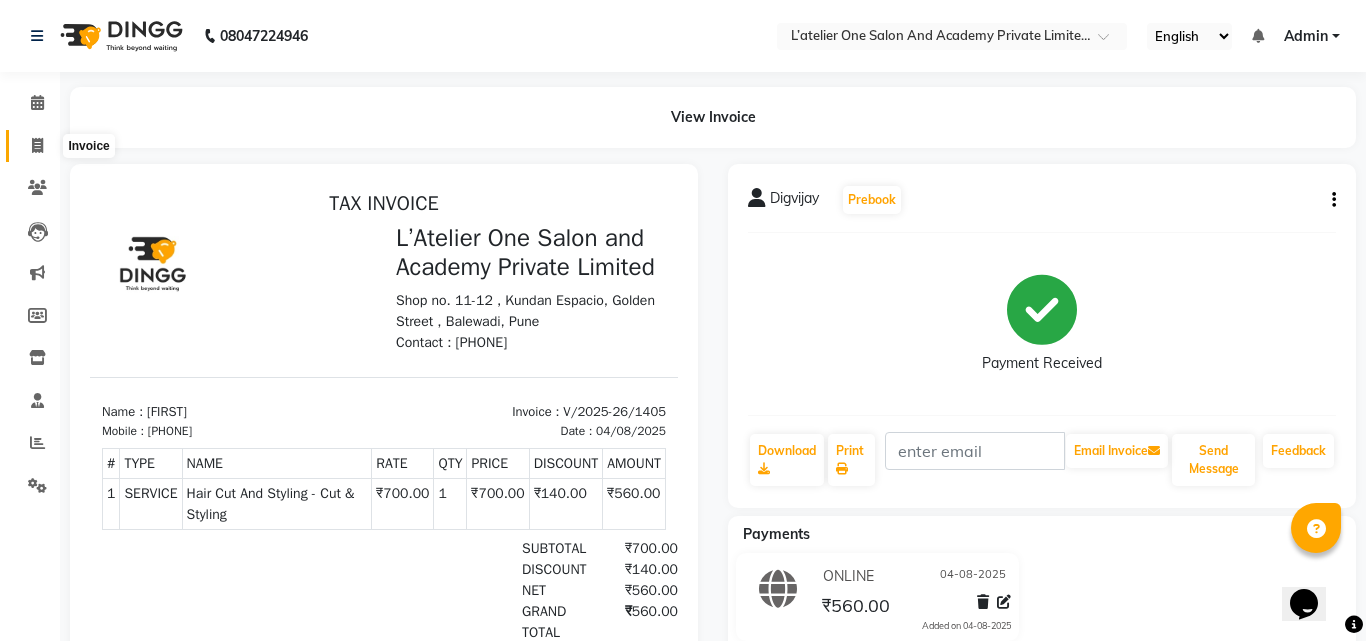 select on "6939" 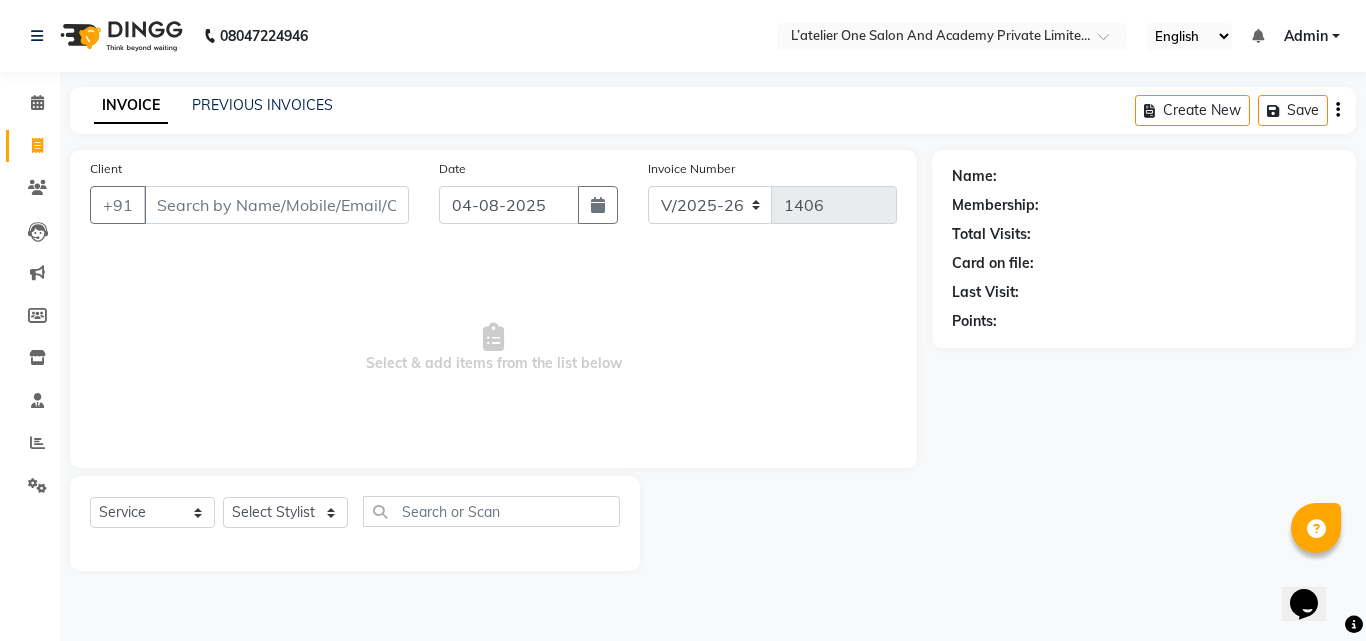 click on "Client" at bounding box center [276, 205] 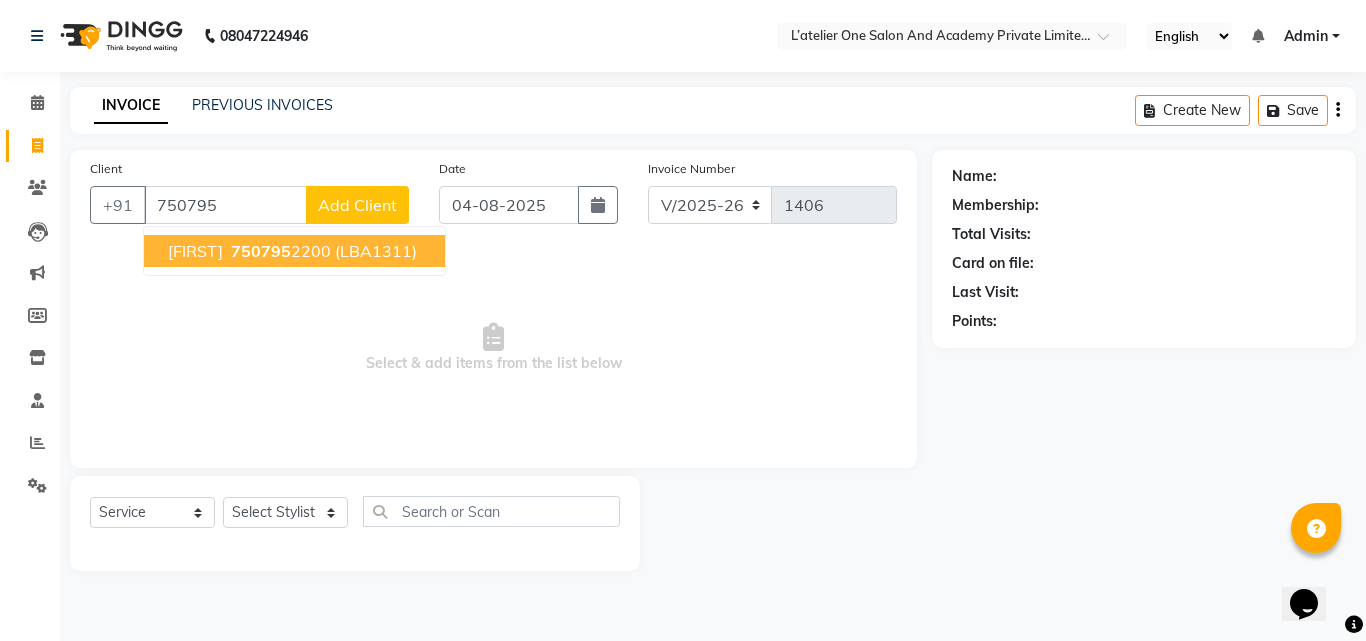 click on "[FIRST]   [PHONE] (LBA1311)" at bounding box center [294, 251] 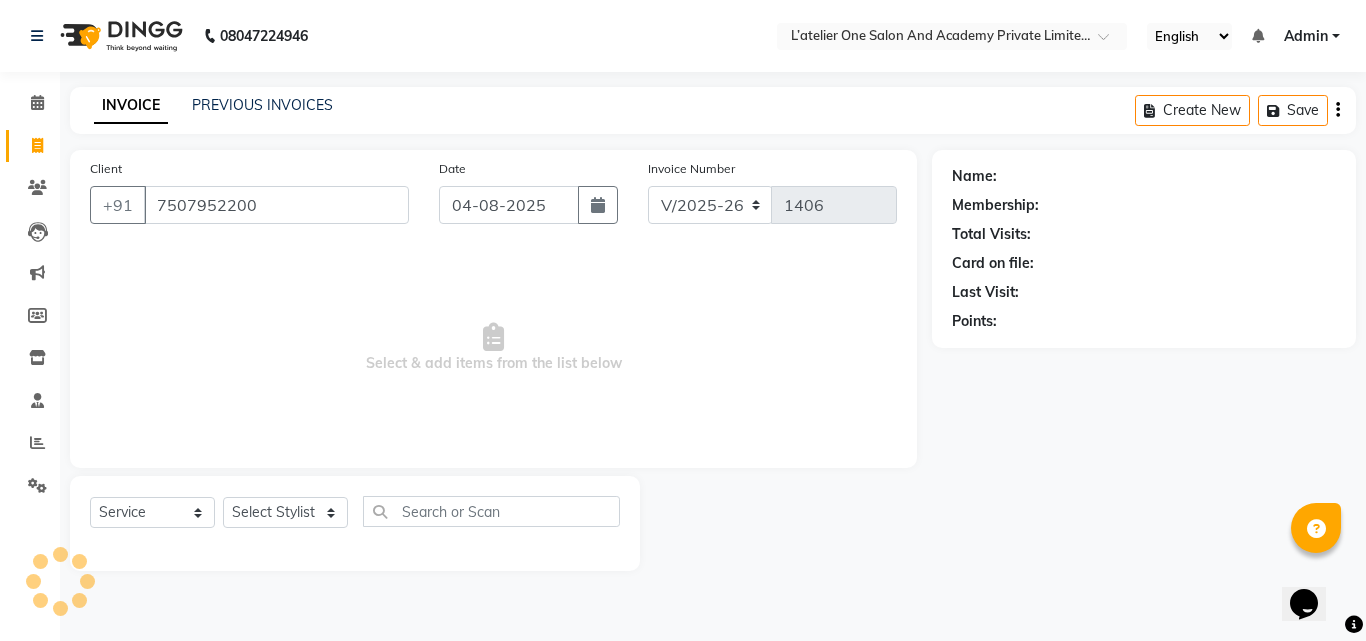 type on "7507952200" 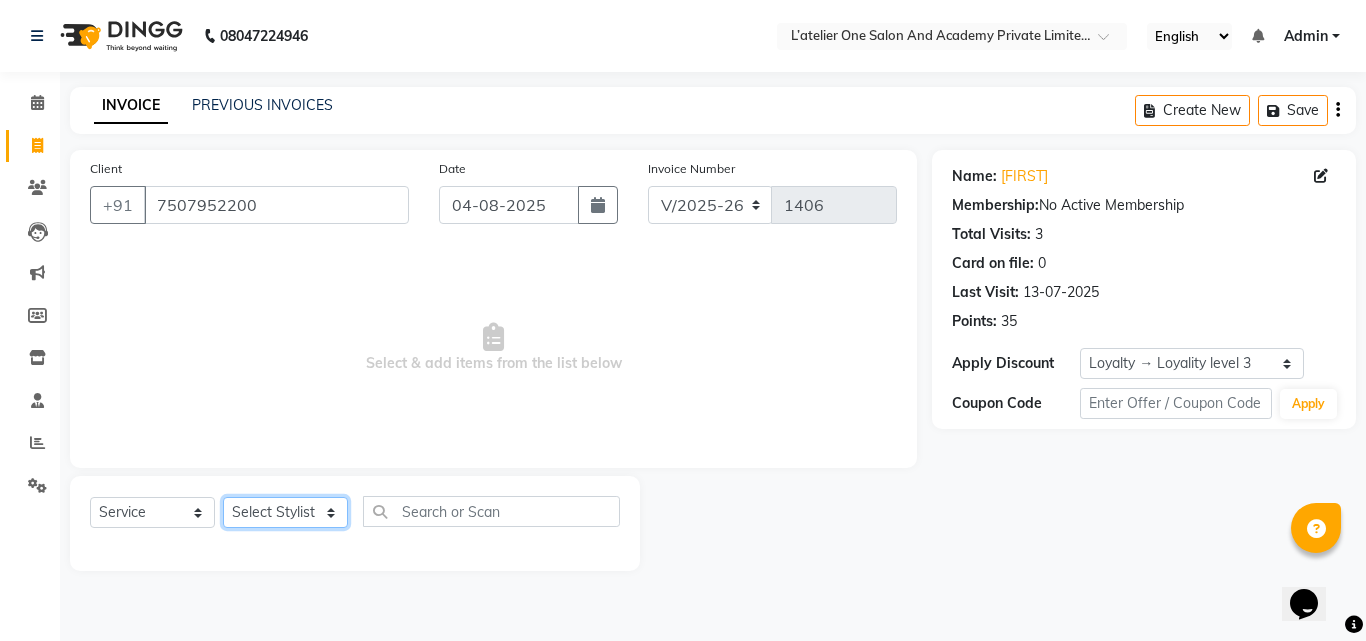 click on "Select Stylist Aditya Waykar Kiran  Manasi Rane Nivrutti Raut  Pramila Bodekar Ravi  Shubham Dhawale Sneha Verma Sonal Damai" 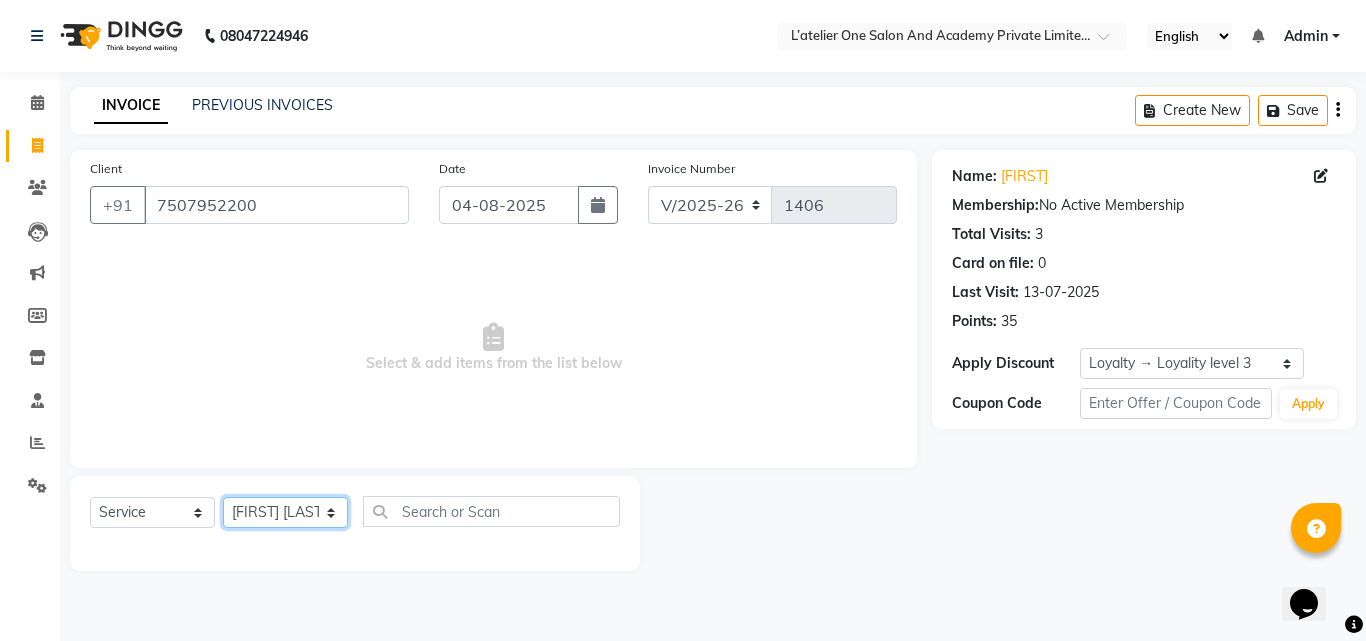 click on "Select Stylist Aditya Waykar Kiran  Manasi Rane Nivrutti Raut  Pramila Bodekar Ravi  Shubham Dhawale Sneha Verma Sonal Damai" 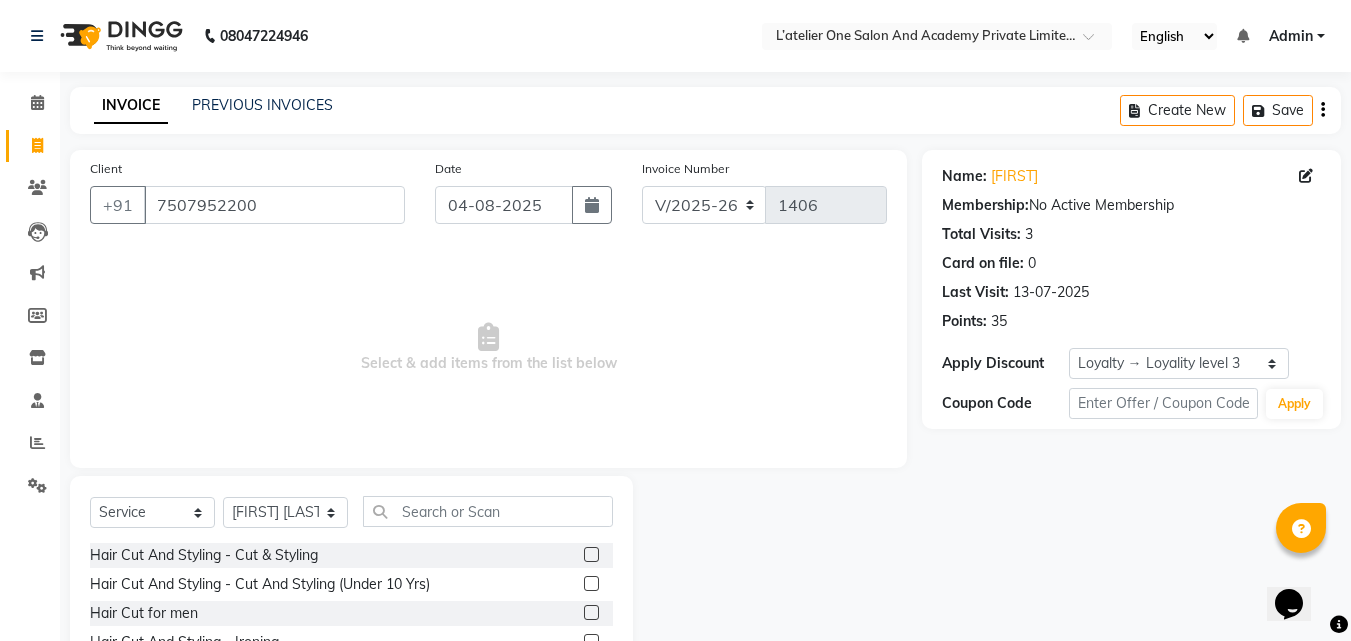 click 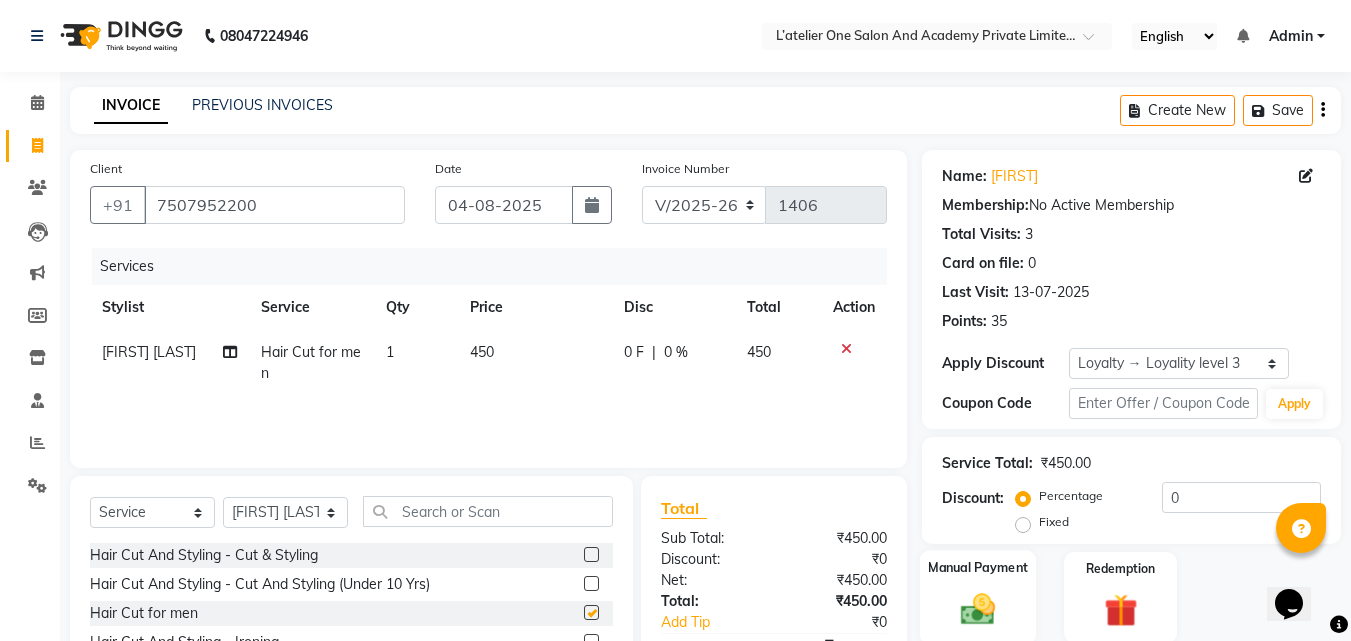 checkbox on "false" 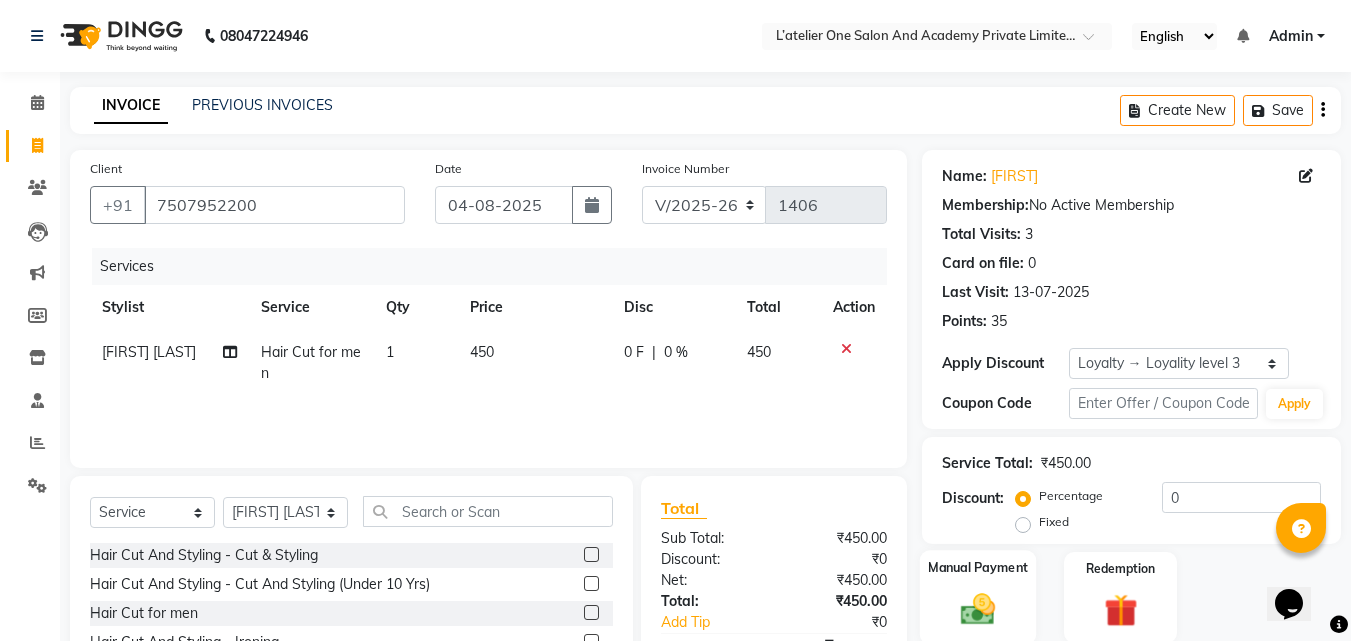 click 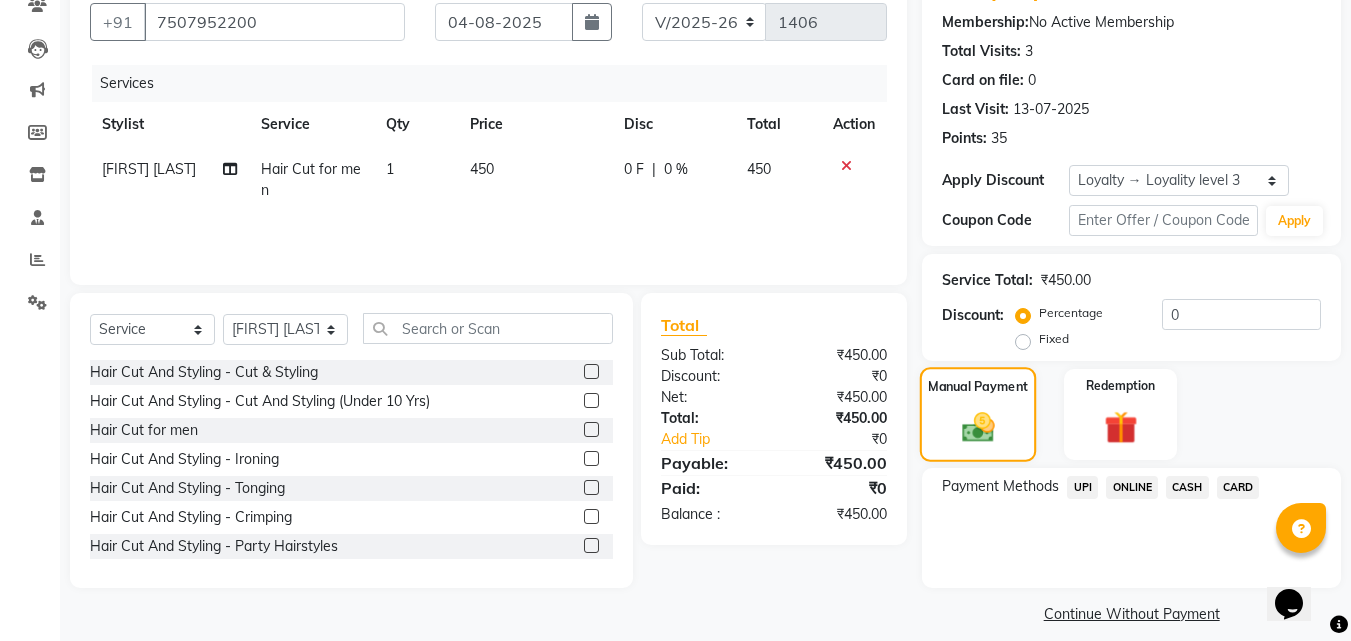 scroll, scrollTop: 201, scrollLeft: 0, axis: vertical 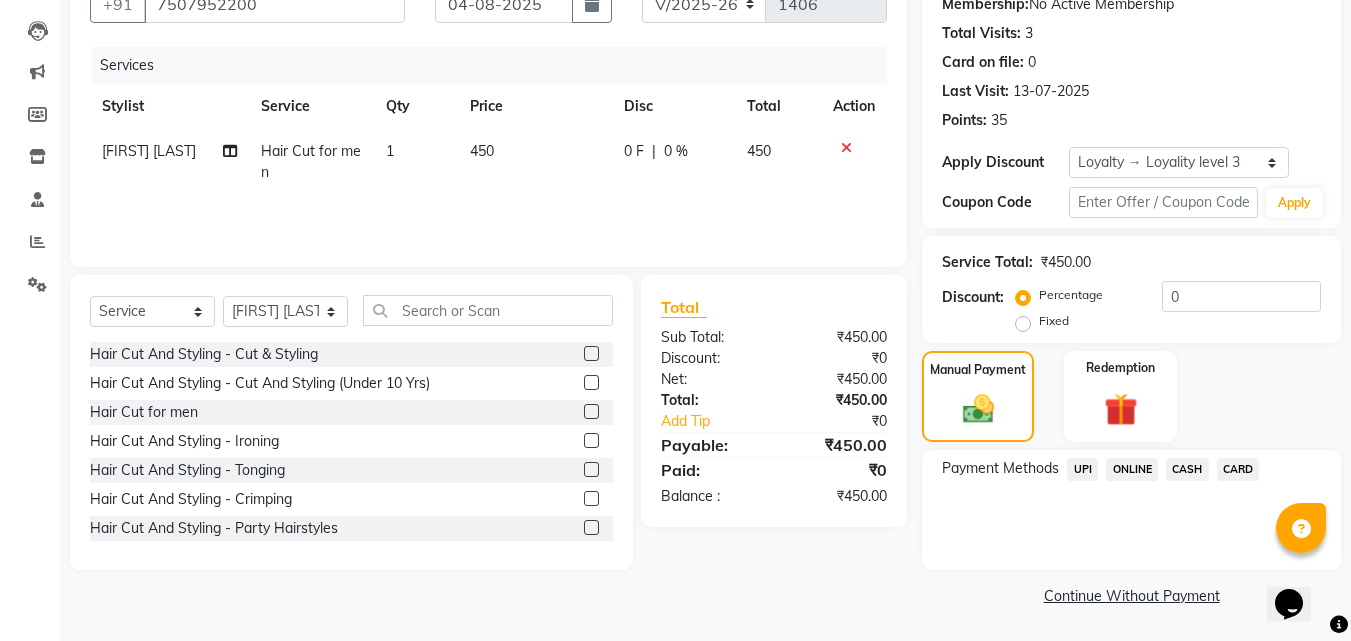 click on "ONLINE" 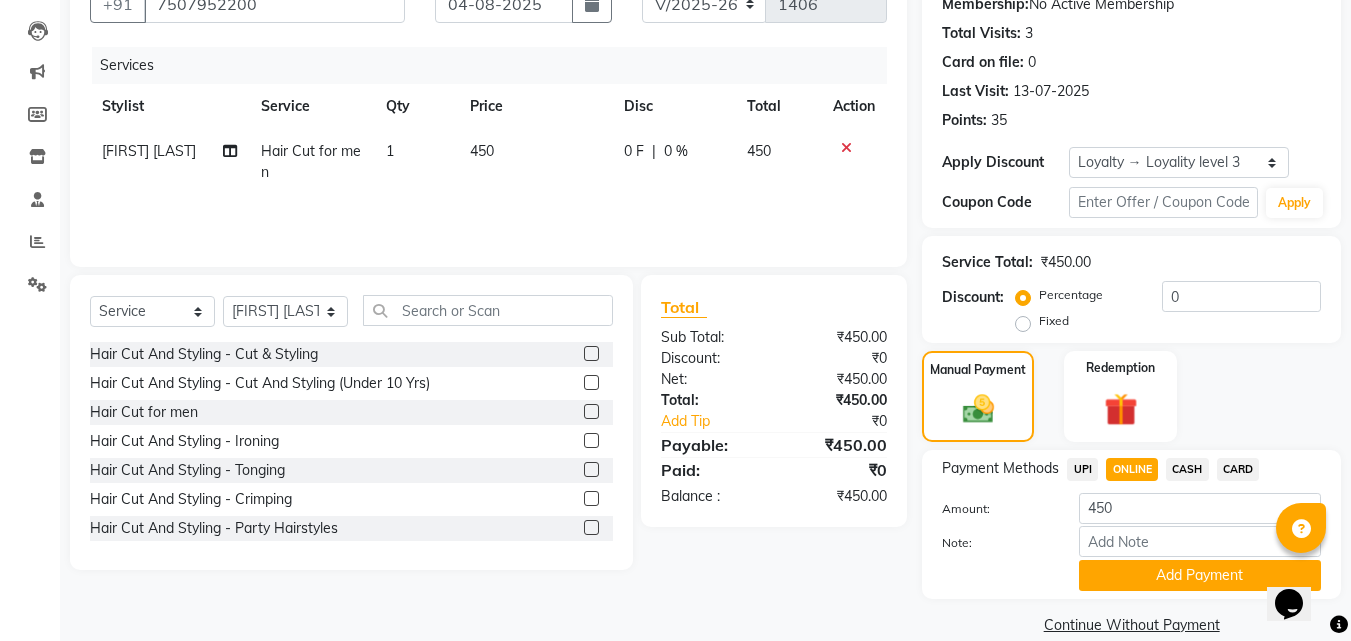 scroll, scrollTop: 230, scrollLeft: 0, axis: vertical 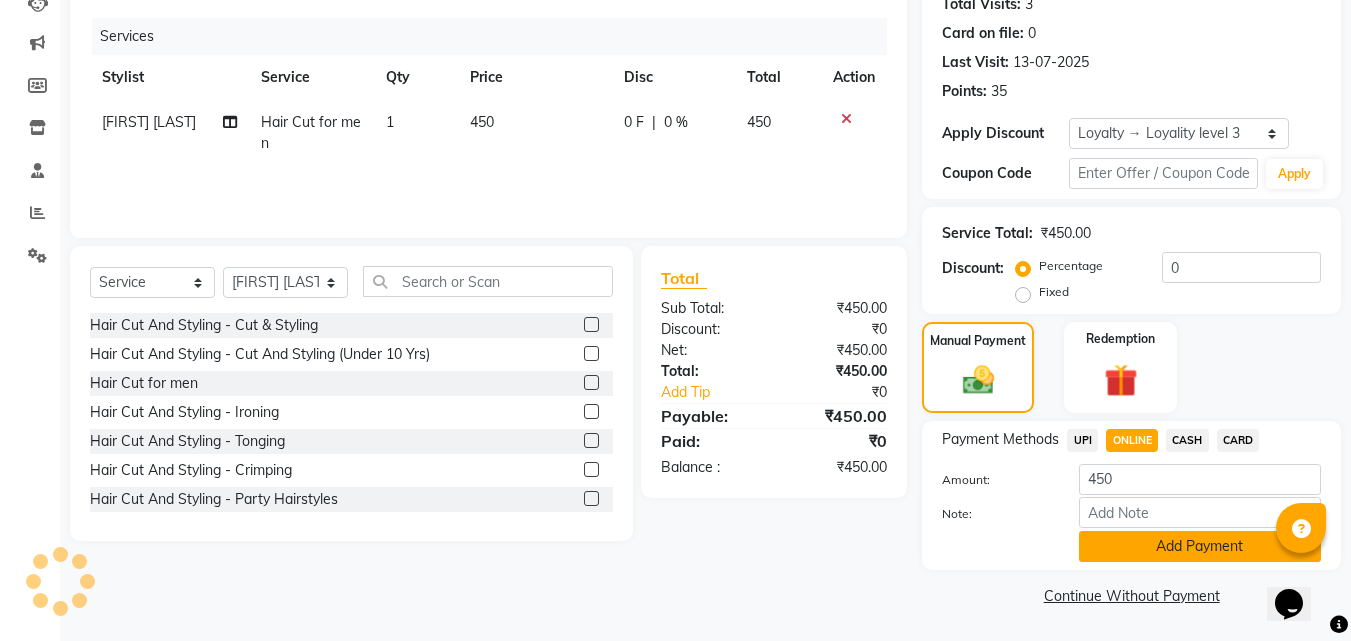 click on "Add Payment" 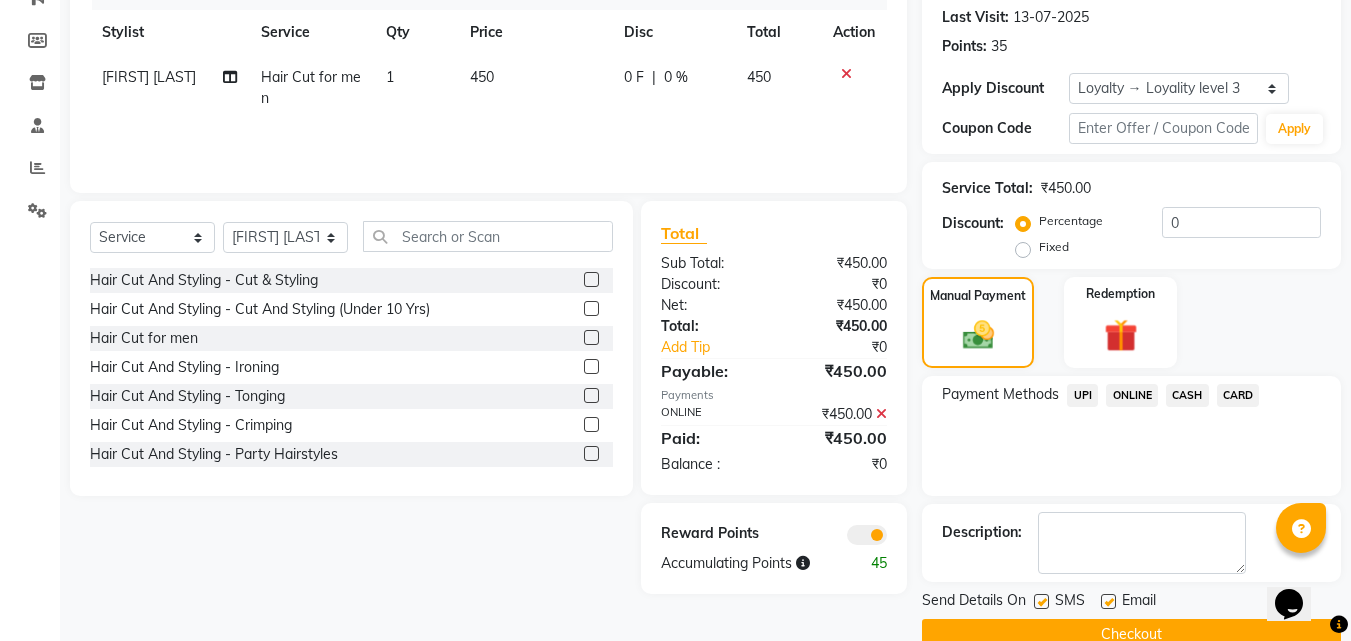 scroll, scrollTop: 314, scrollLeft: 0, axis: vertical 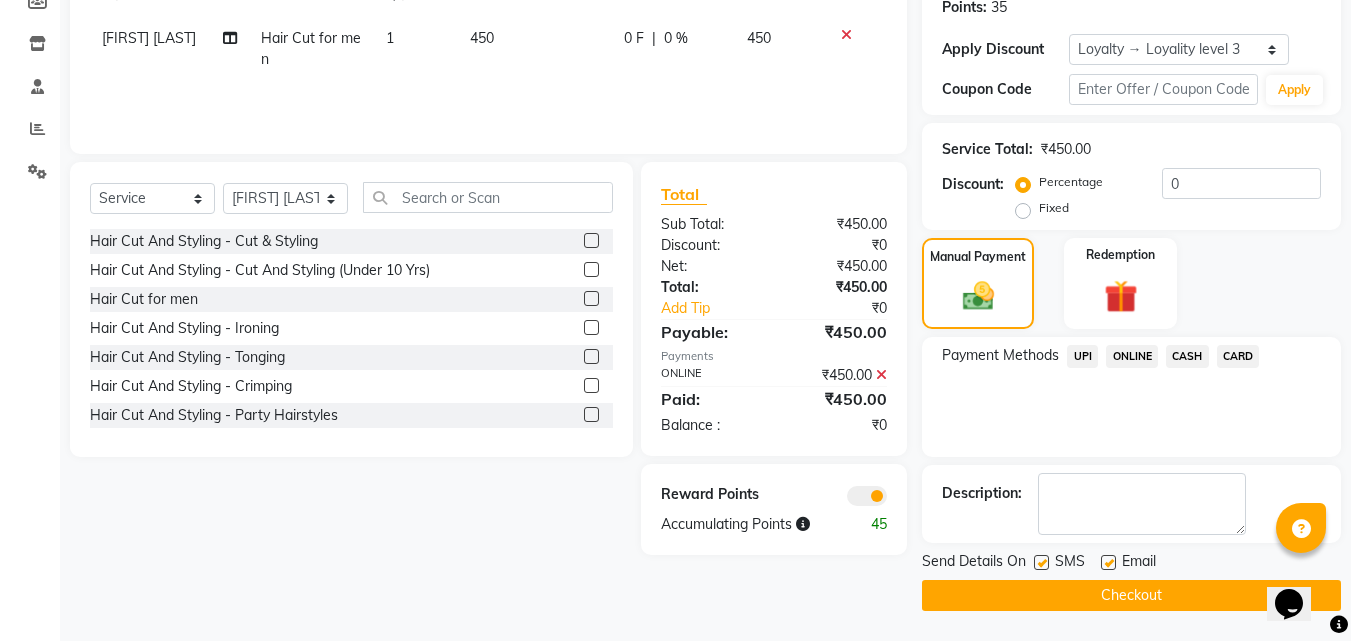 click on "Checkout" 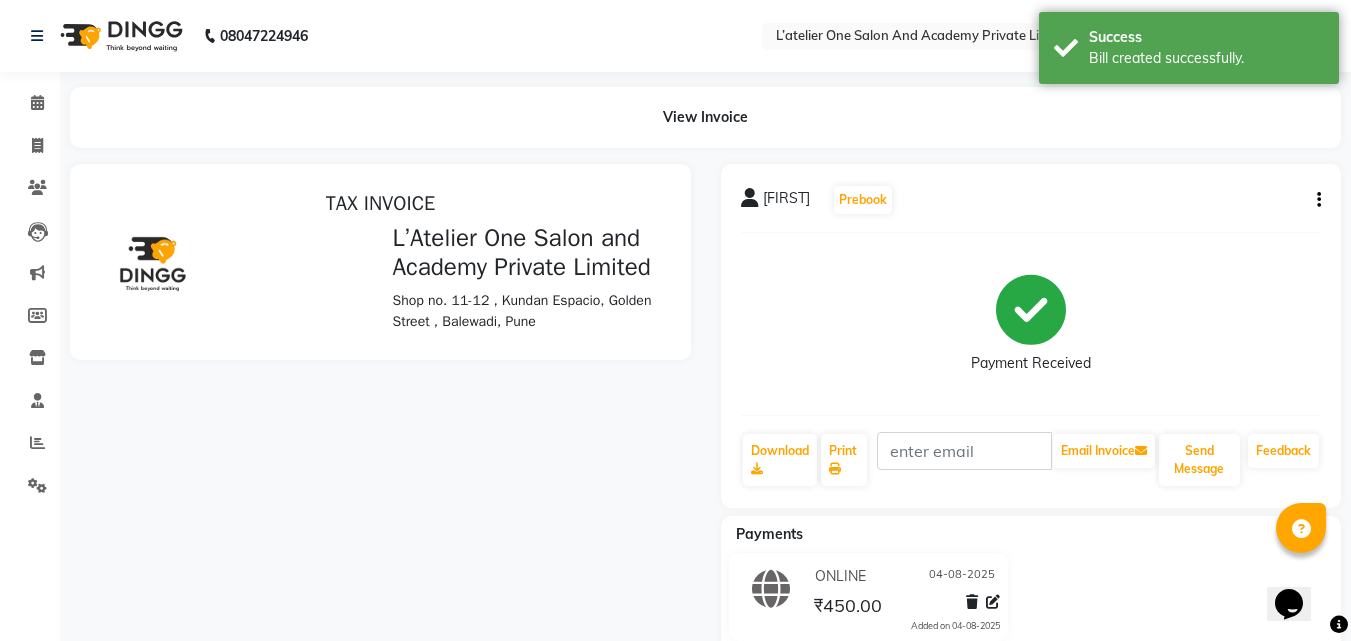 scroll, scrollTop: 0, scrollLeft: 0, axis: both 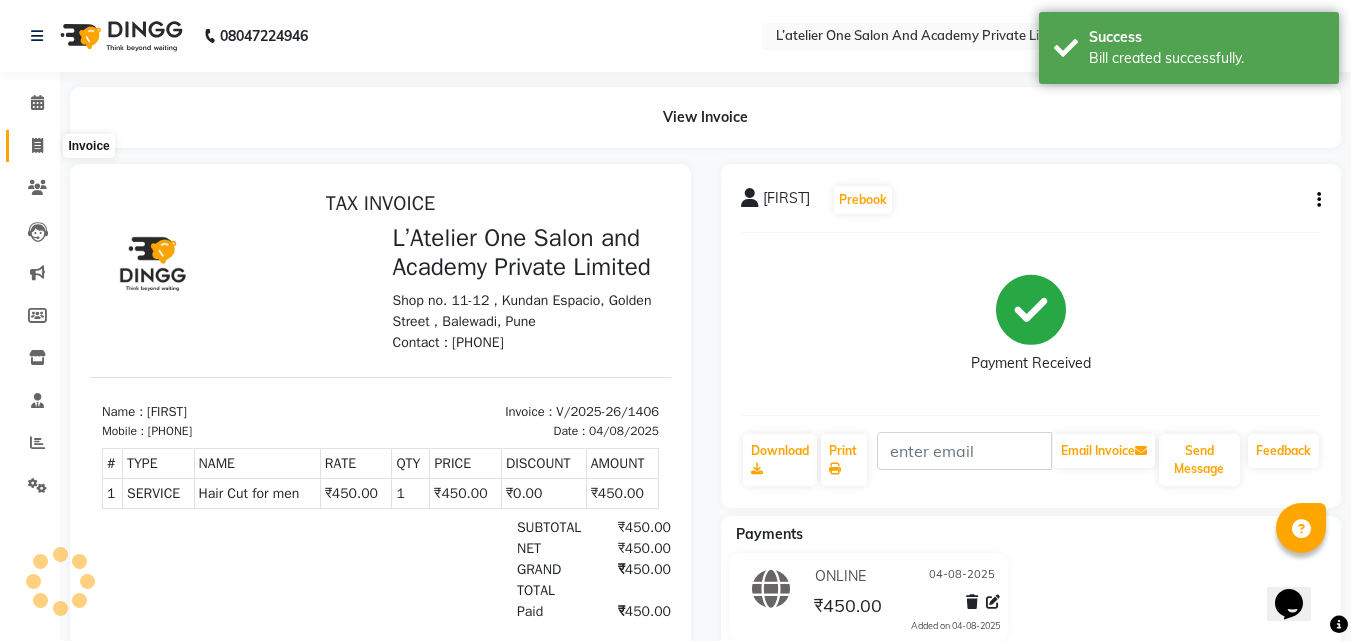 click 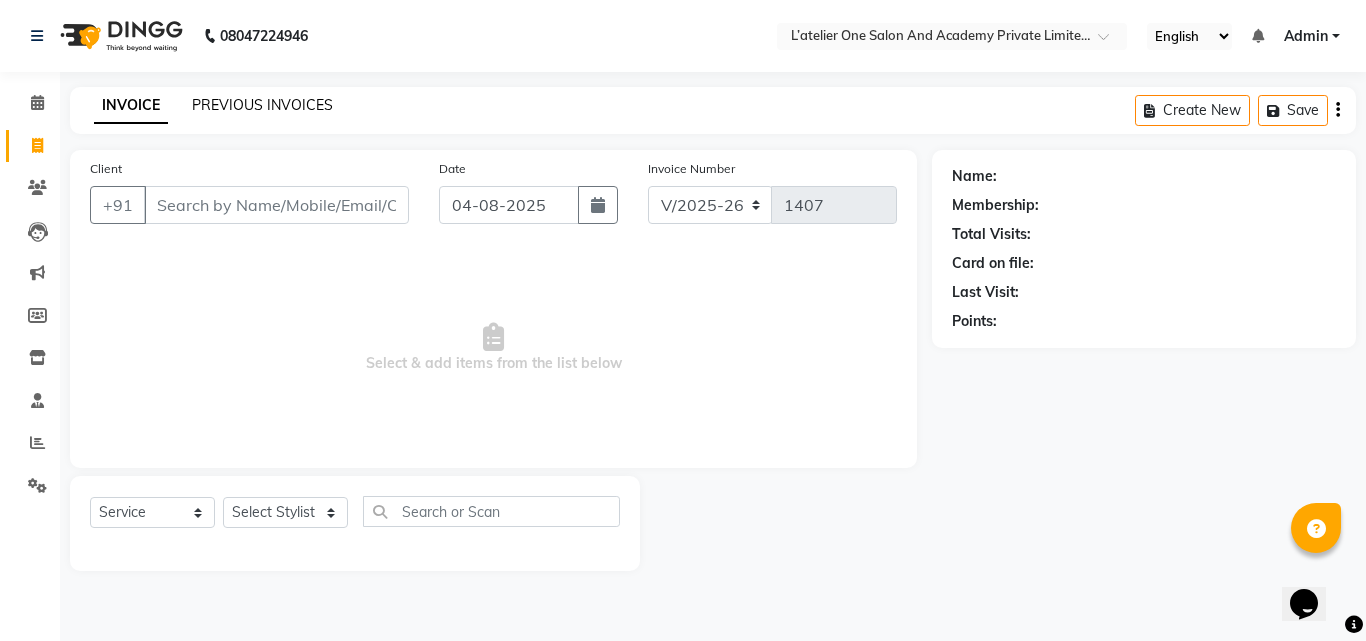 click on "PREVIOUS INVOICES" 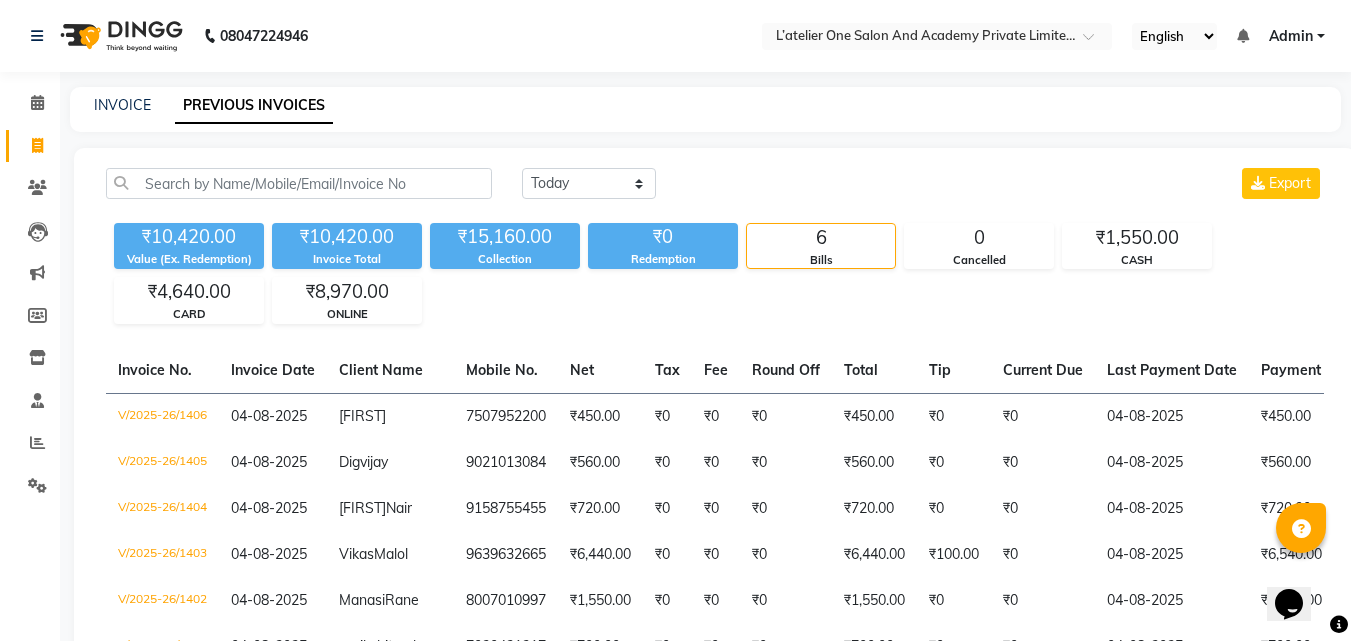click on "INVOICE" 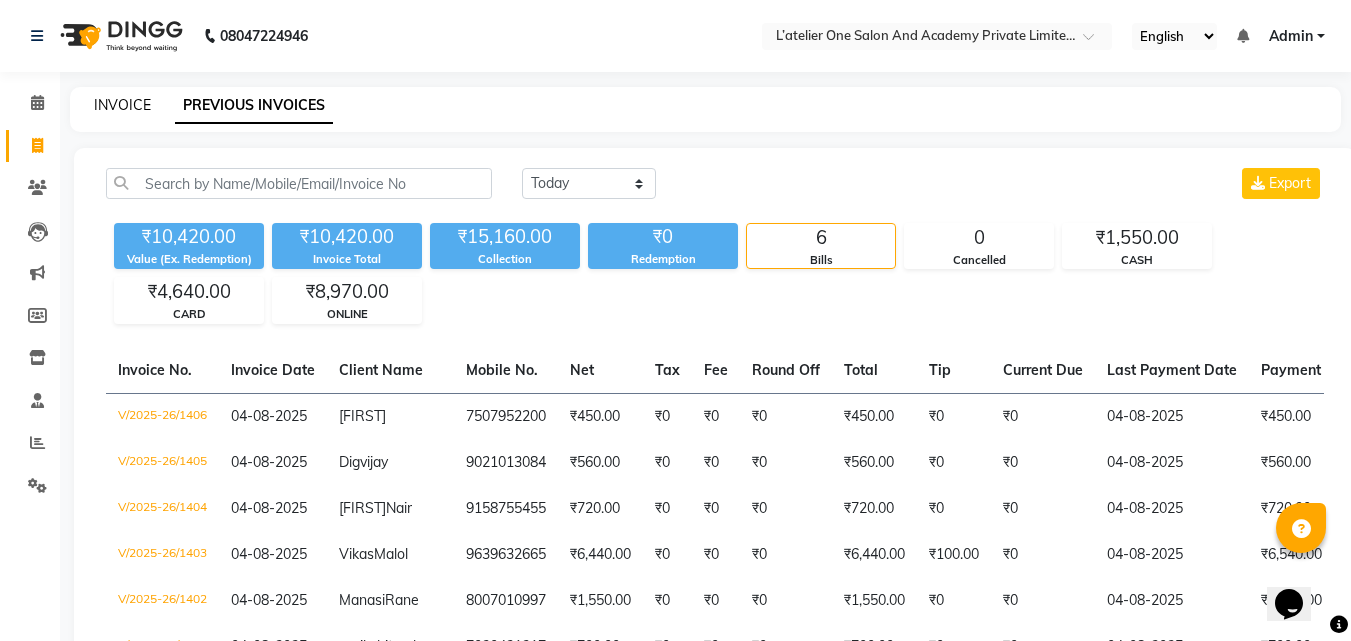 click on "INVOICE" 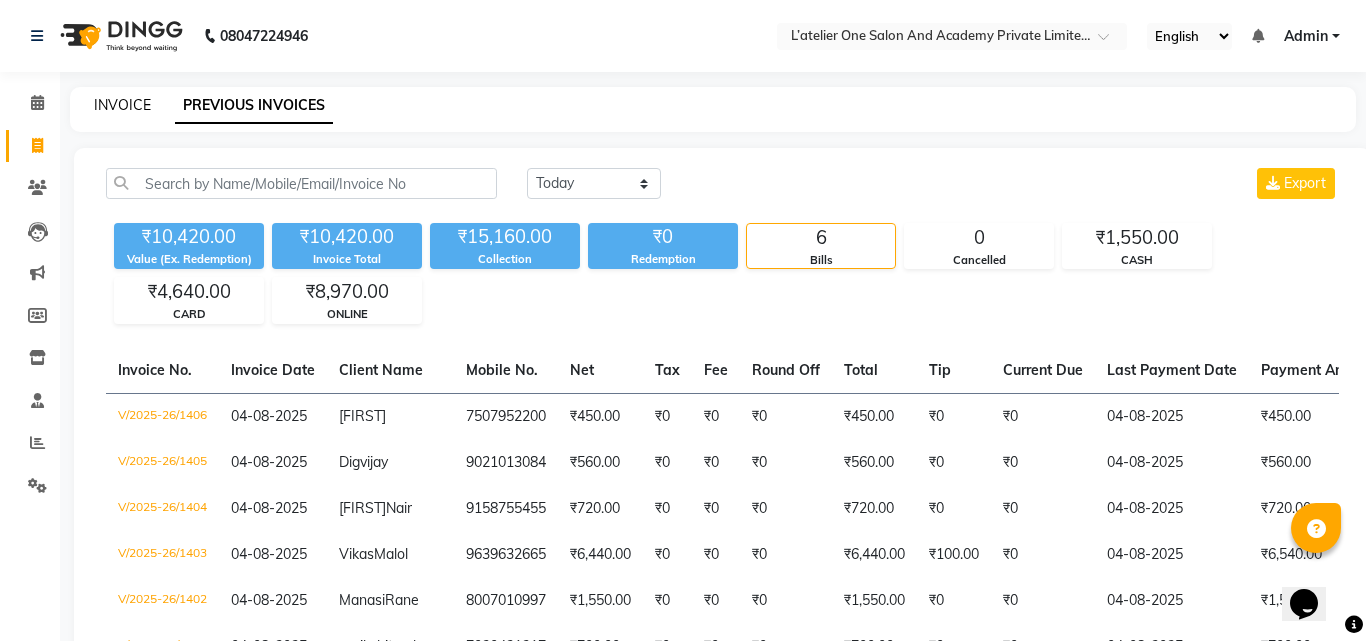 select on "service" 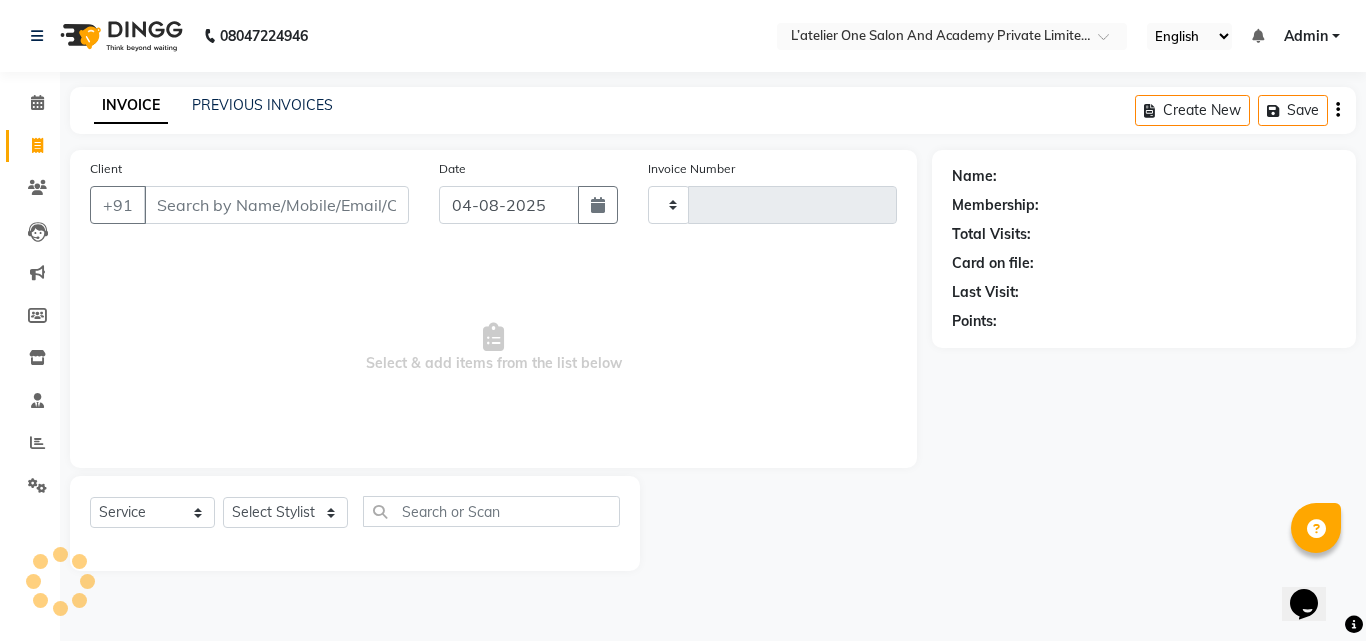 type on "1407" 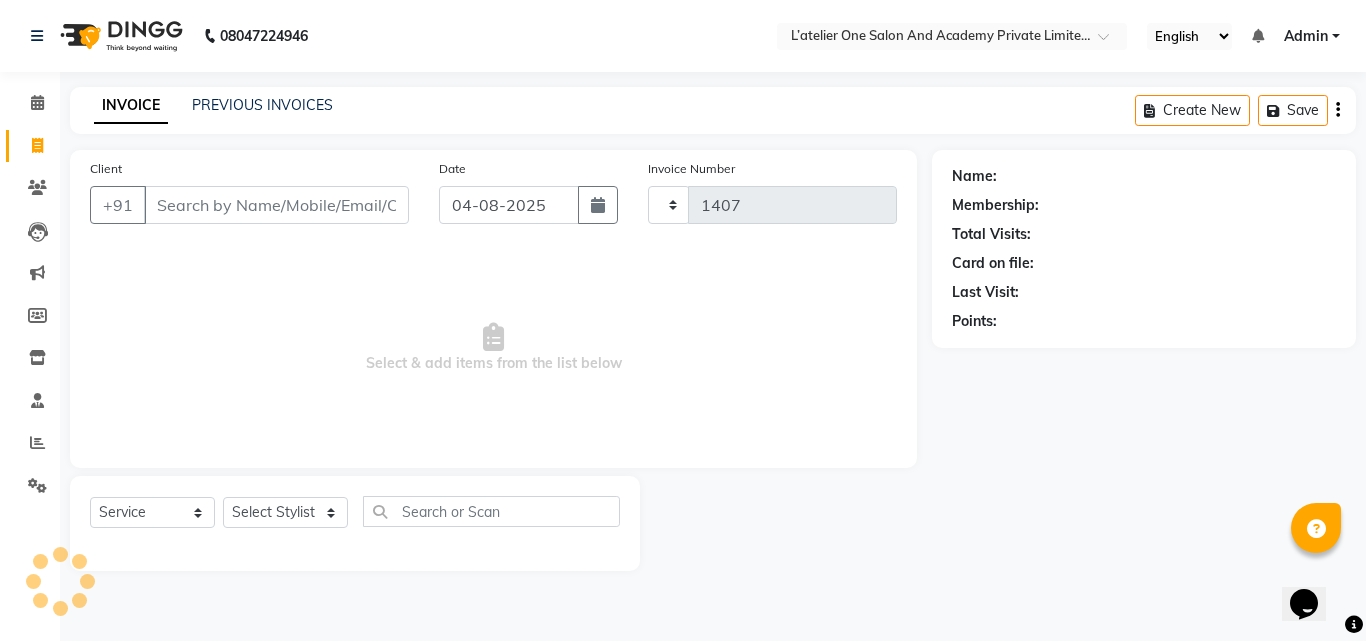 select on "6939" 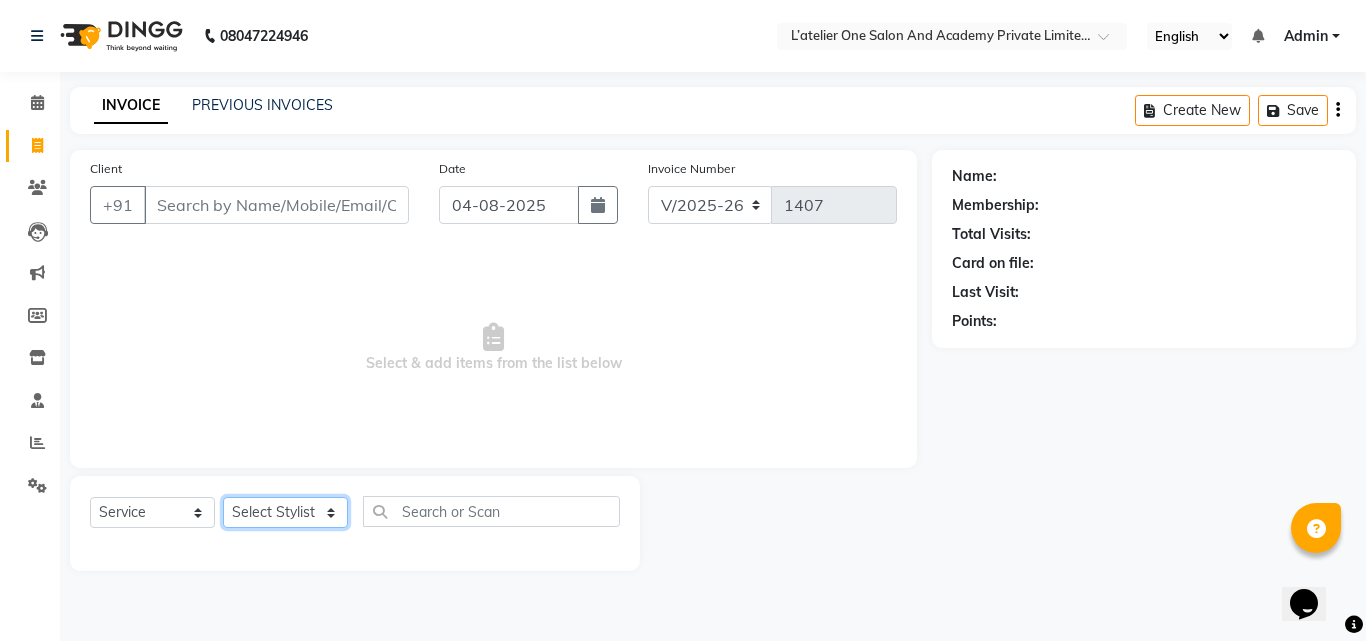 click on "Select Stylist Aditya Waykar Kiran  Manasi Rane Nivrutti Raut  Pramila Bodekar Ravi  Shubham Dhawale Sneha Verma Sonal Damai" 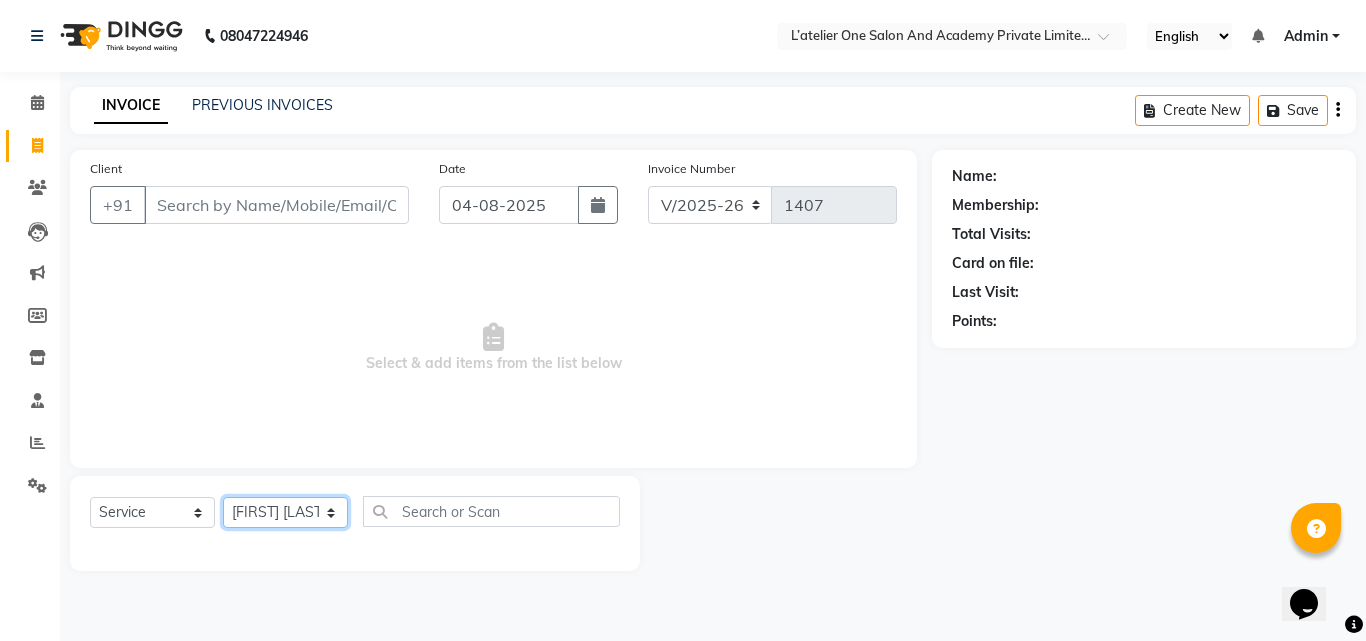 click on "Select Stylist Aditya Waykar Kiran  Manasi Rane Nivrutti Raut  Pramila Bodekar Ravi  Shubham Dhawale Sneha Verma Sonal Damai" 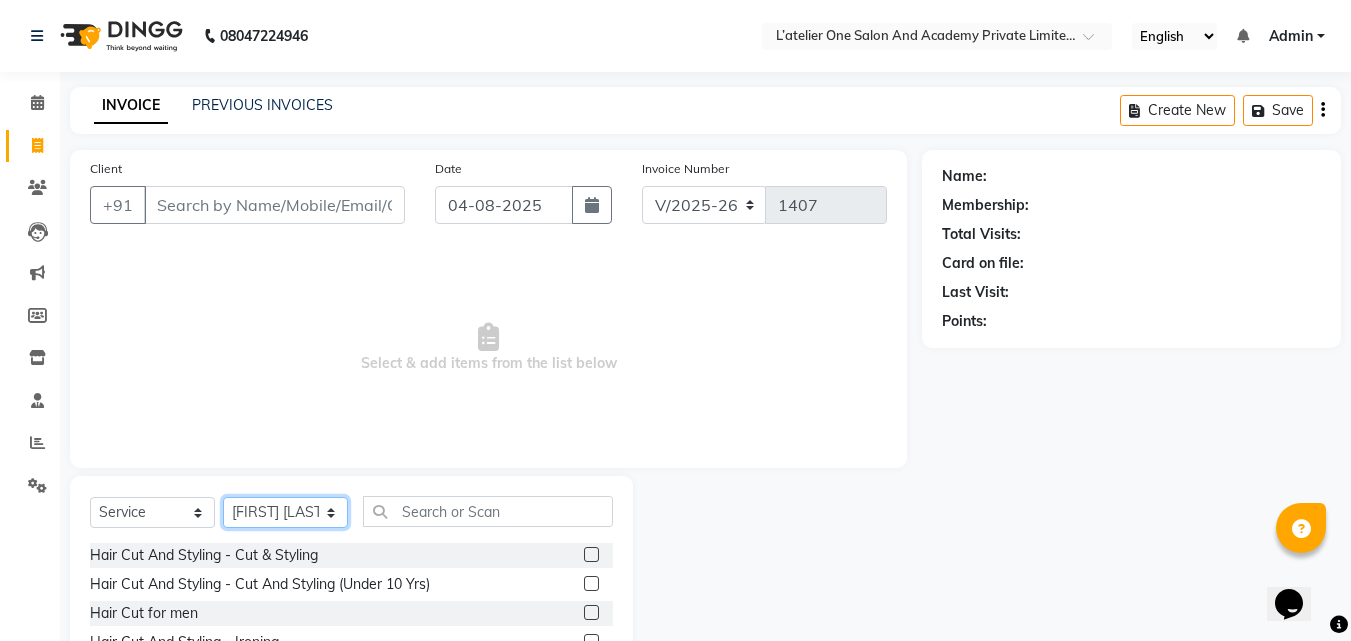 click on "Select Stylist Aditya Waykar Kiran  Manasi Rane Nivrutti Raut  Pramila Bodekar Ravi  Shubham Dhawale Sneha Verma Sonal Damai" 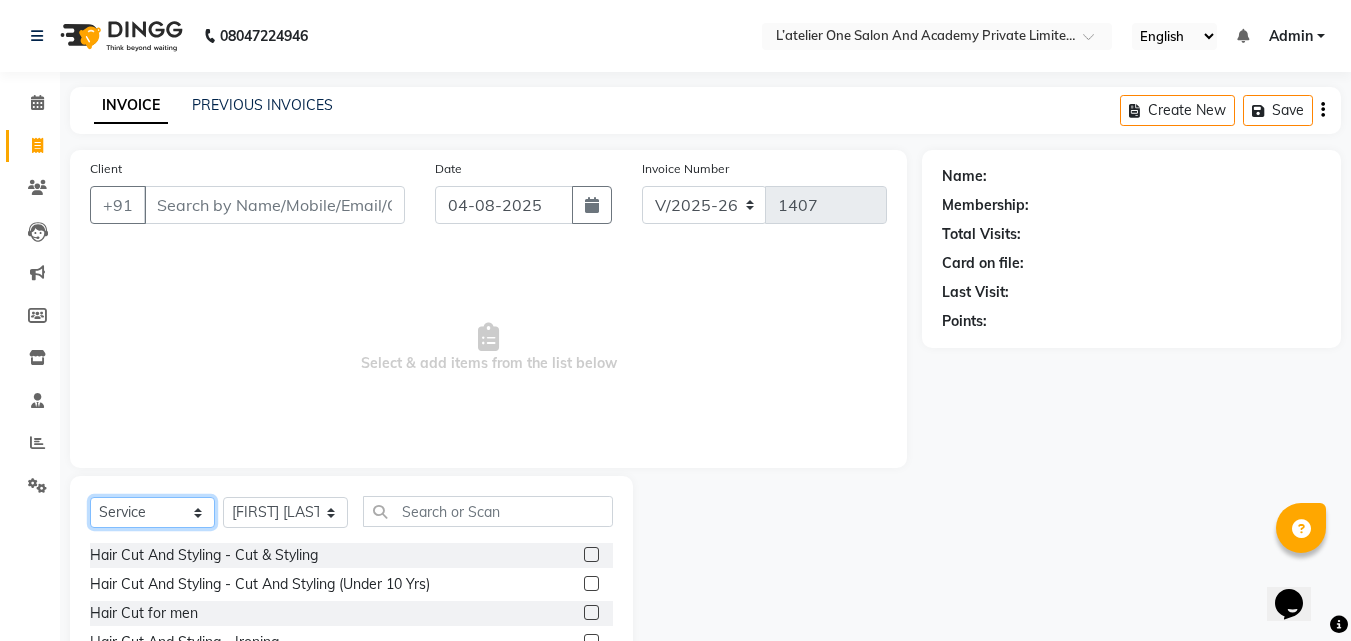 click on "Select  Service  Product  Membership  Package Voucher Prepaid Gift Card" 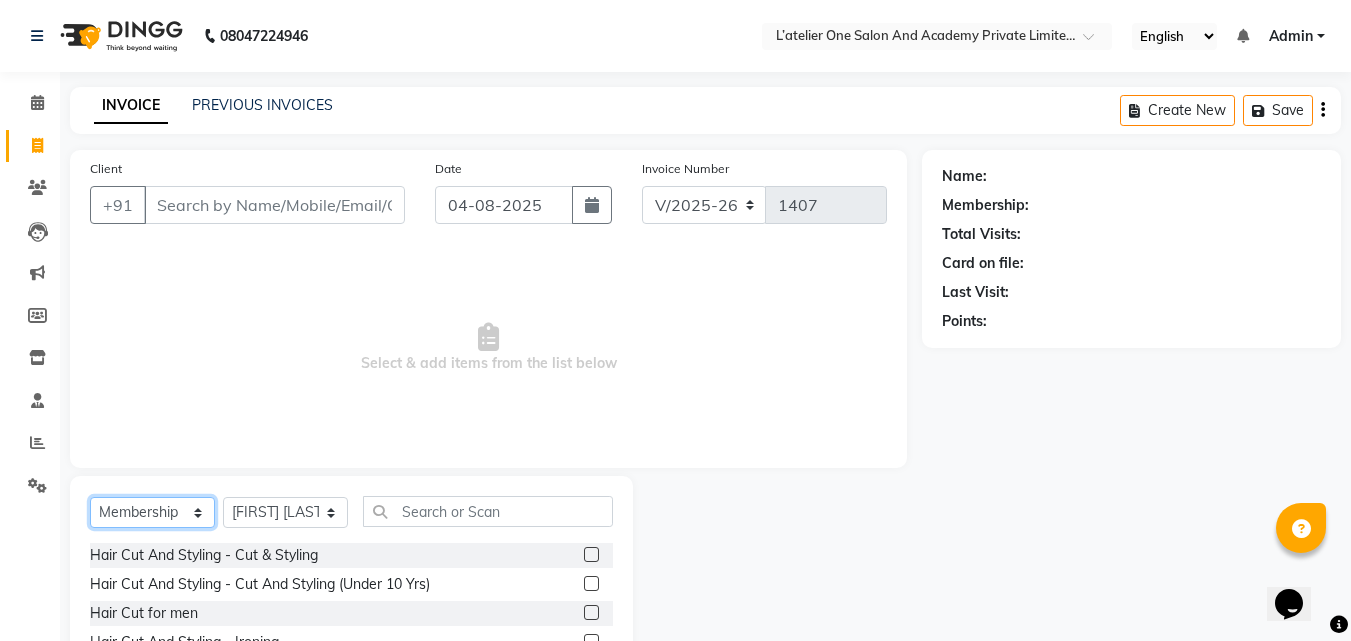 click on "Select  Service  Product  Membership  Package Voucher Prepaid Gift Card" 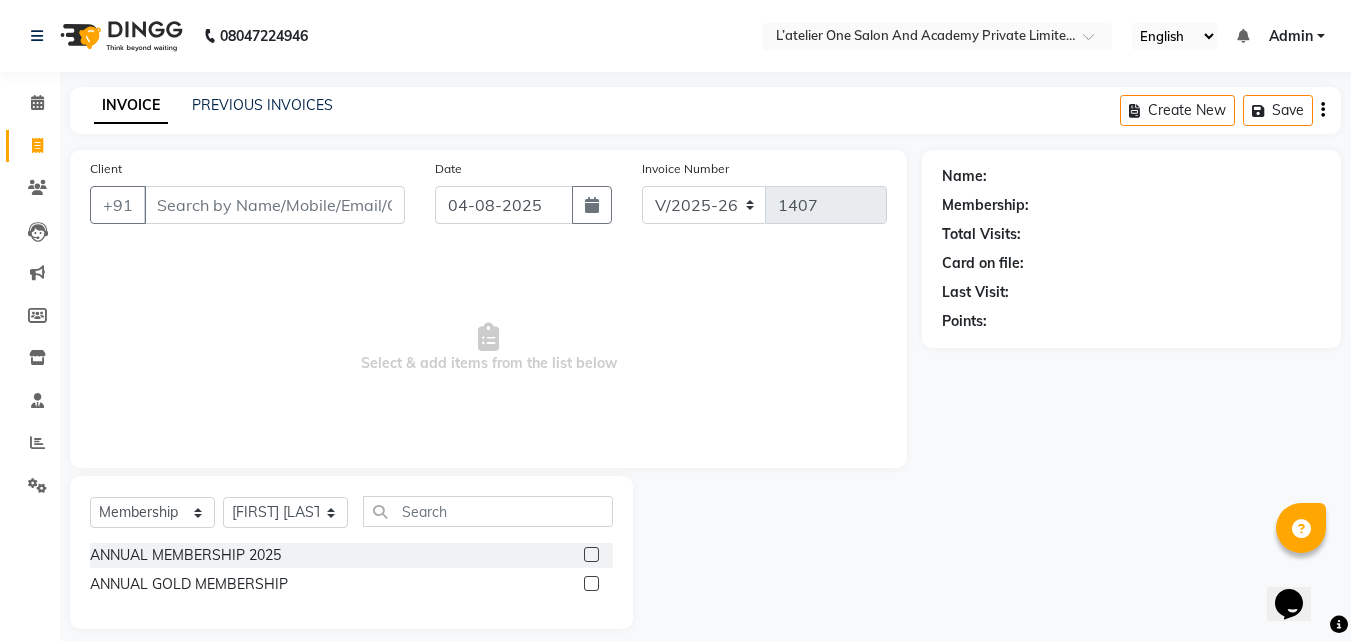 click 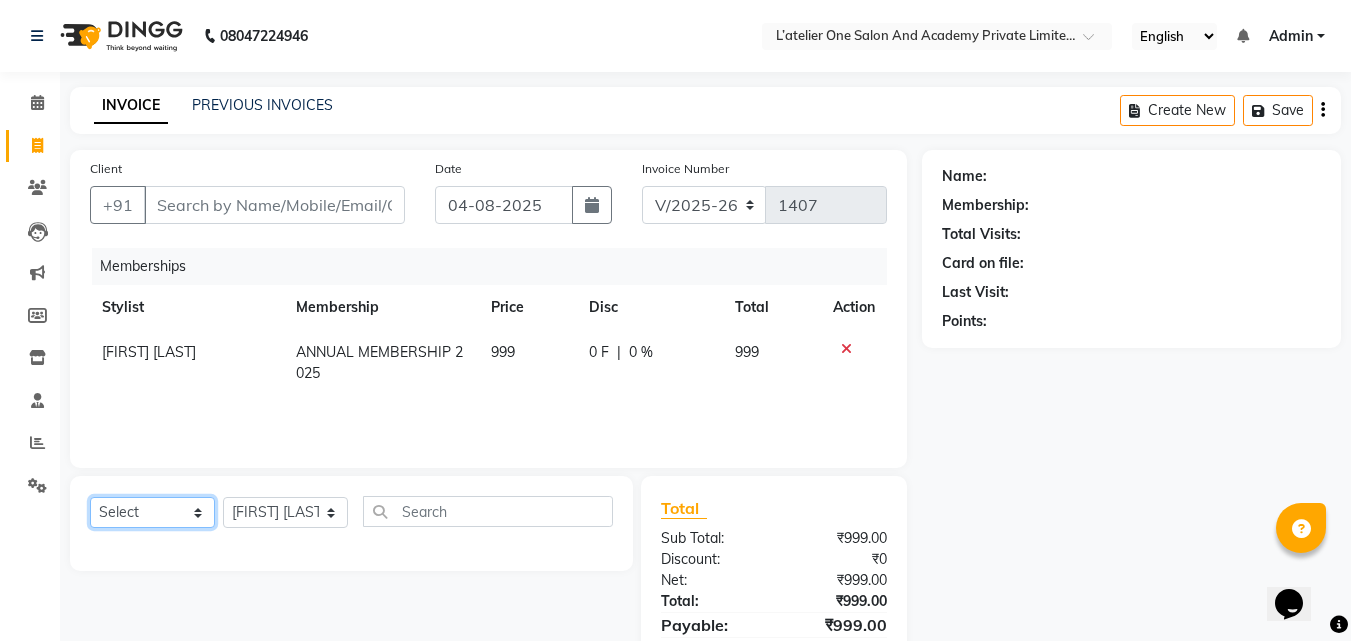 click on "Select  Service  Product  Package Voucher Prepaid Gift Card" 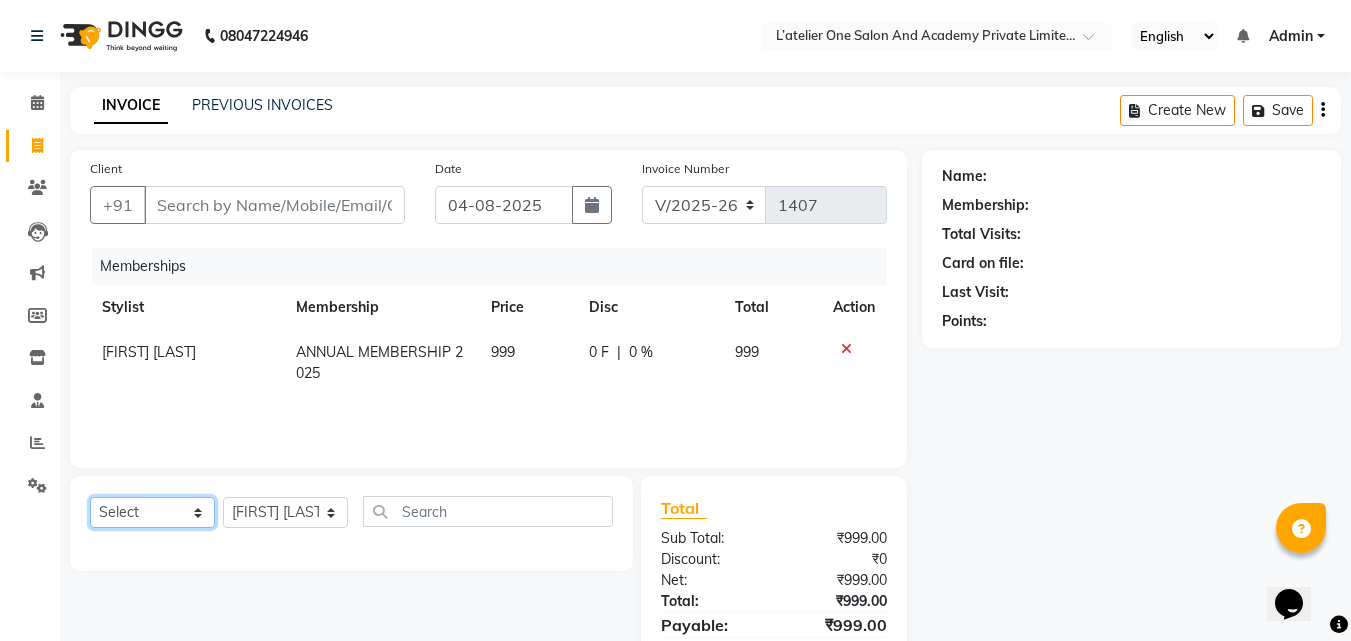 select on "service" 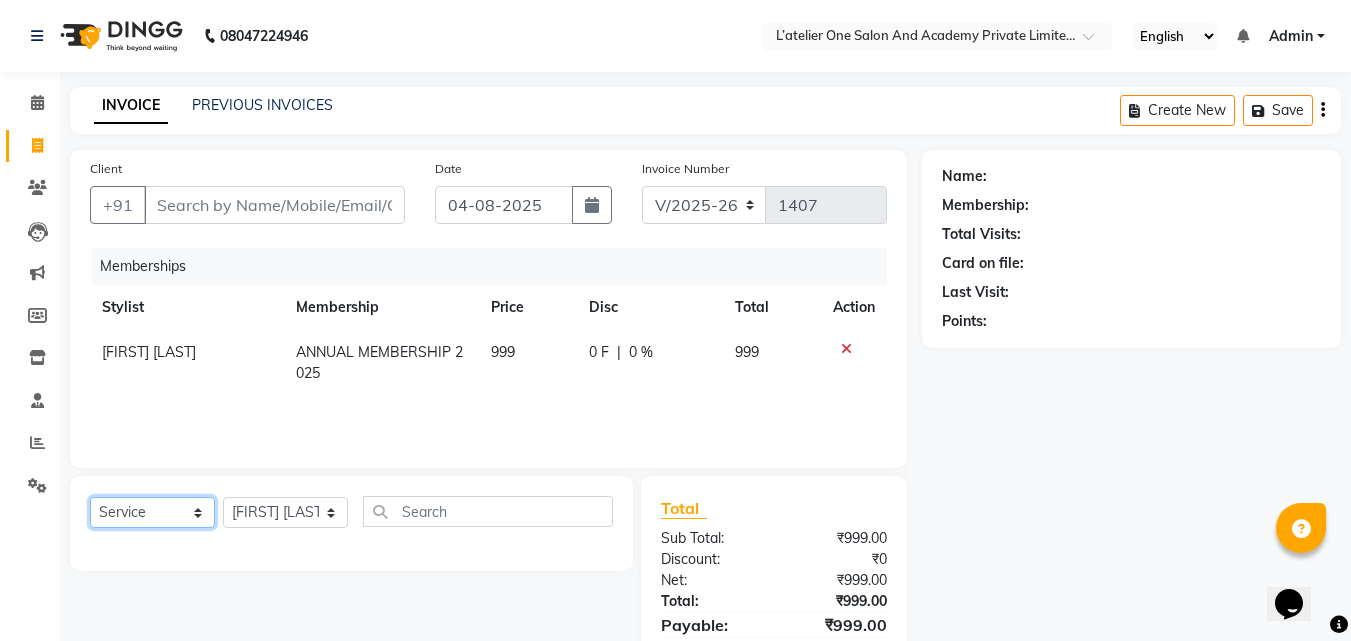 click on "Select  Service  Product  Package Voucher Prepaid Gift Card" 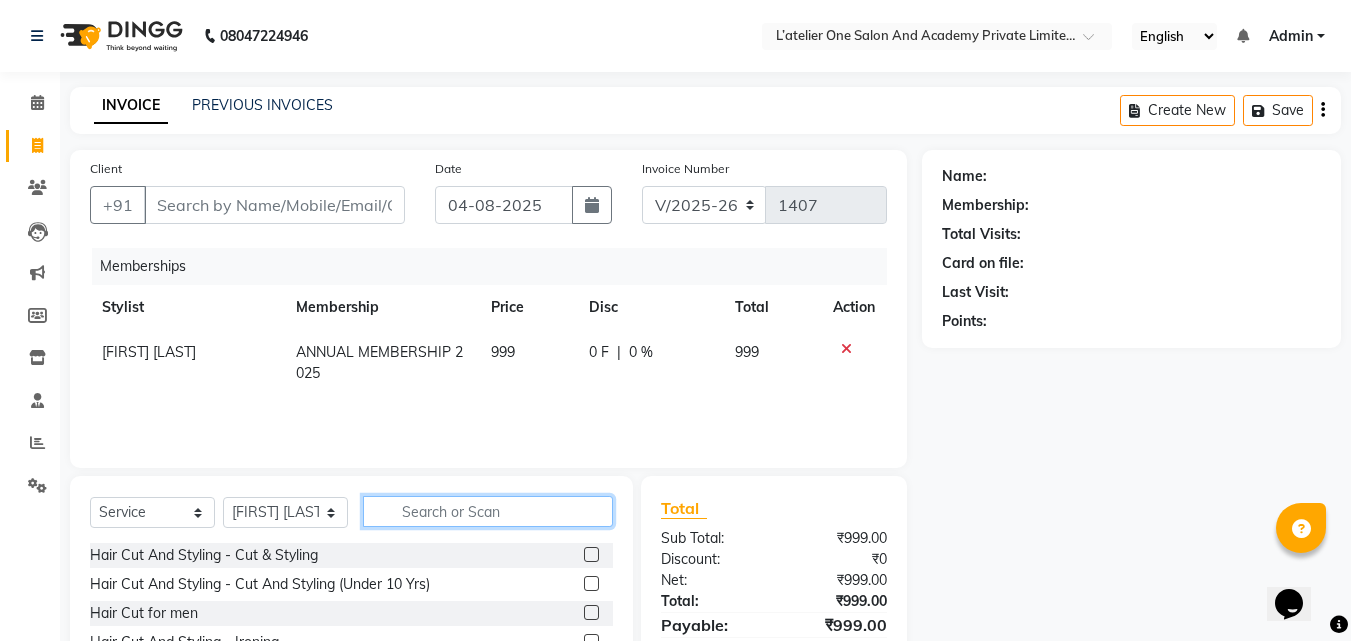 click 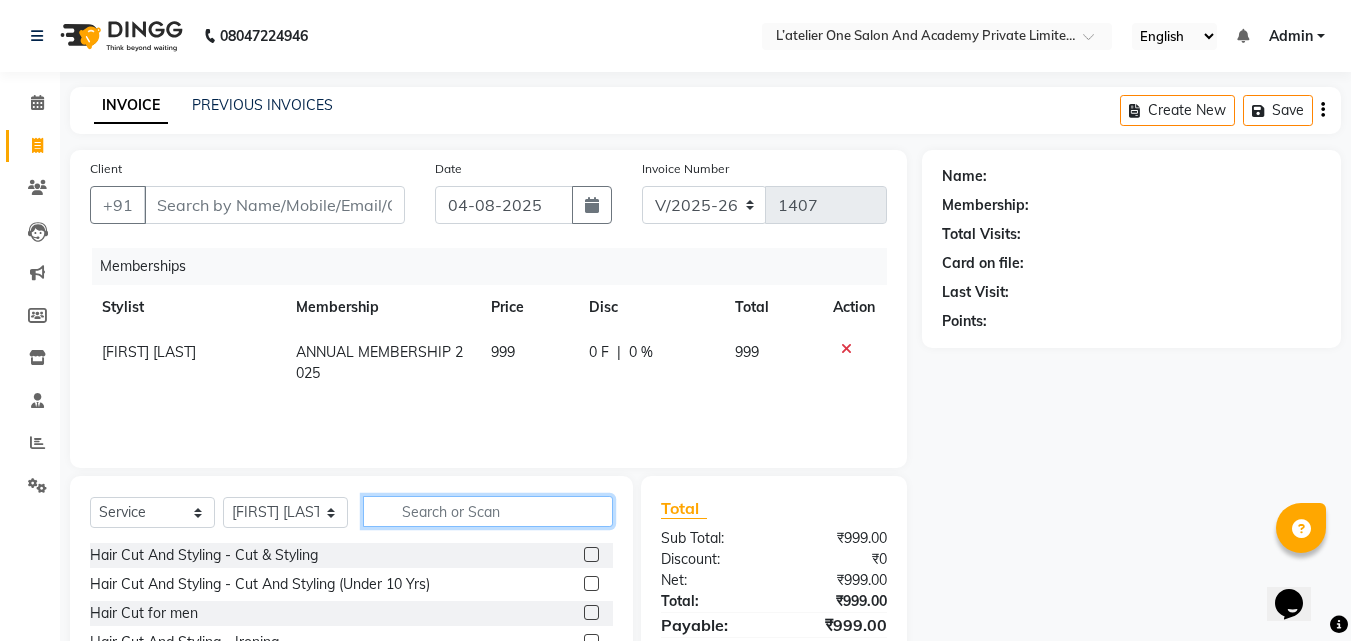 type on "h" 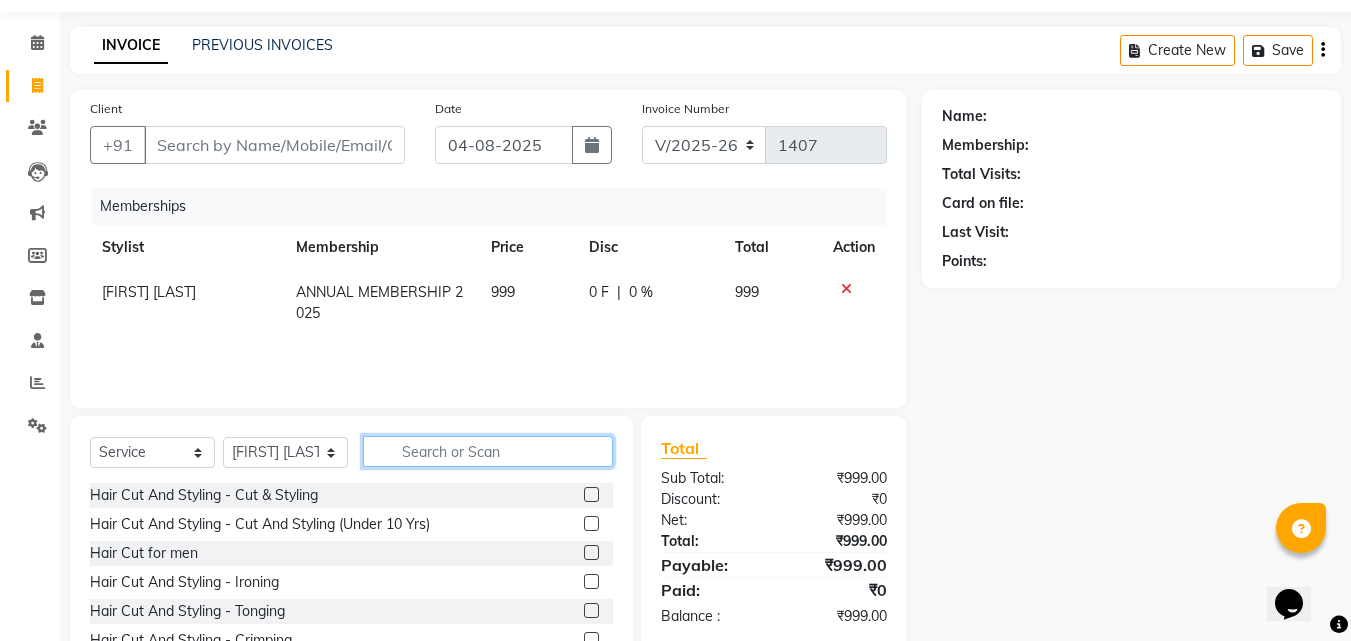 scroll, scrollTop: 160, scrollLeft: 0, axis: vertical 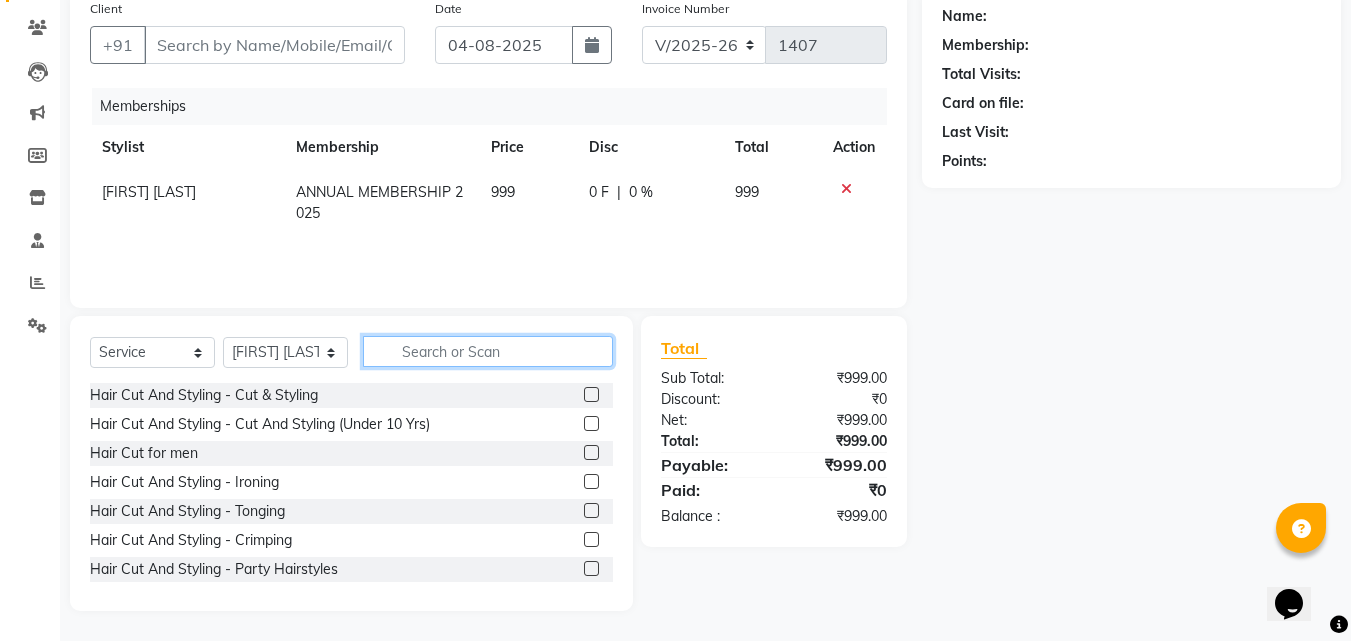 click 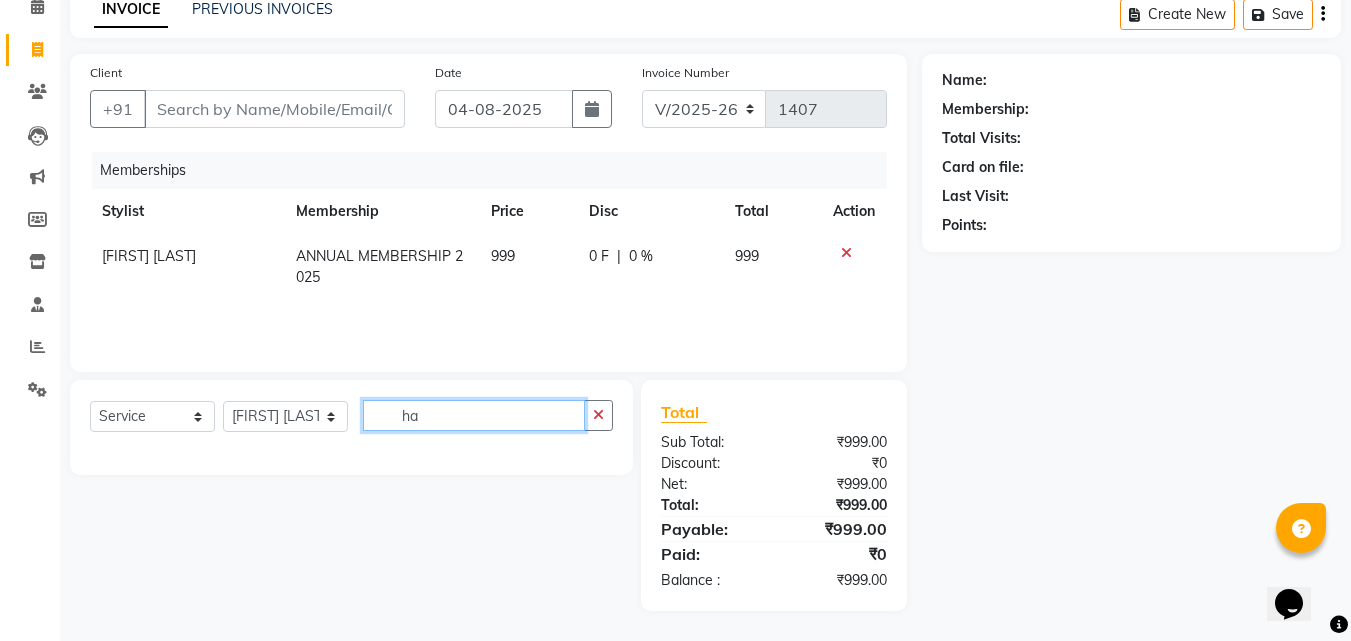 scroll, scrollTop: 160, scrollLeft: 0, axis: vertical 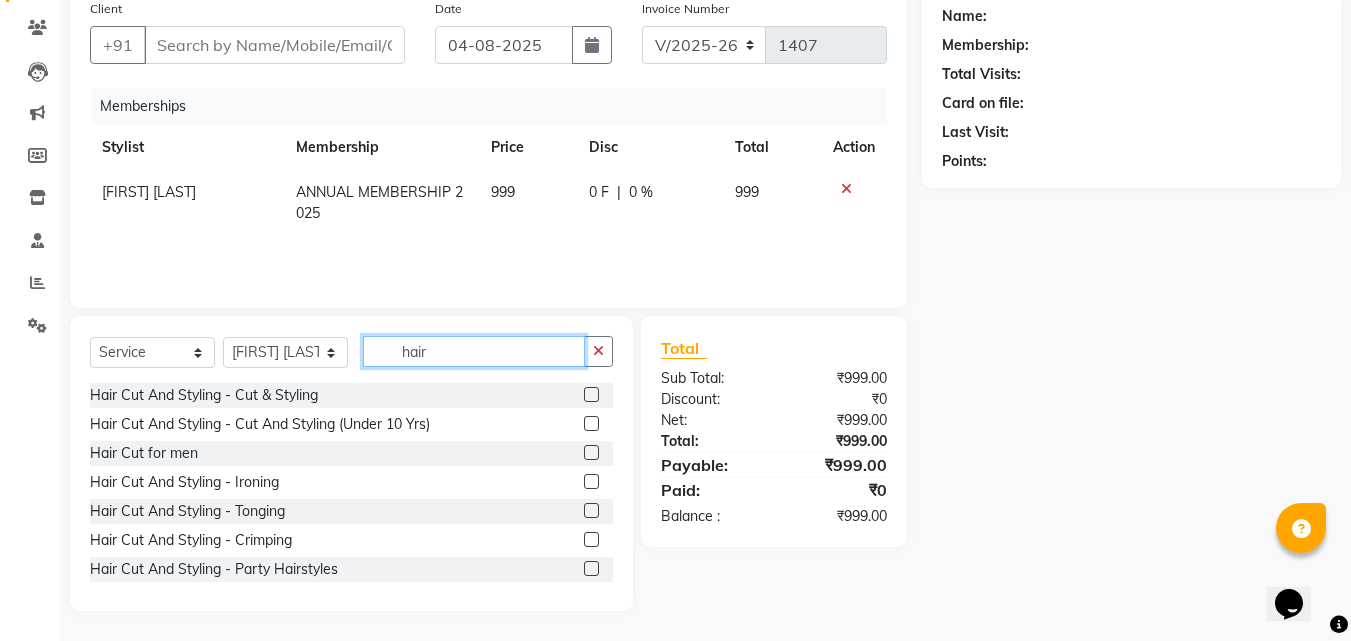 click on "hair" 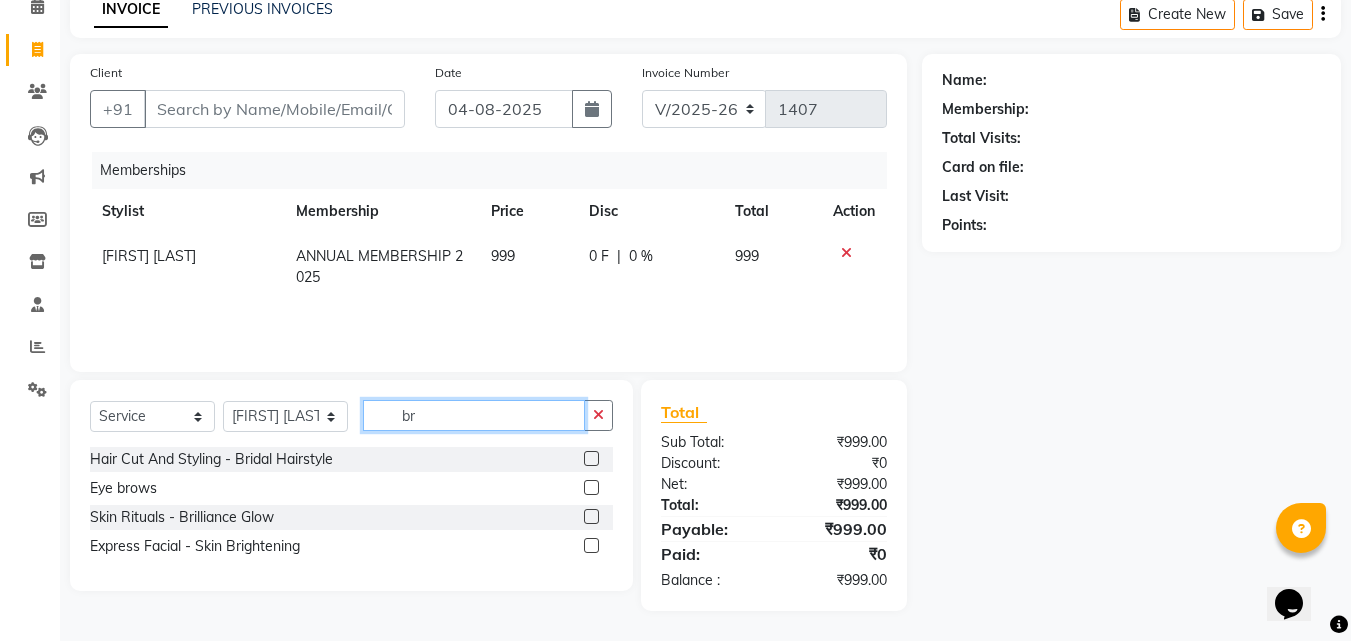 scroll, scrollTop: 96, scrollLeft: 0, axis: vertical 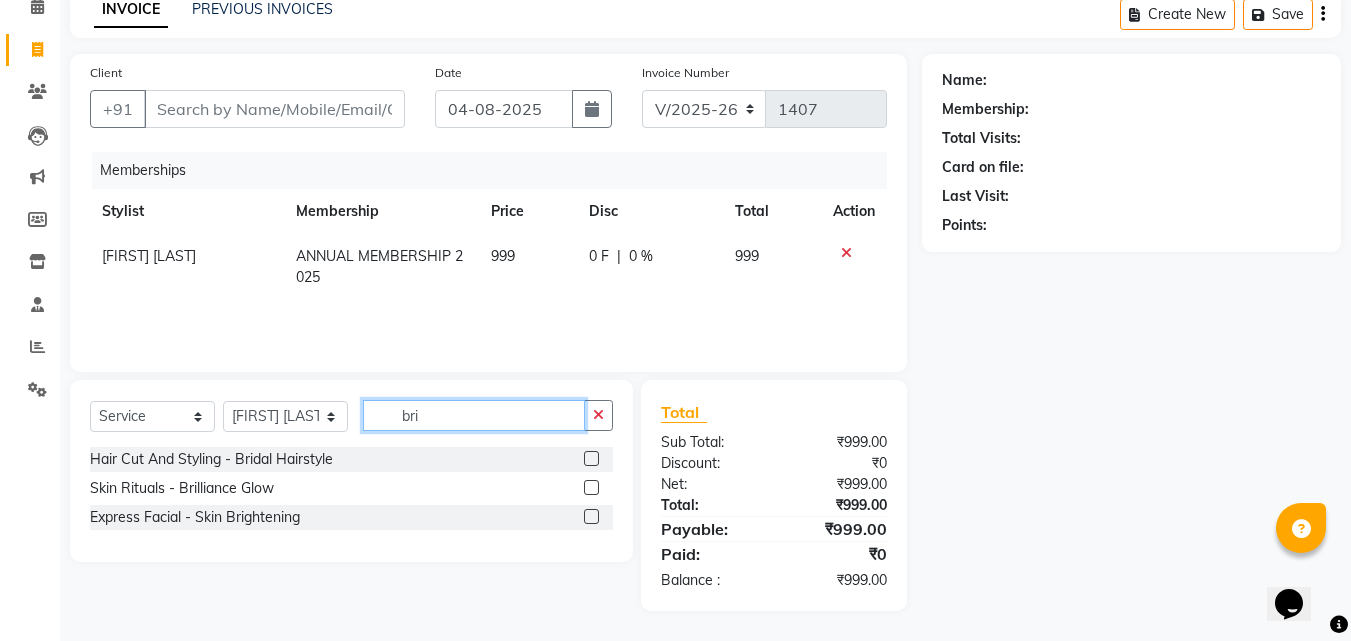 type on "bri" 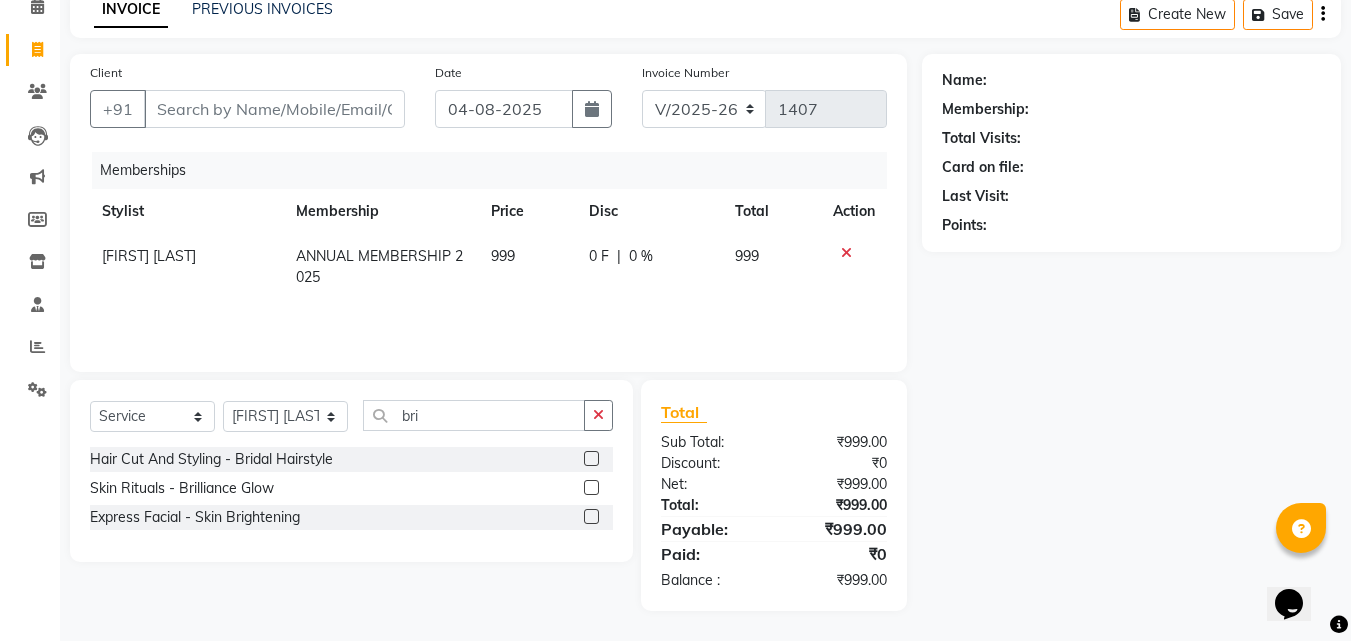 click 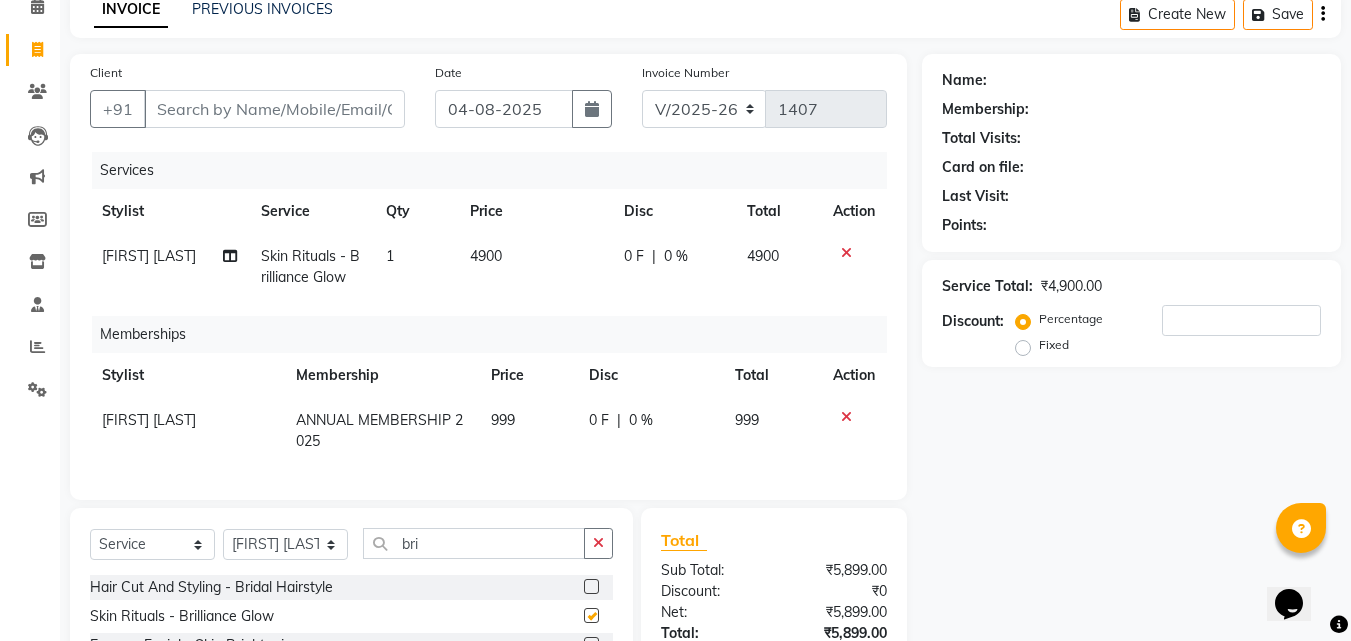 checkbox on "false" 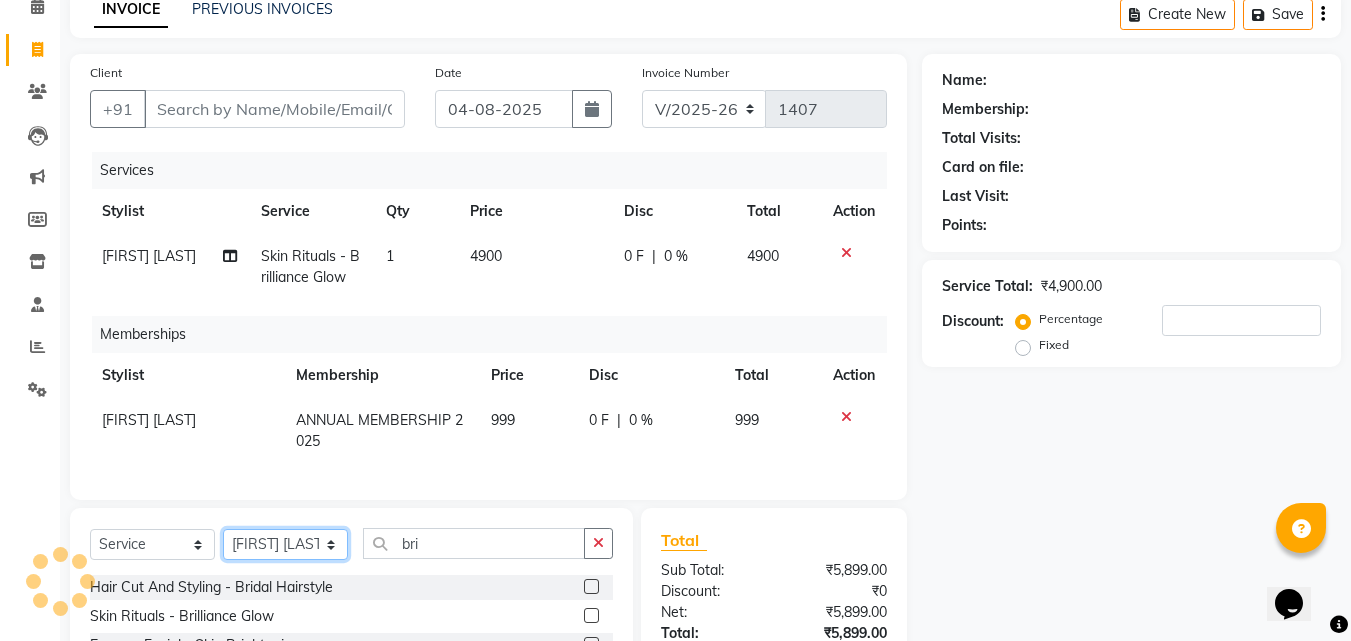 click on "Select Stylist Aditya Waykar Kiran  Manasi Rane Nivrutti Raut  Pramila Bodekar Ravi  Shubham Dhawale Sneha Verma Sonal Damai" 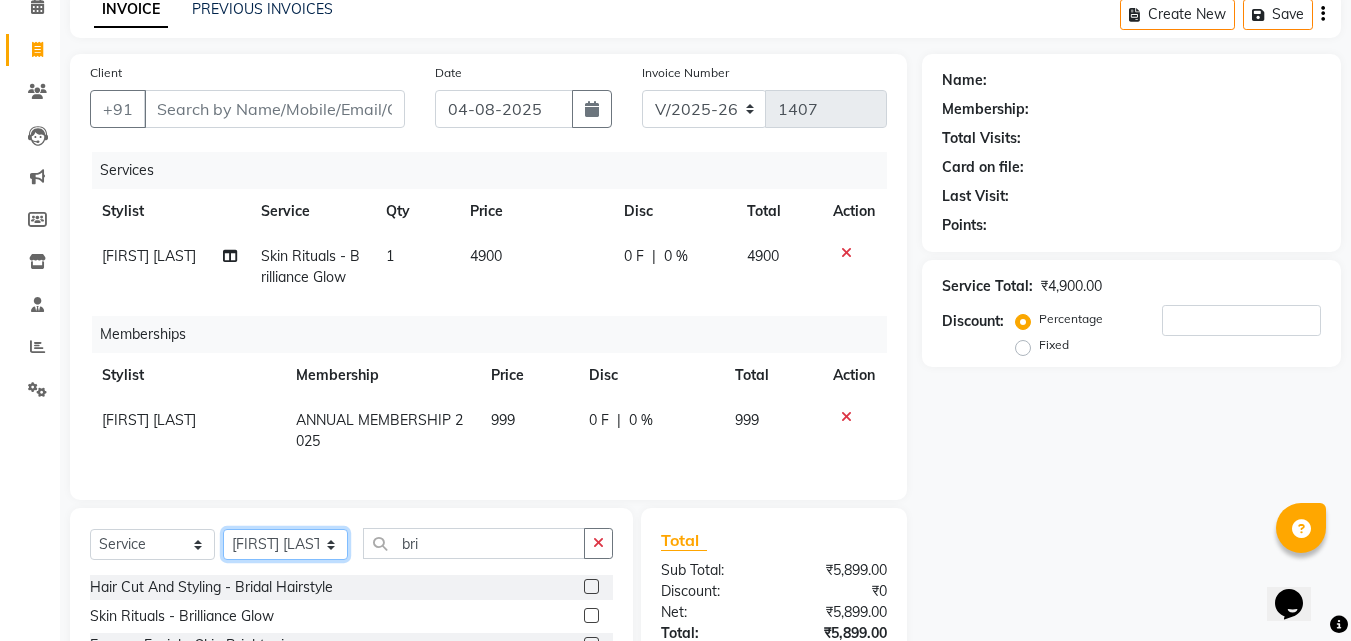 click on "Select Stylist Aditya Waykar Kiran  Manasi Rane Nivrutti Raut  Pramila Bodekar Ravi  Shubham Dhawale Sneha Verma Sonal Damai" 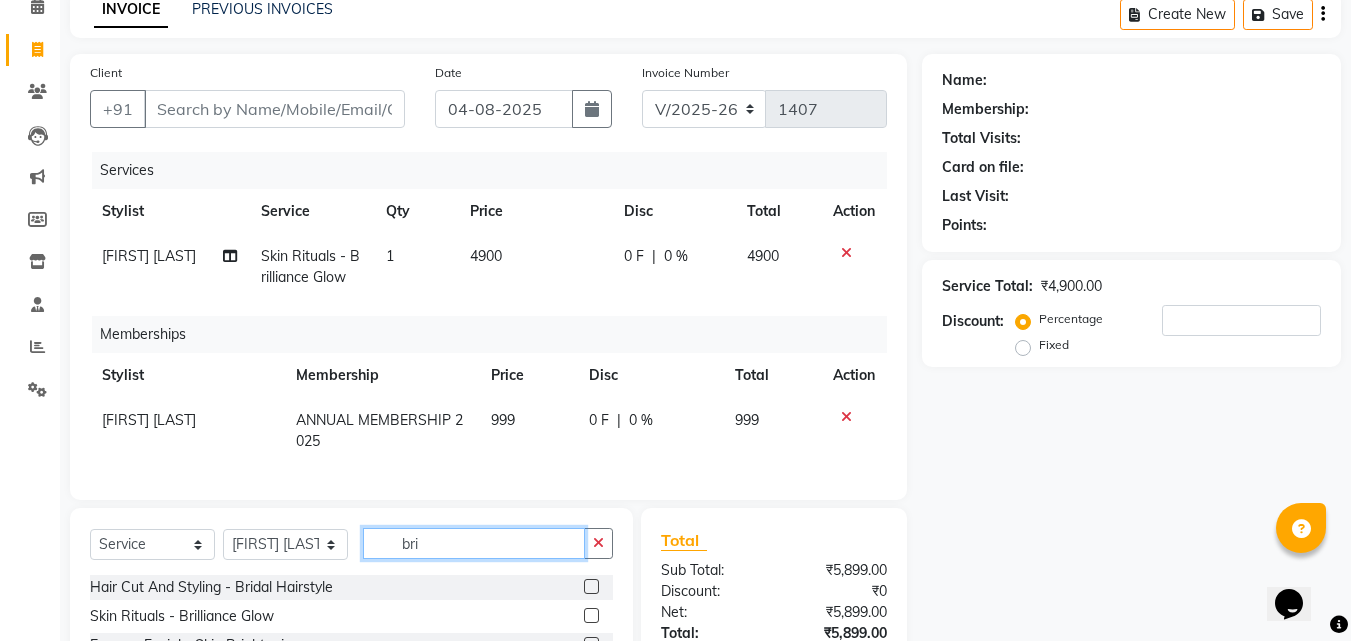 click on "bri" 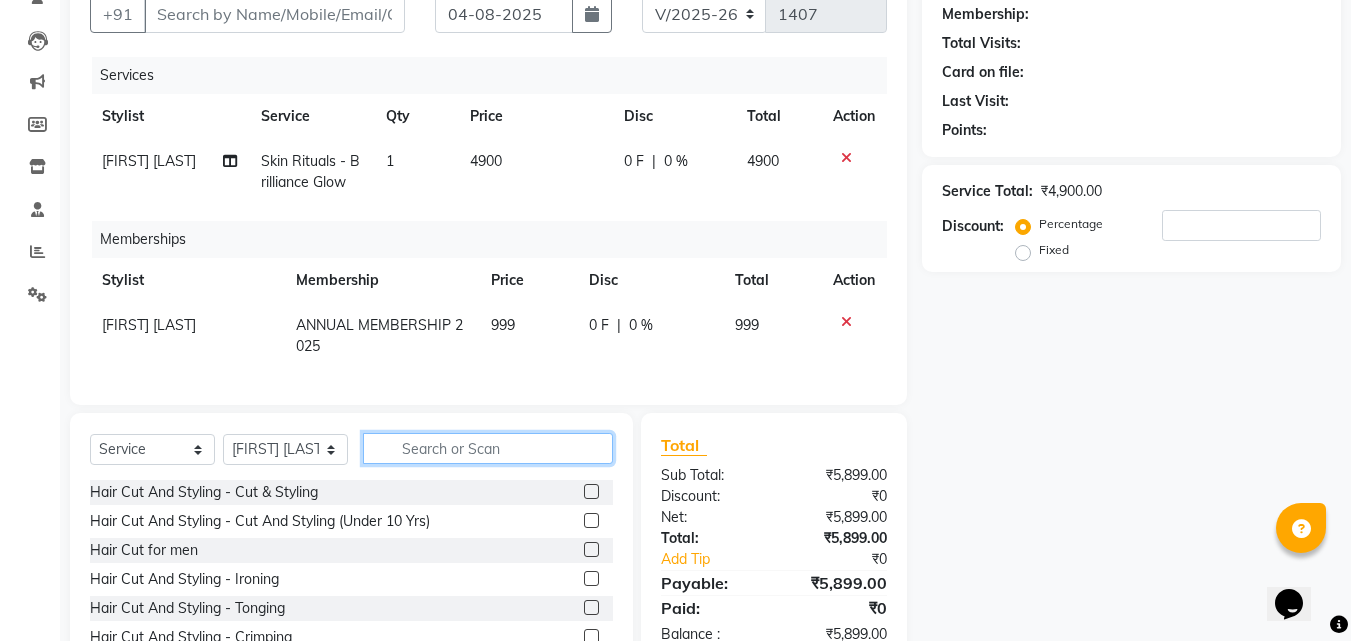 scroll, scrollTop: 220, scrollLeft: 0, axis: vertical 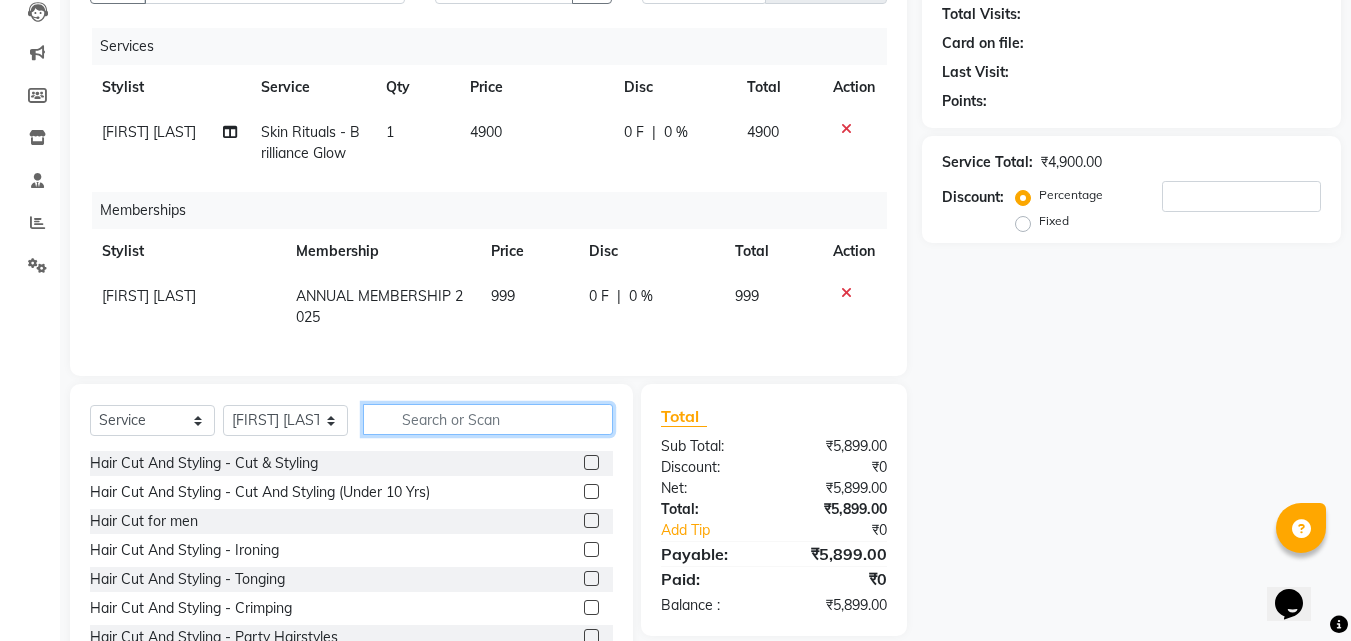 click 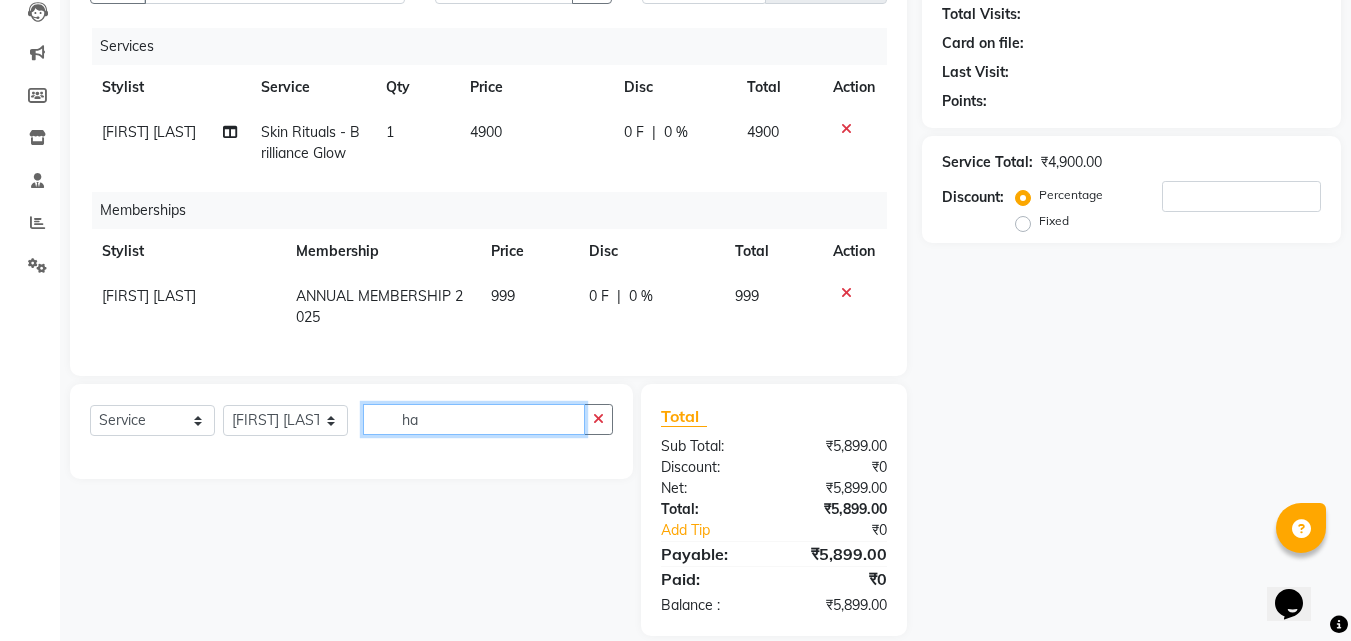 type on "h" 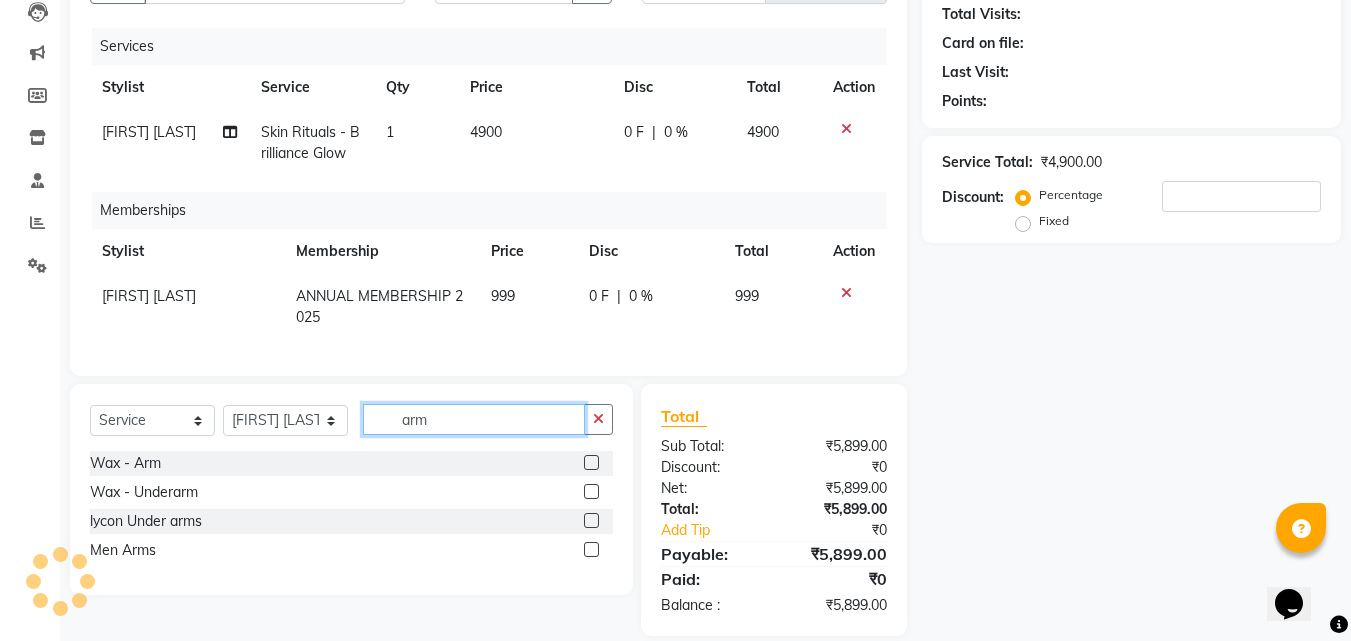 type on "arm" 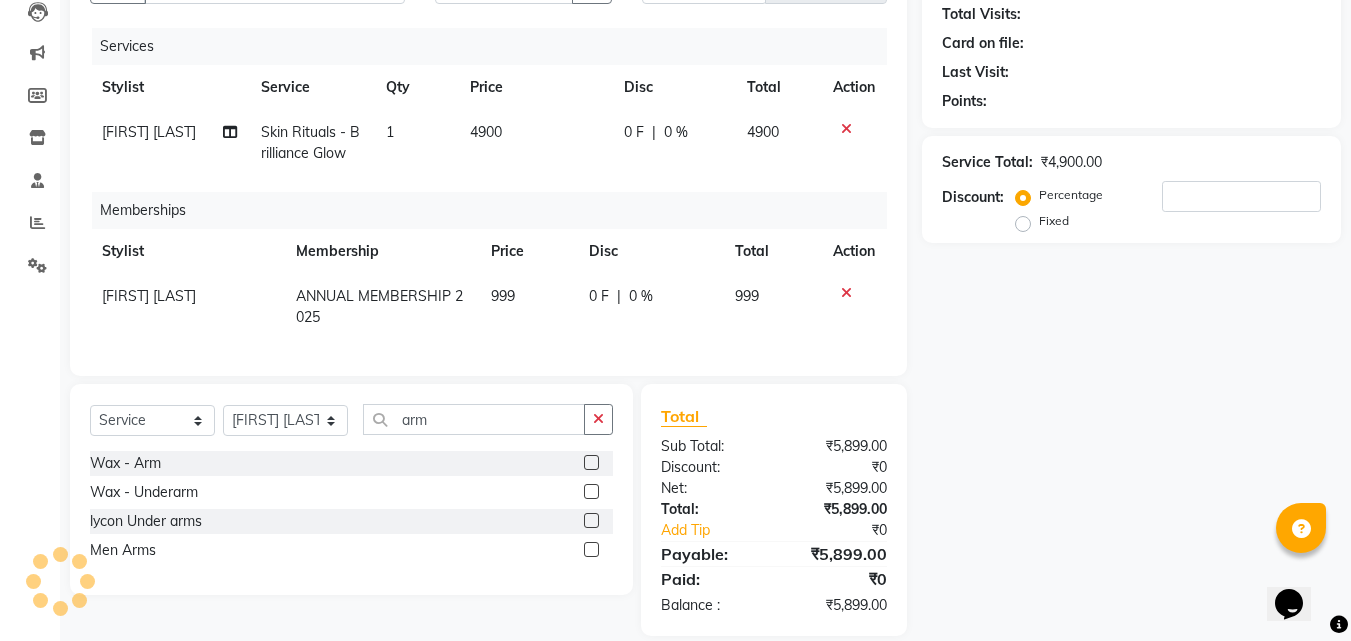 click 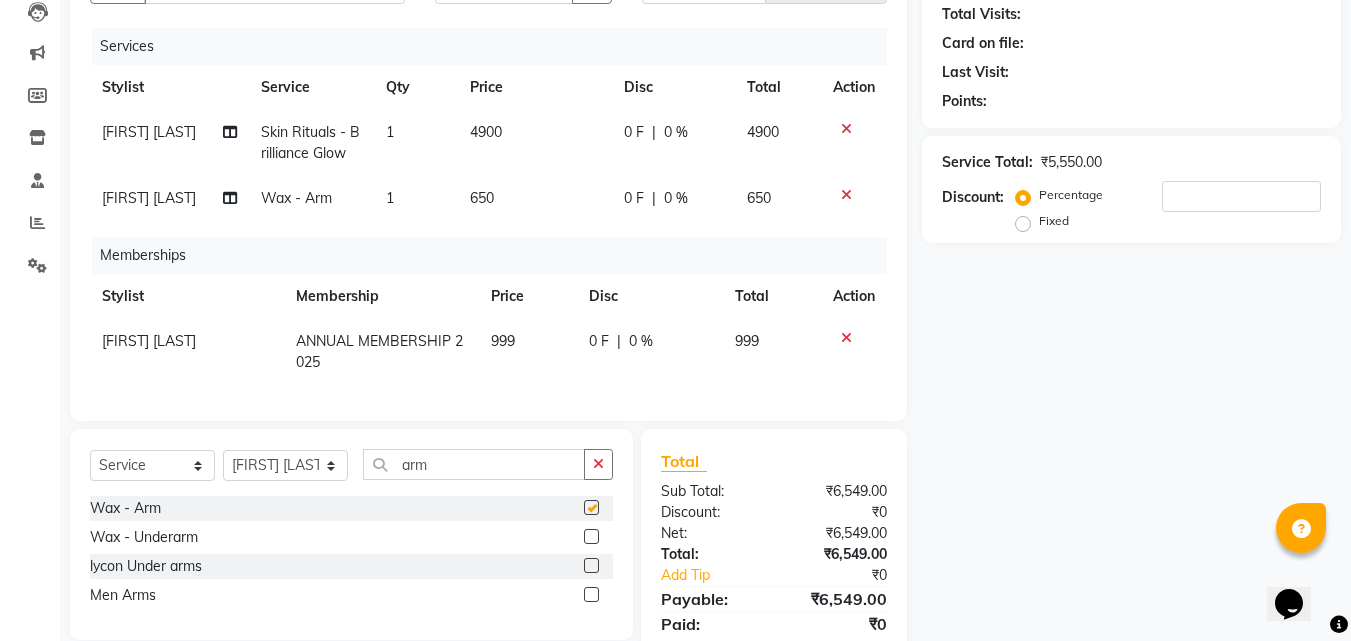 checkbox on "false" 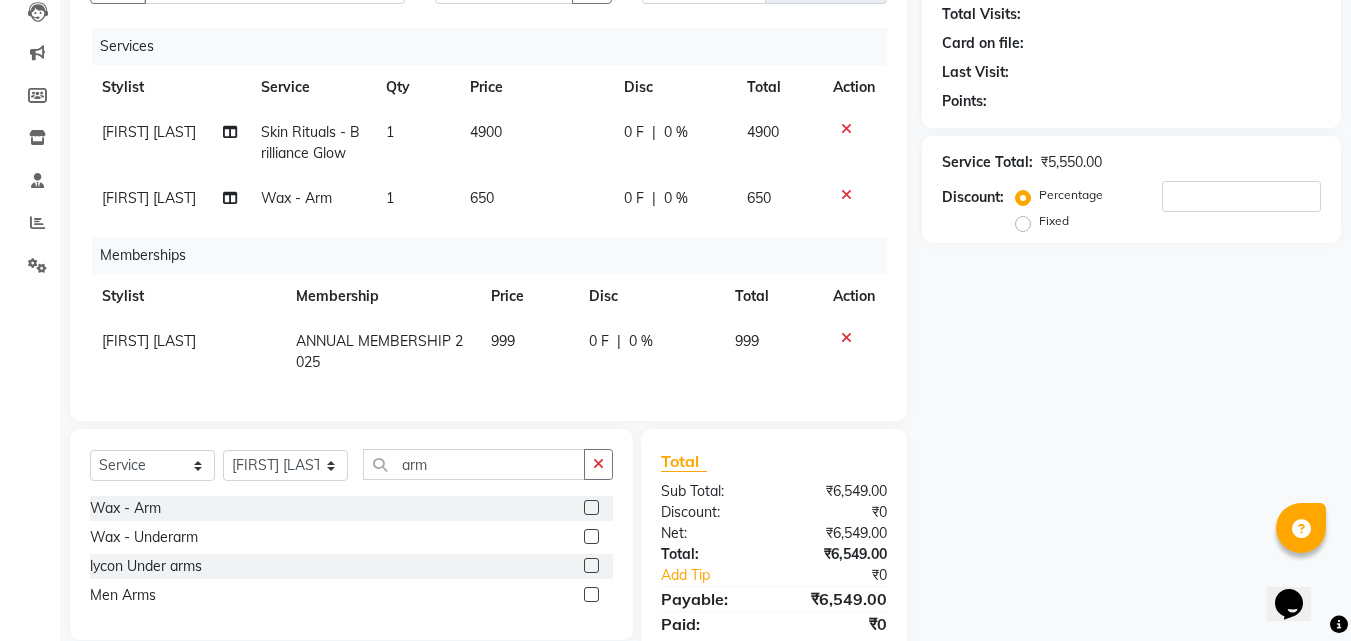 click 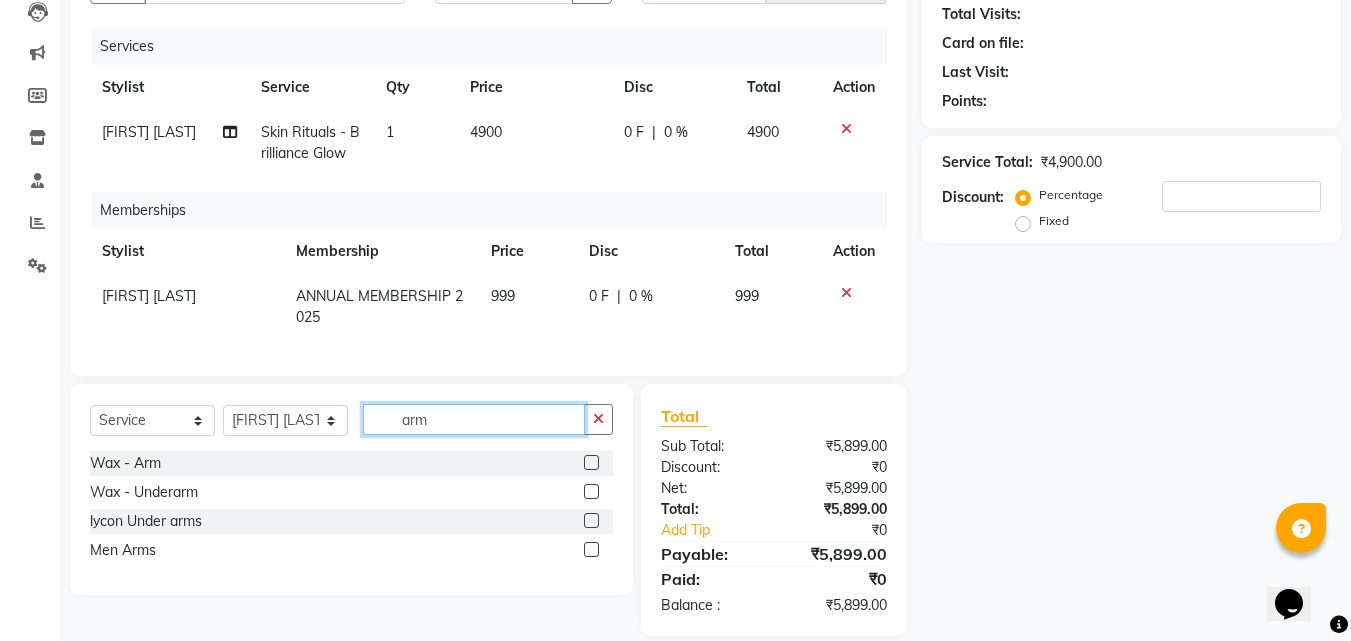 click on "arm" 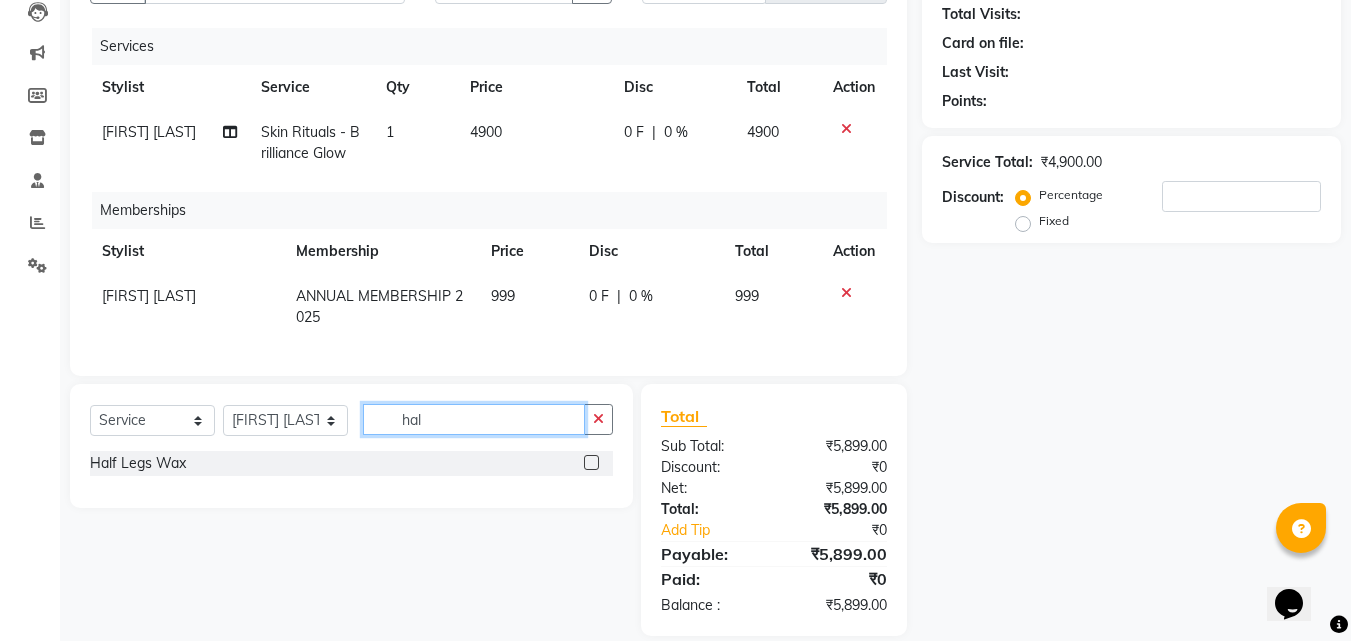 type on "hal" 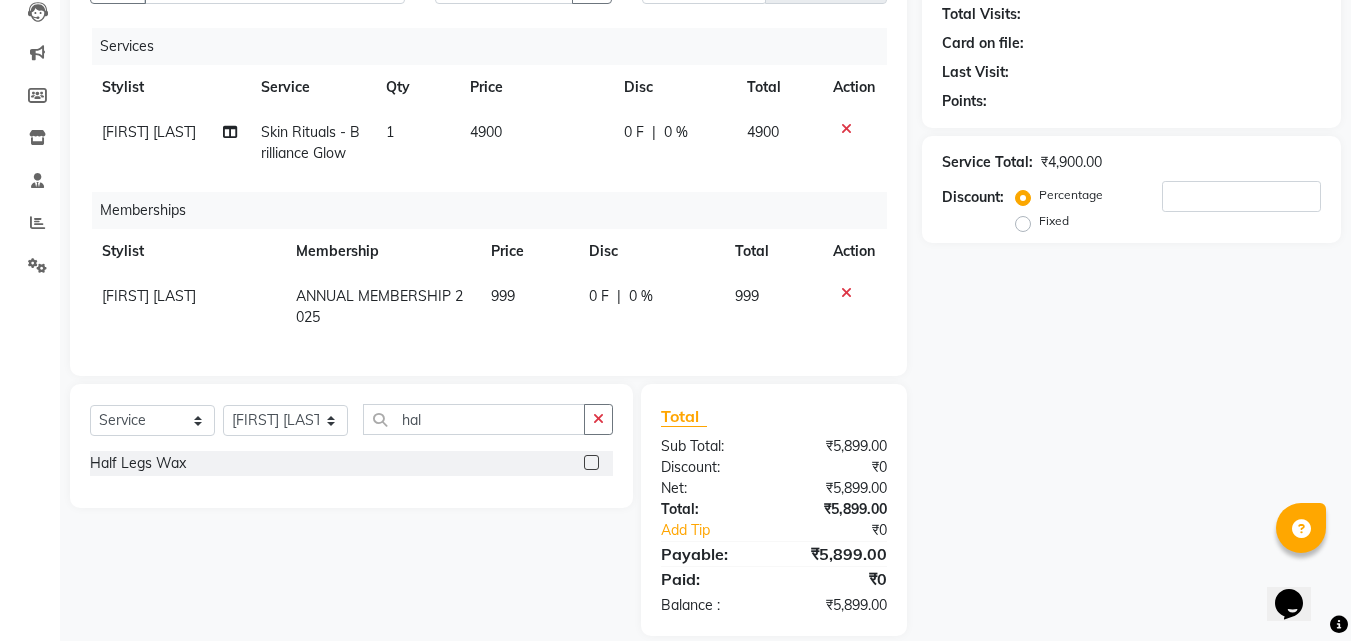 click 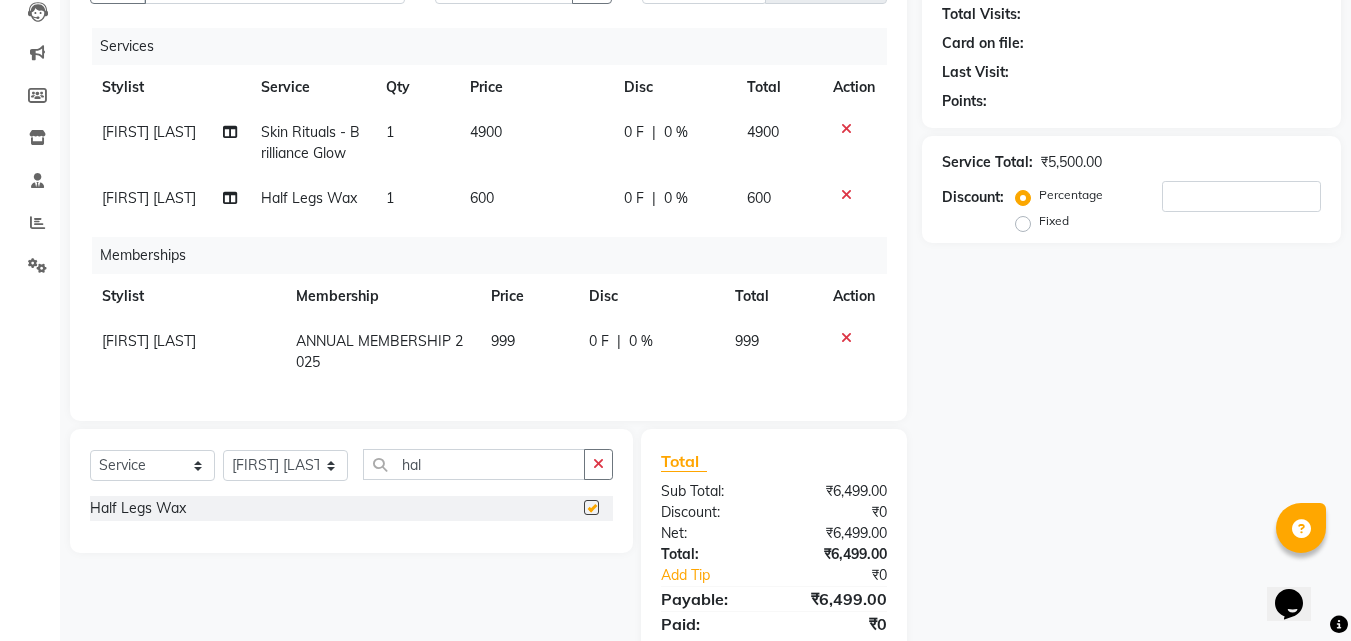 checkbox on "false" 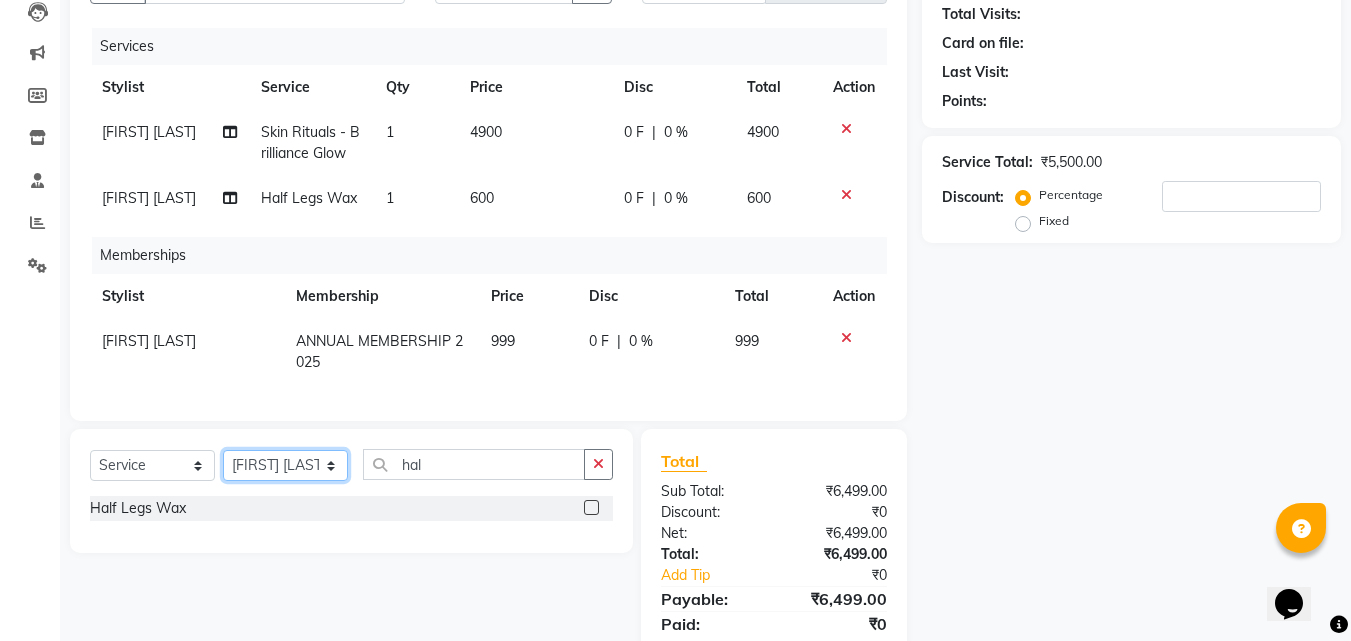 click on "Select Stylist Aditya Waykar Kiran  Manasi Rane Nivrutti Raut  Pramila Bodekar Ravi  Shubham Dhawale Sneha Verma Sonal Damai" 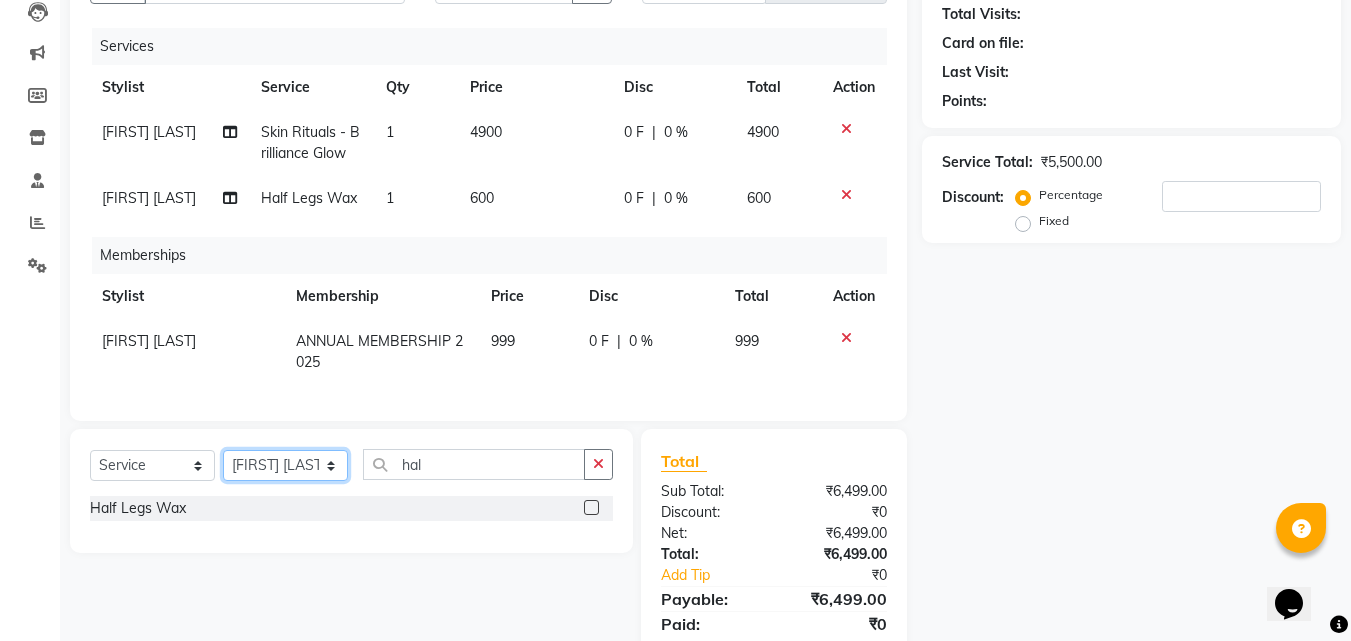 select on "55369" 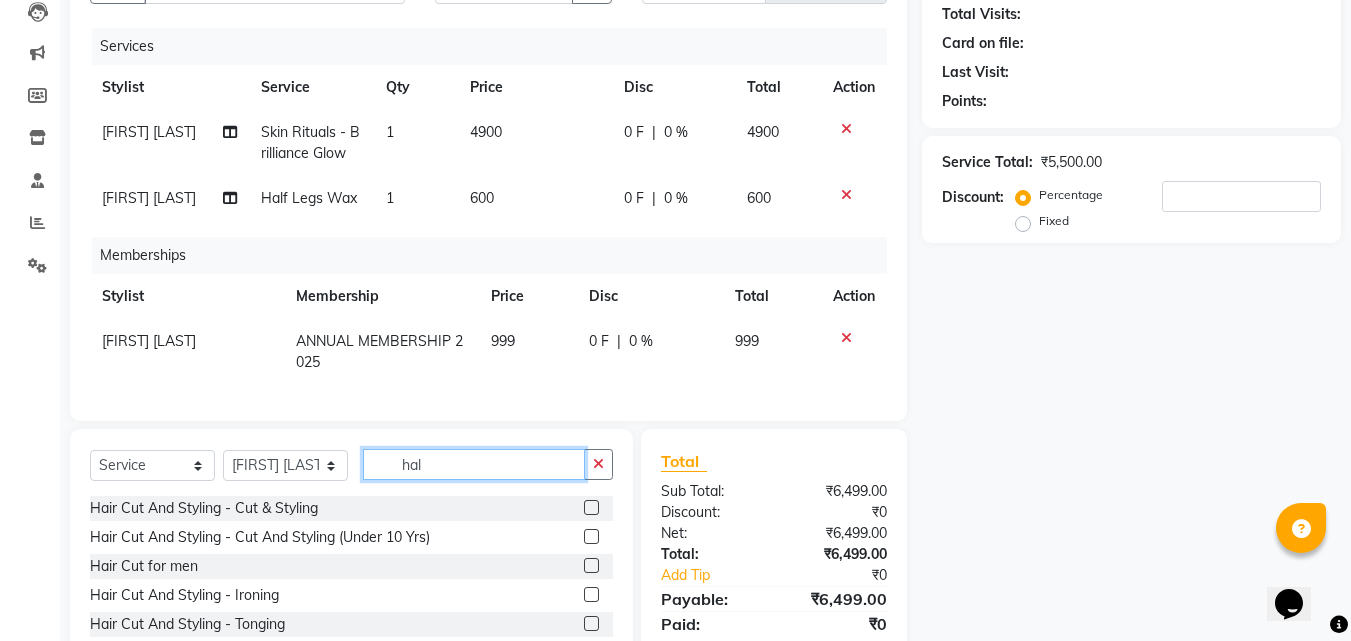 click on "hal" 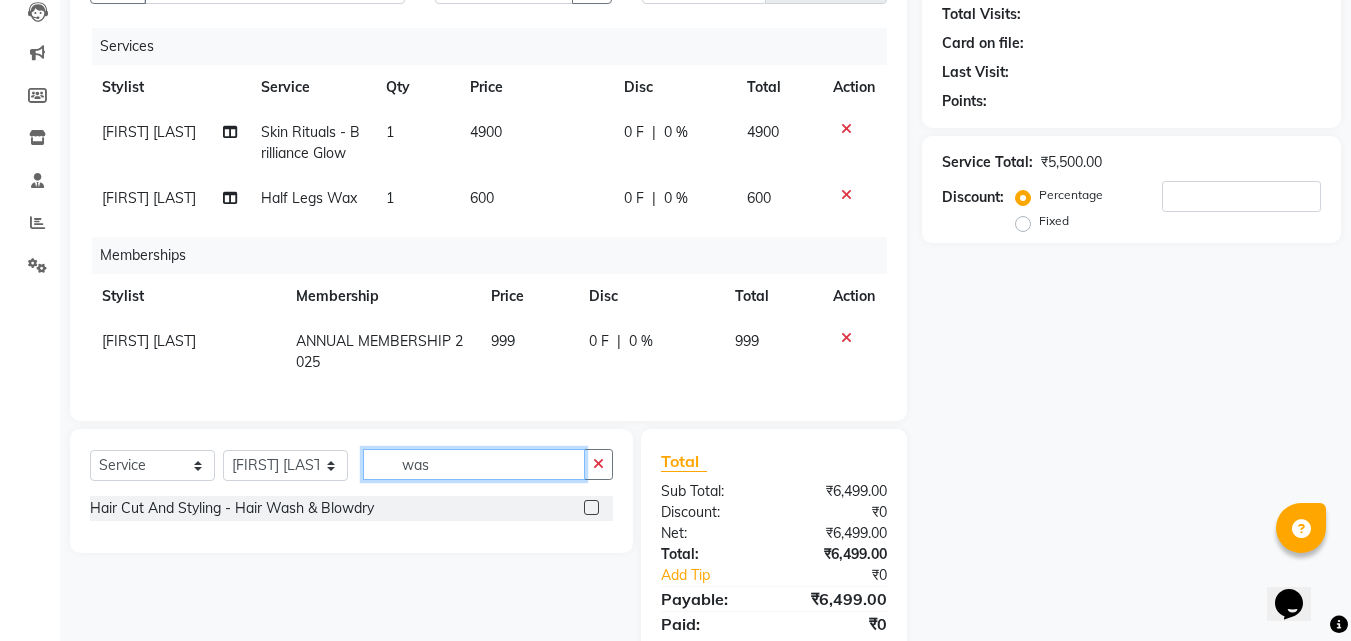 type on "was" 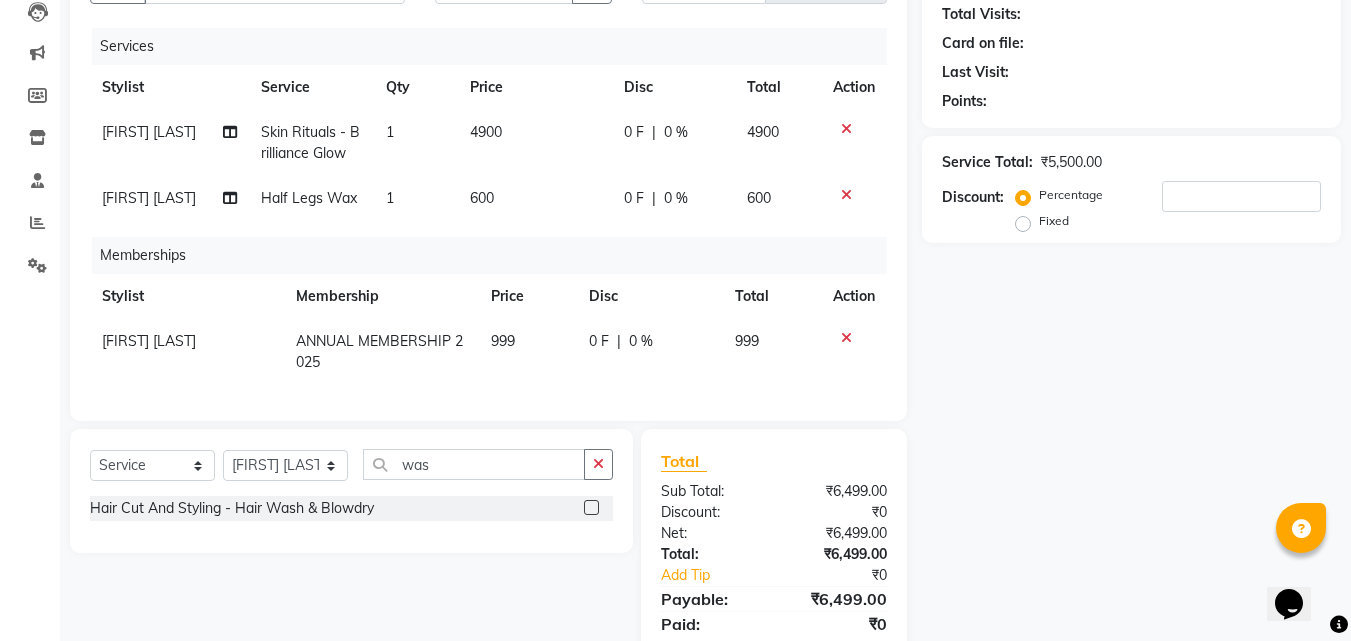 click 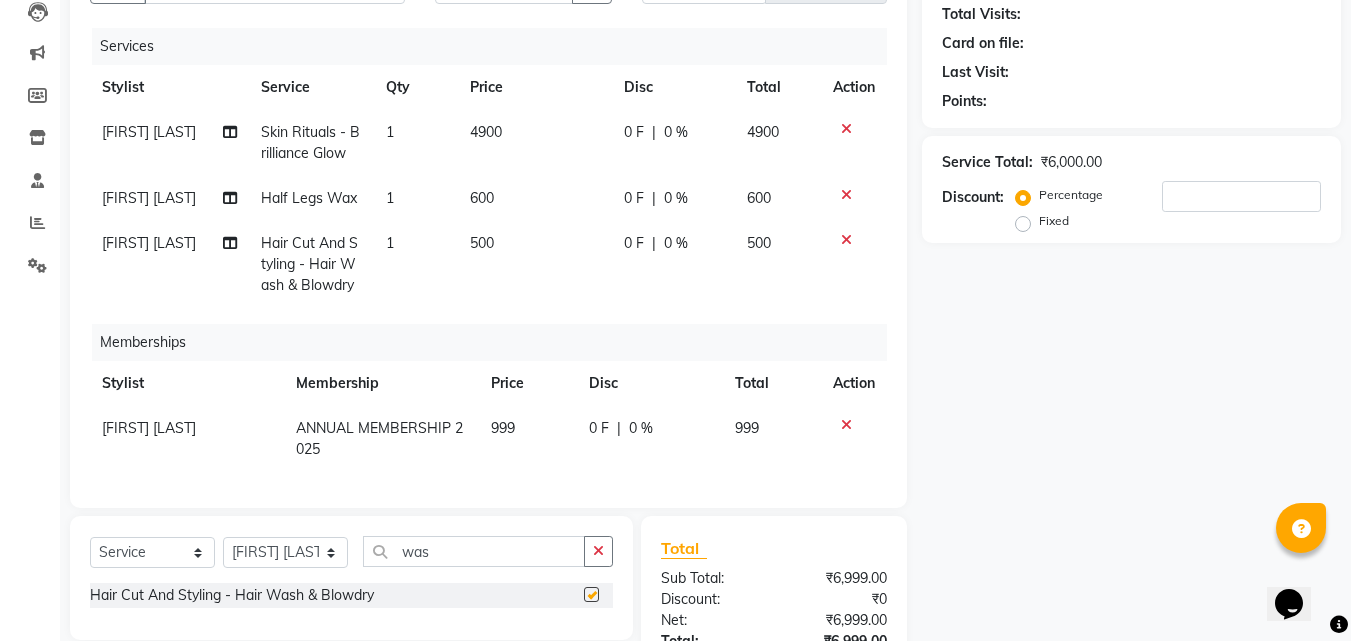 checkbox on "false" 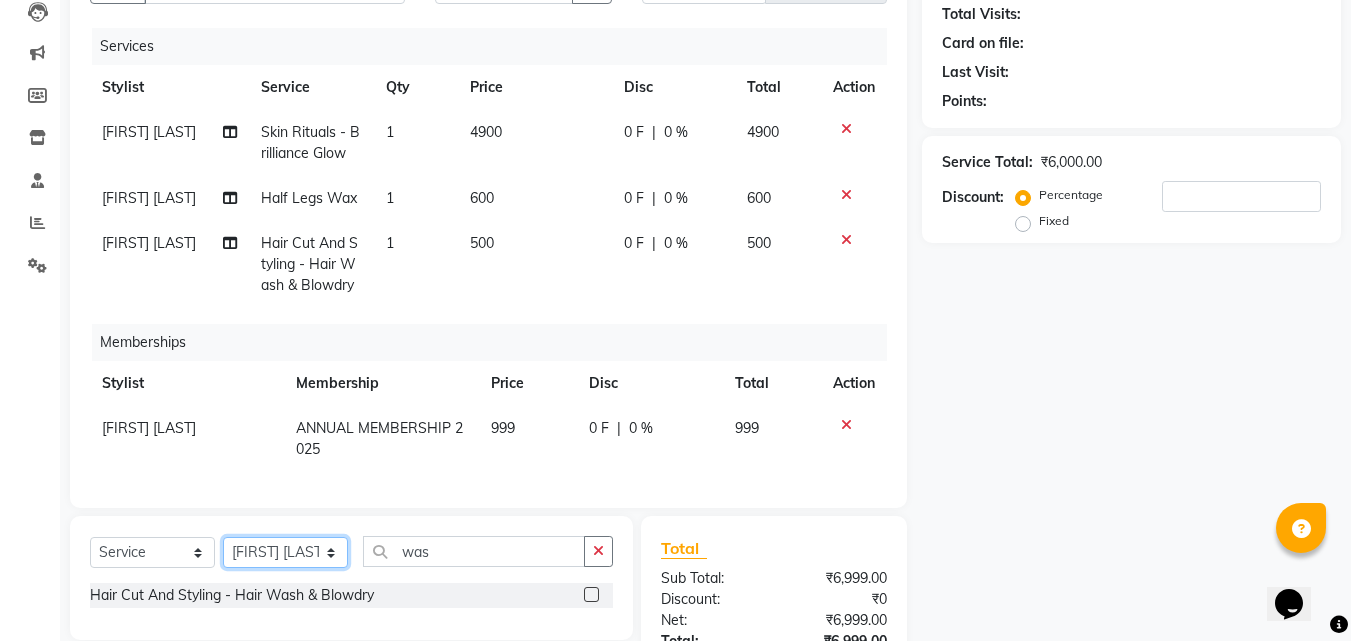 click on "Select Stylist Aditya Waykar Kiran  Manasi Rane Nivrutti Raut  Pramila Bodekar Ravi  Shubham Dhawale Sneha Verma Sonal Damai" 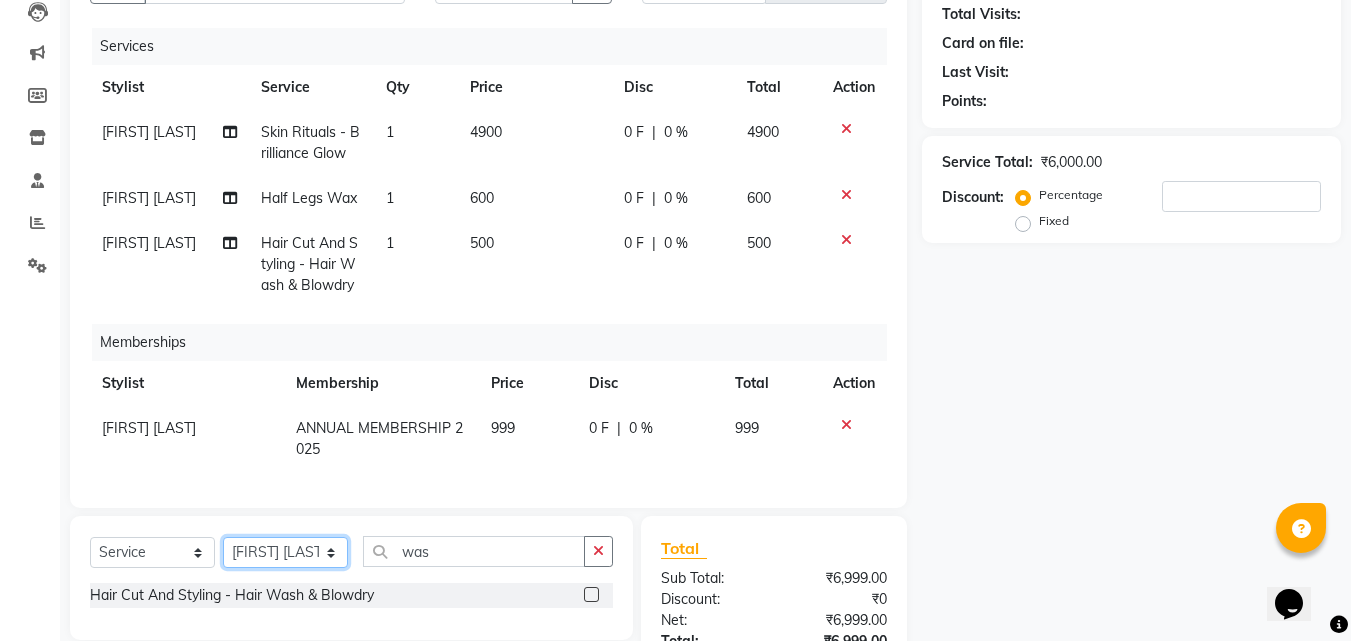 select on "69694" 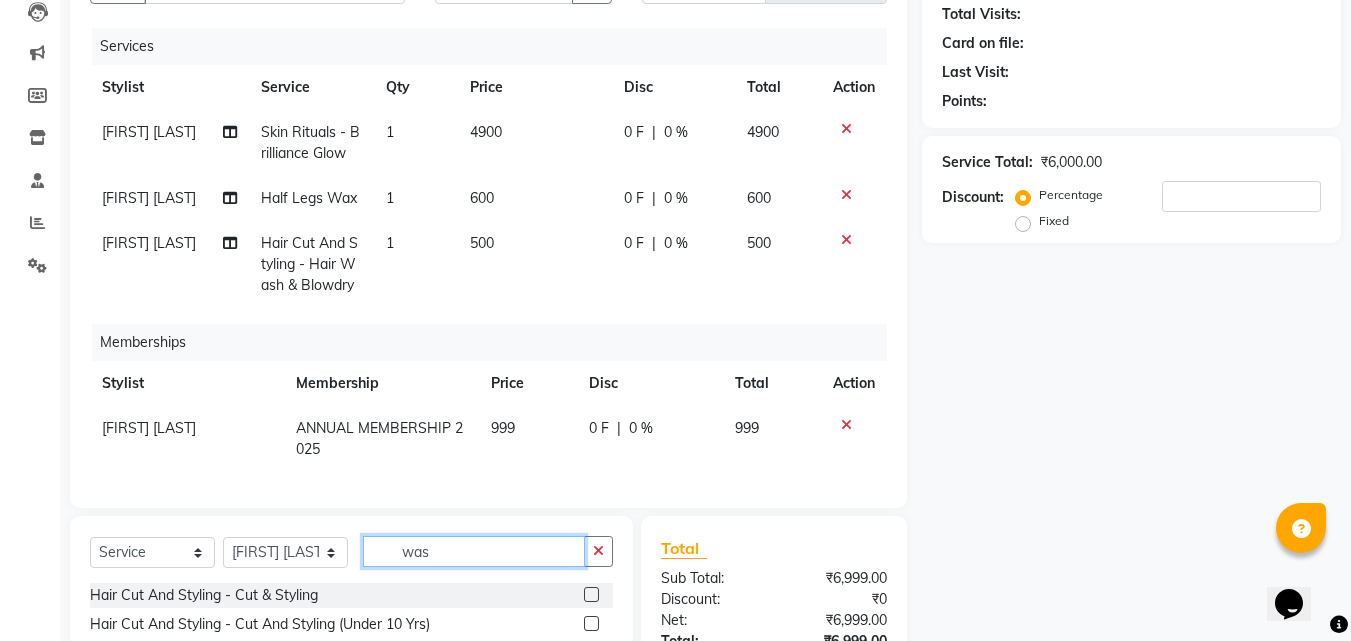 click on "was" 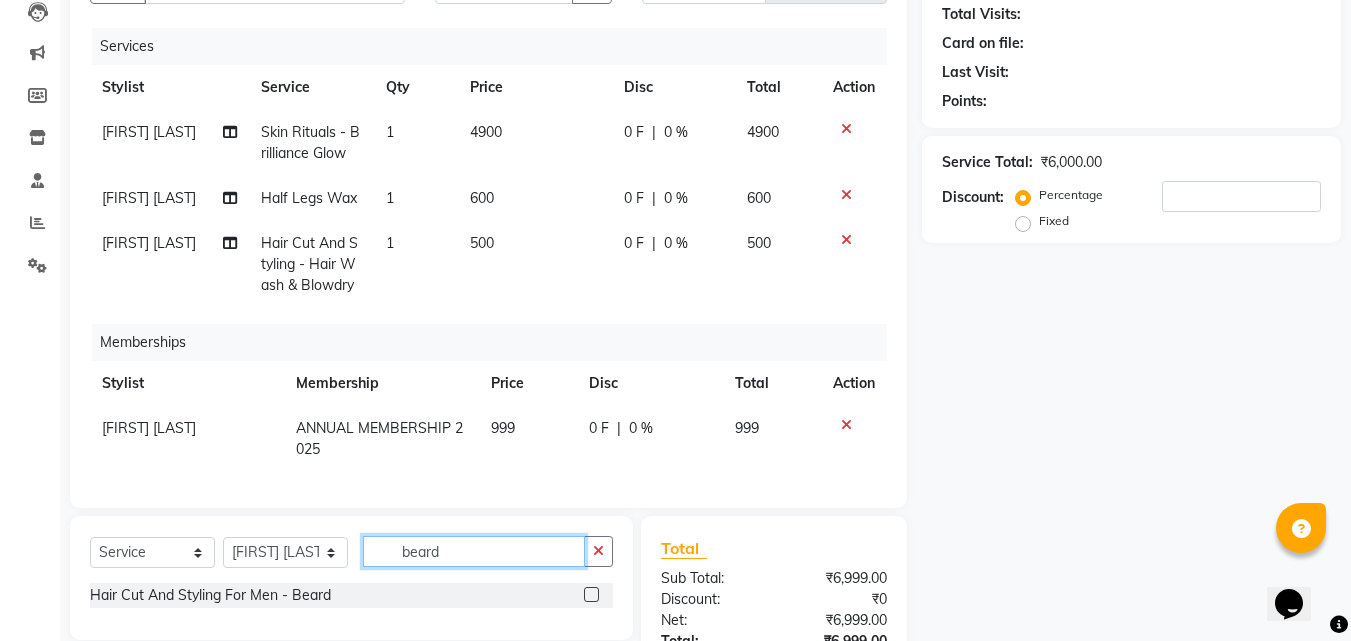 type on "beard" 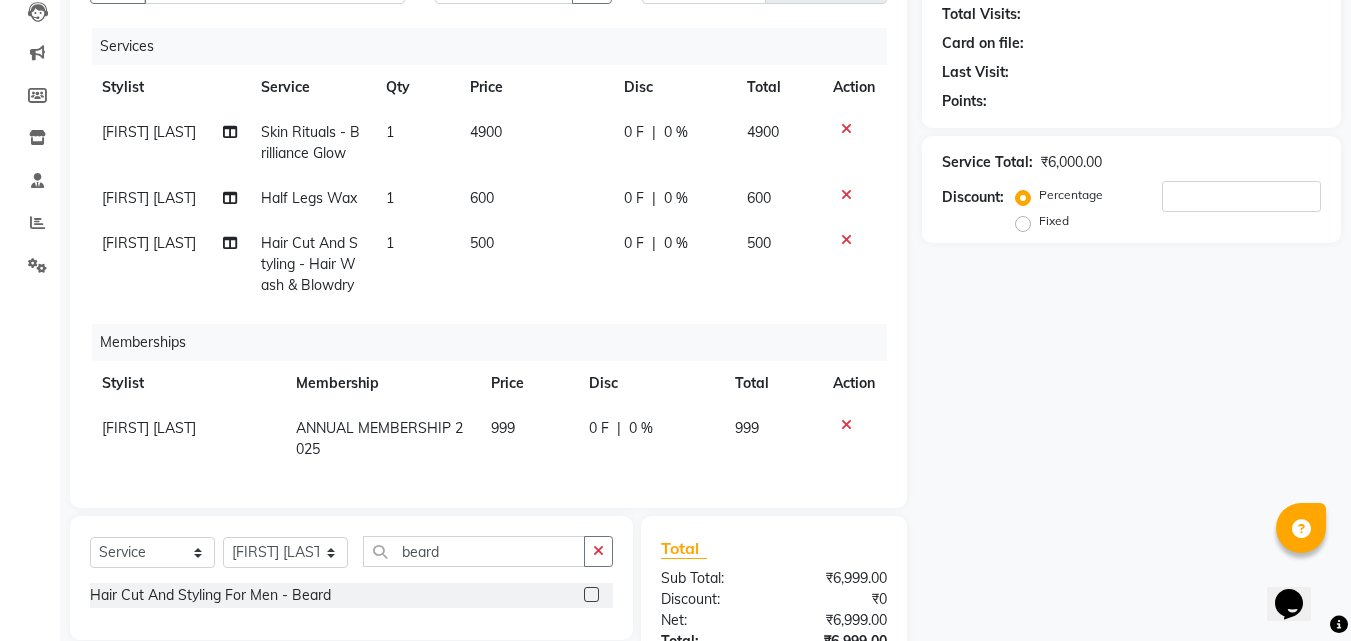 click 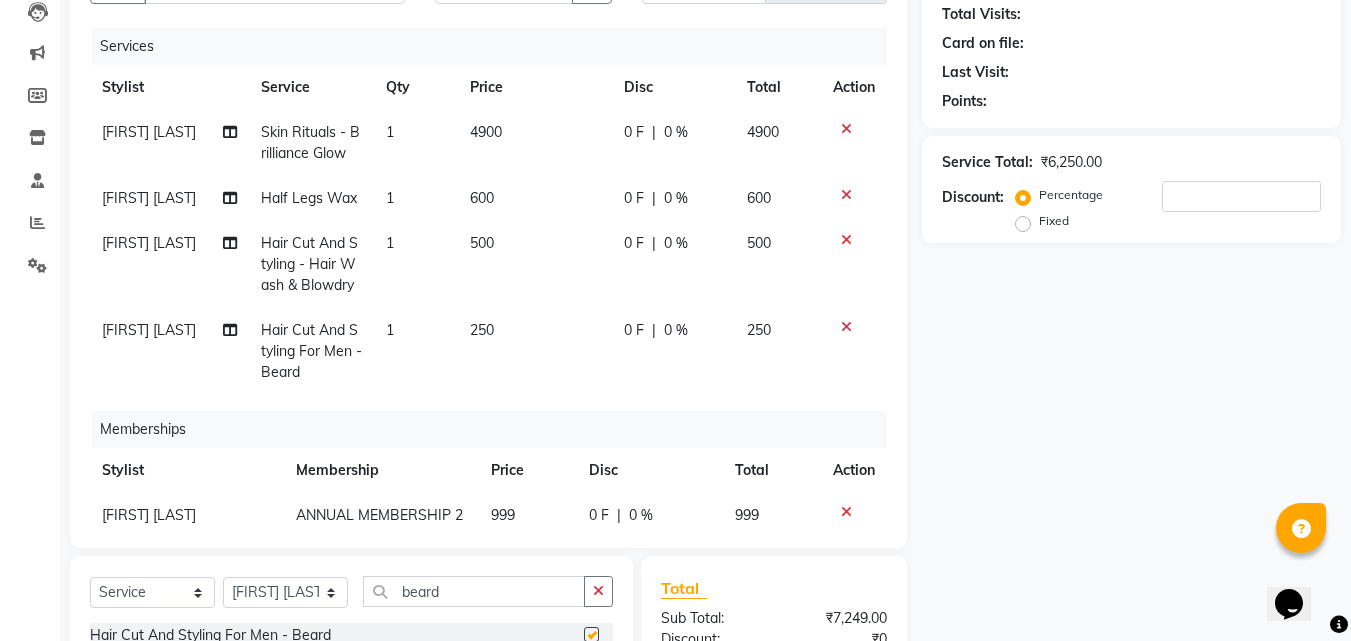 checkbox on "false" 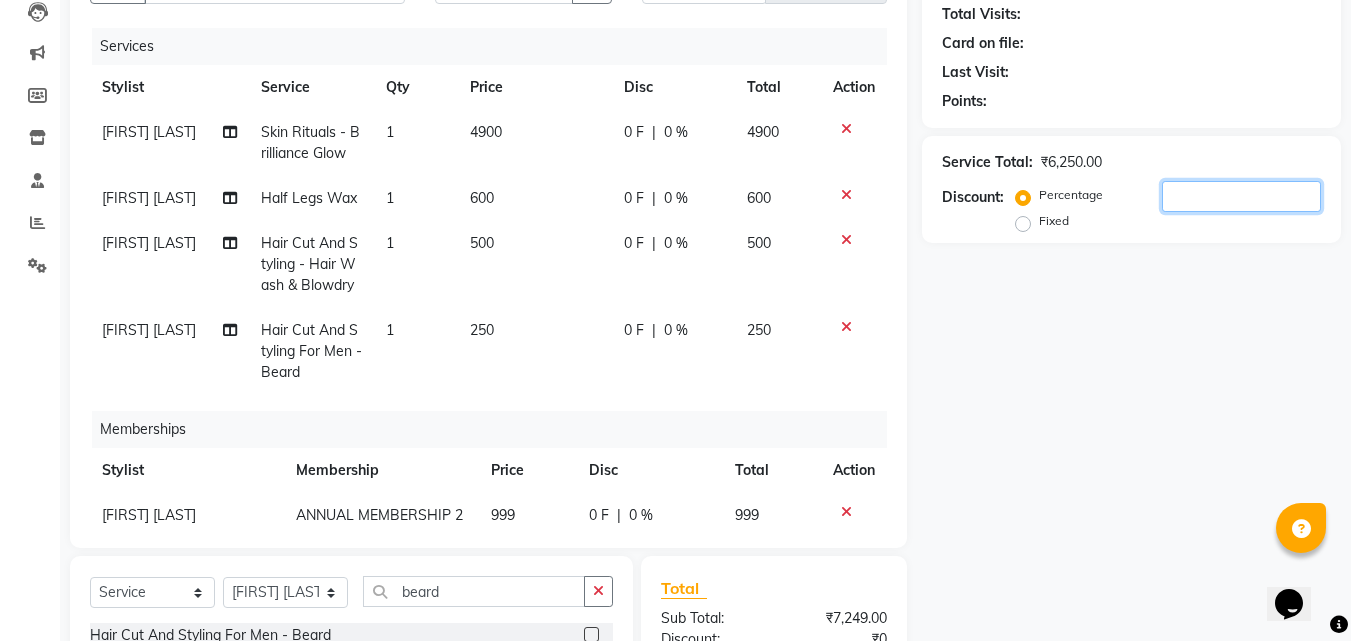 click 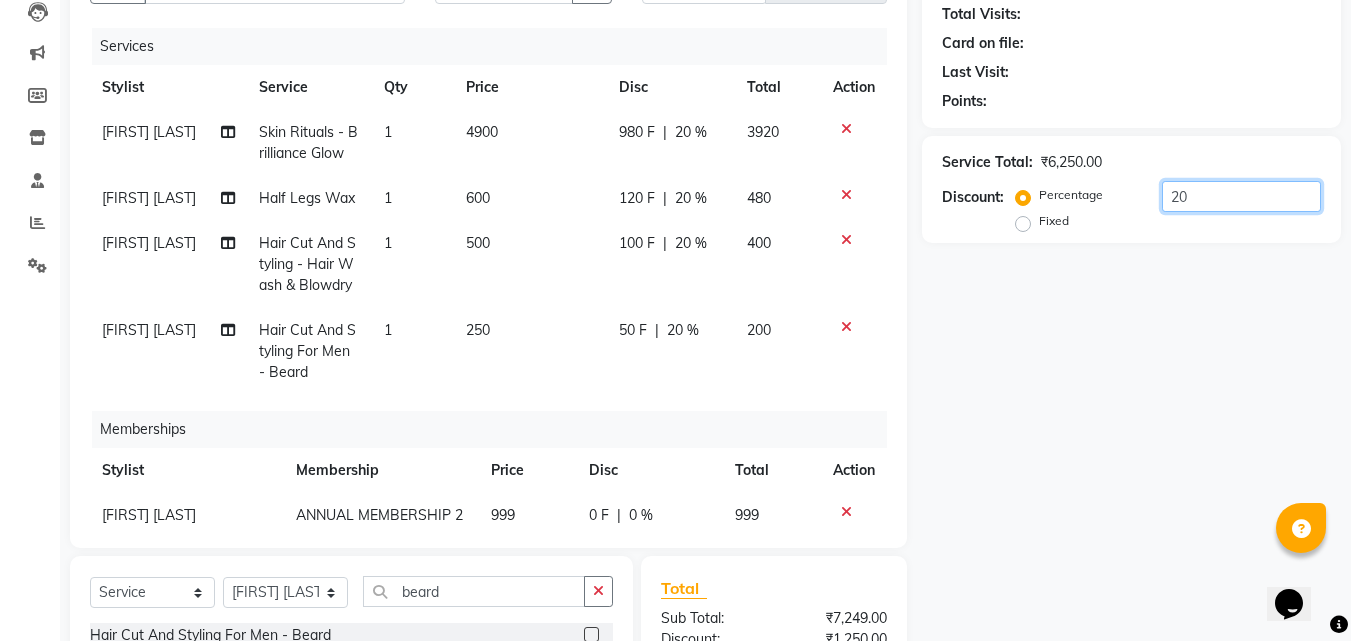 type on "20" 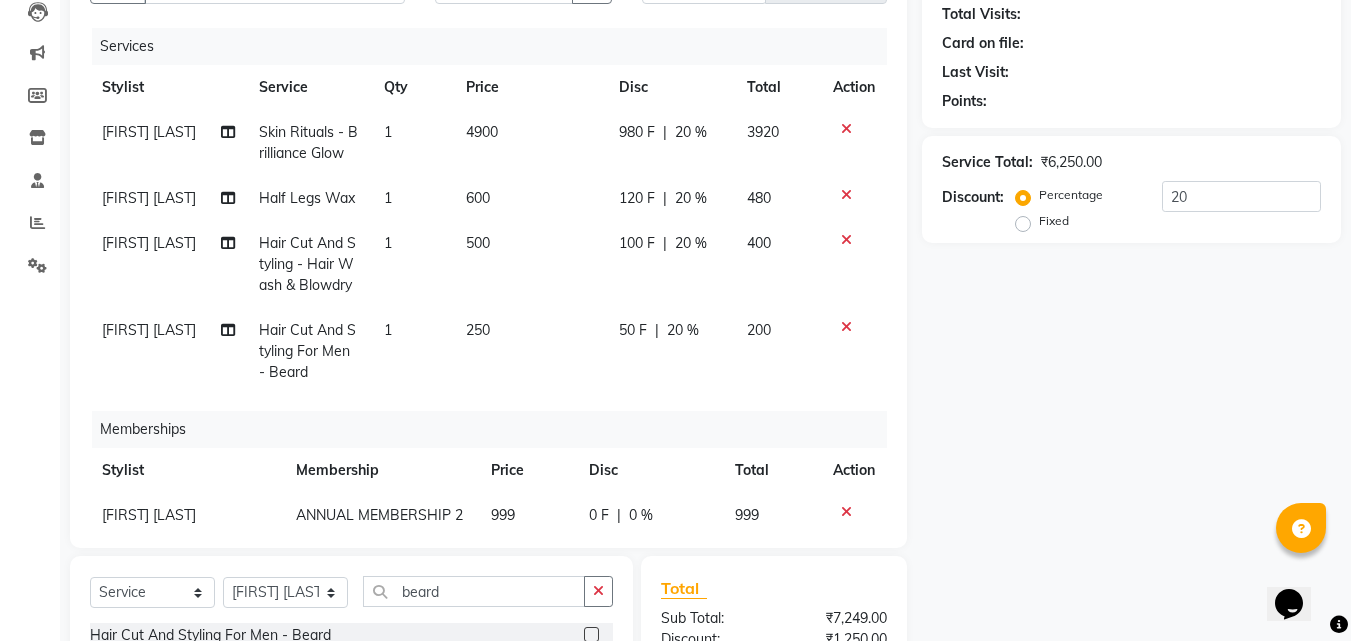 click on "20 %" 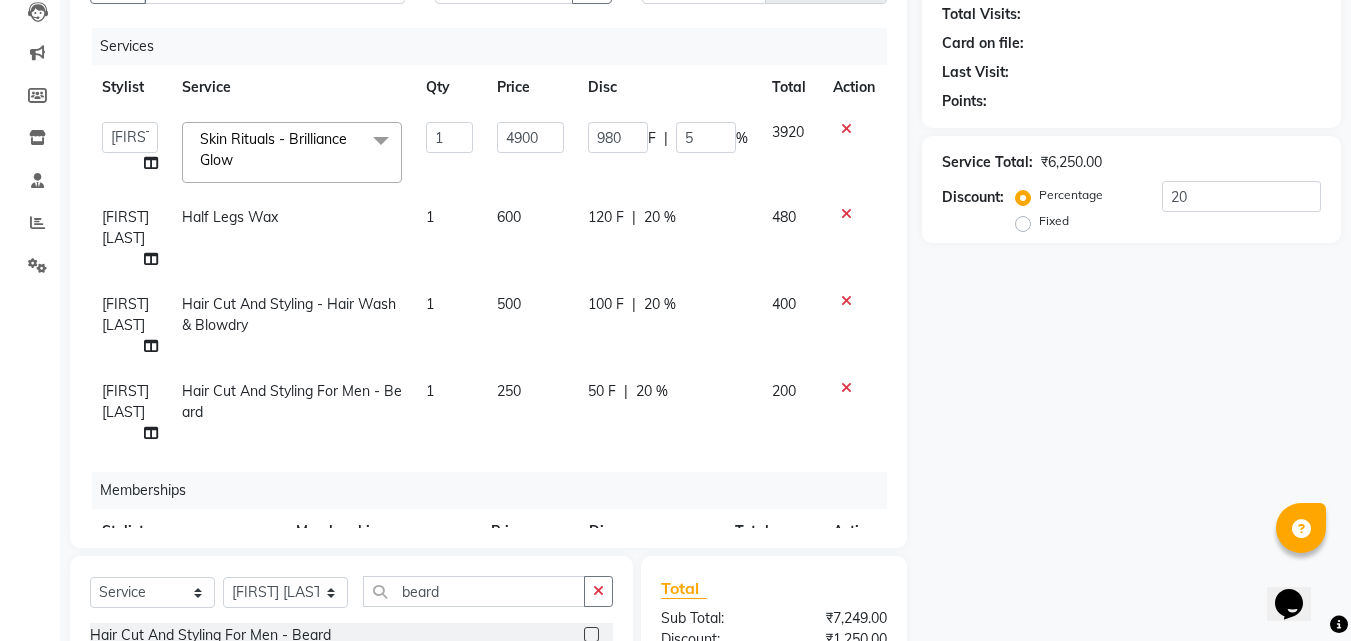 type on "50" 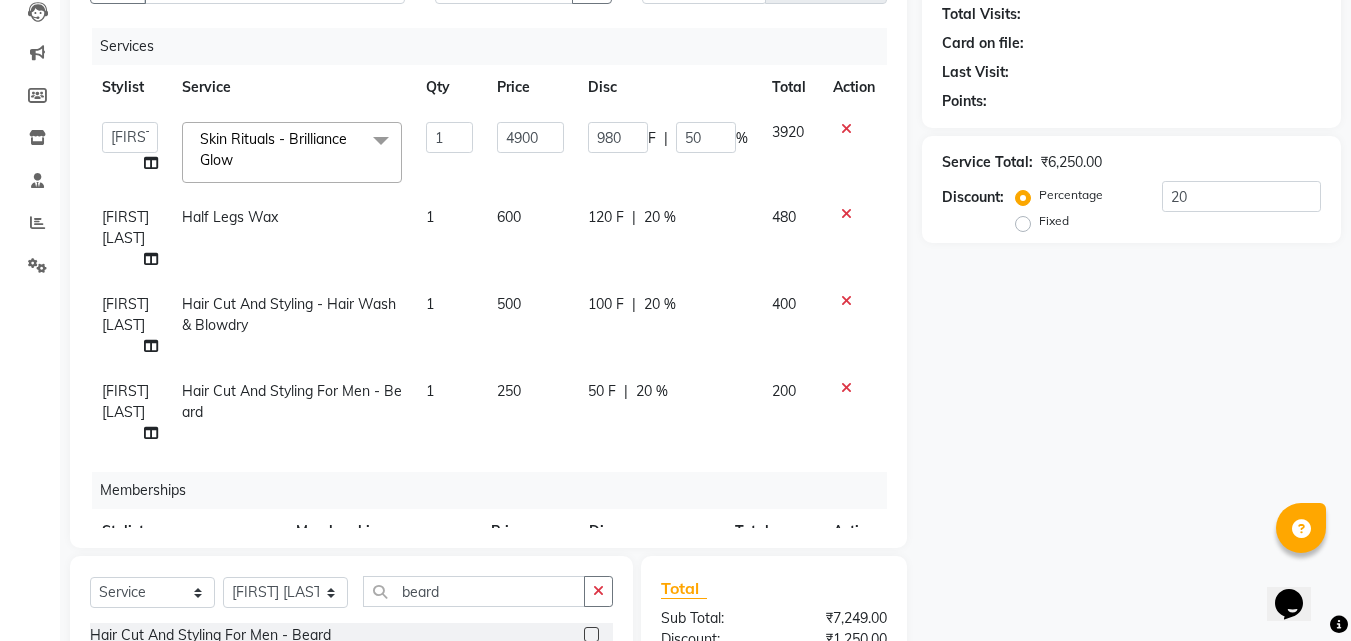 click on "980 F | 50 %" 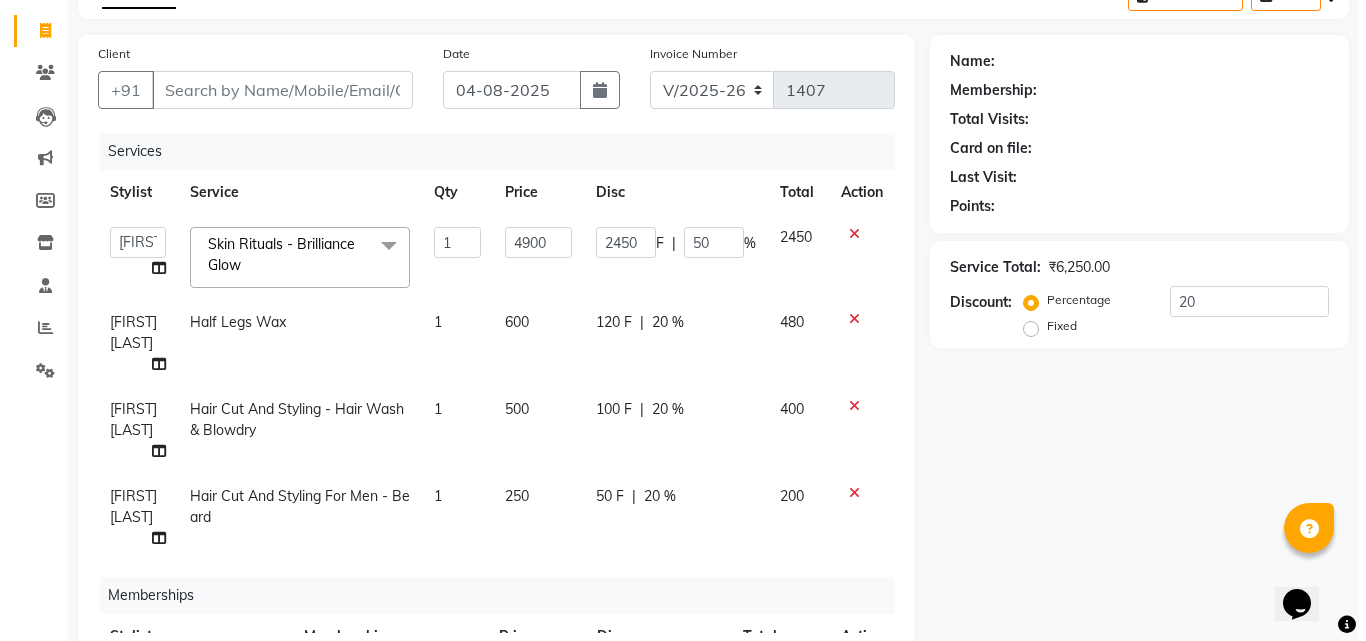 scroll, scrollTop: 0, scrollLeft: 0, axis: both 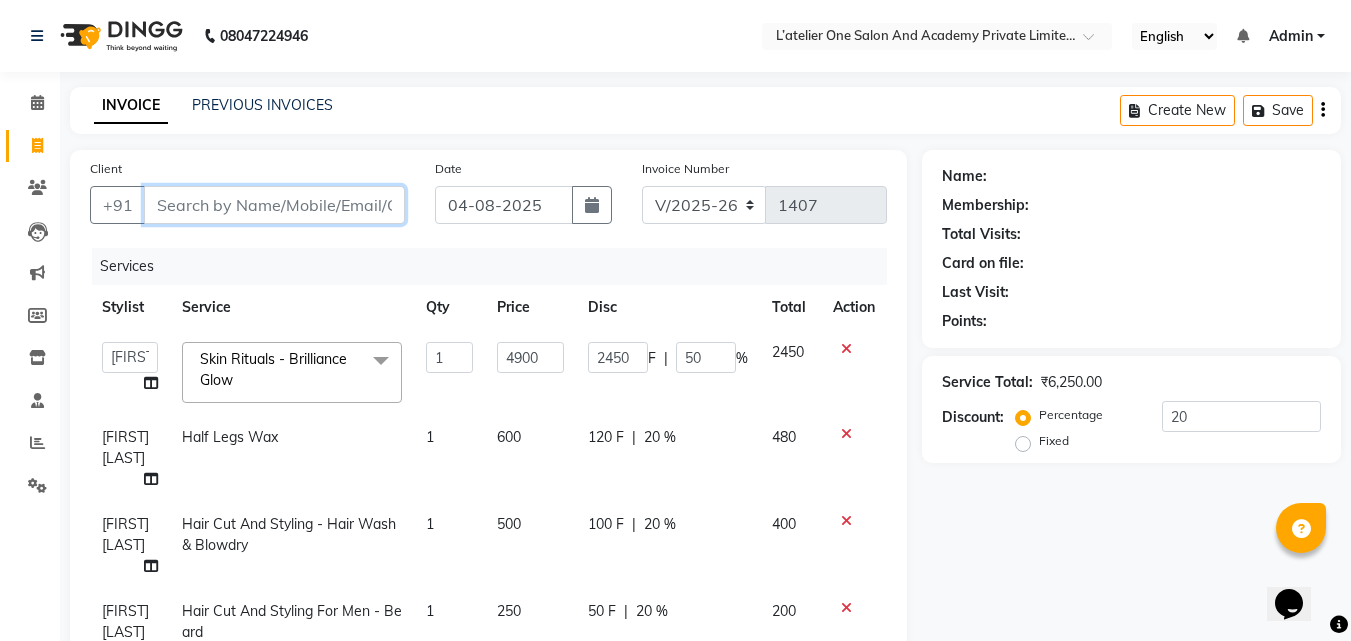 click on "Client" at bounding box center [274, 205] 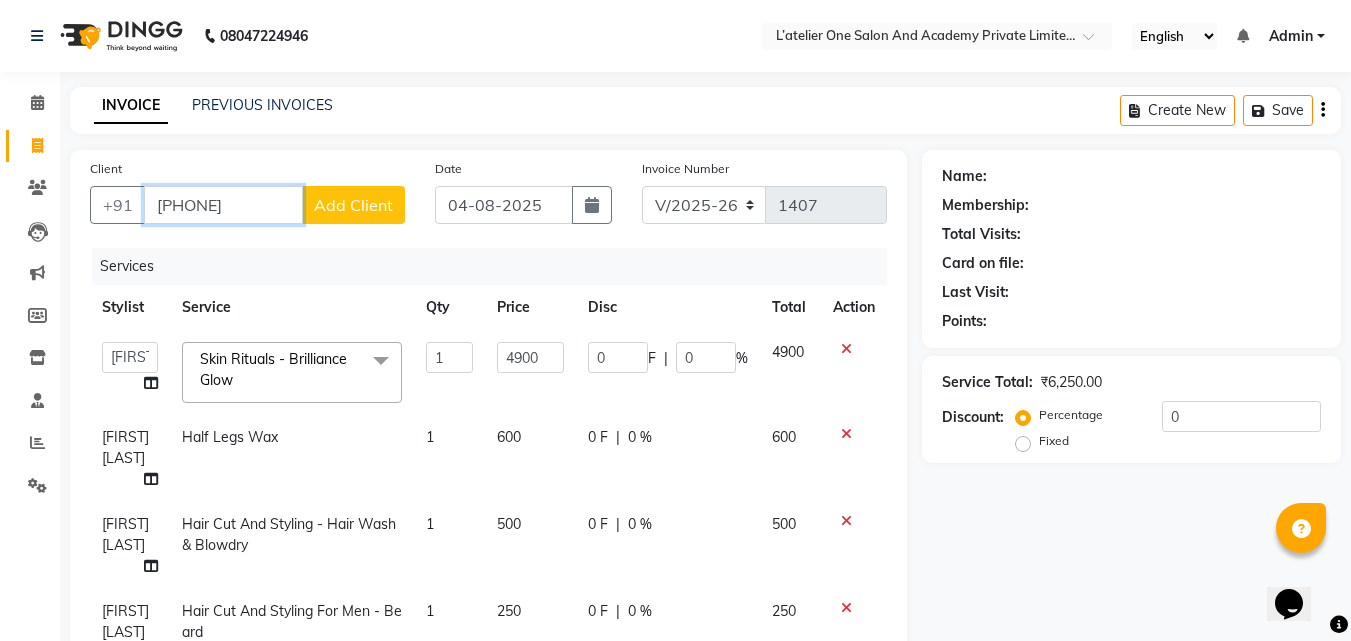type on "[PHONE]" 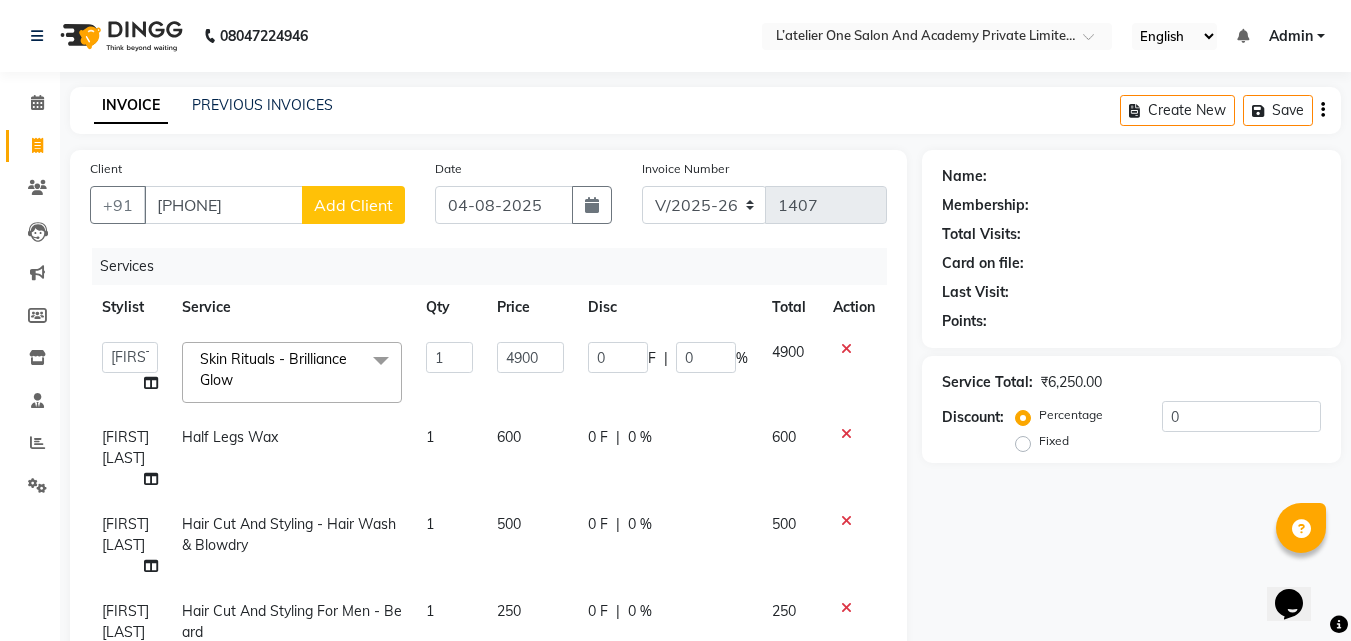click on "Add Client" 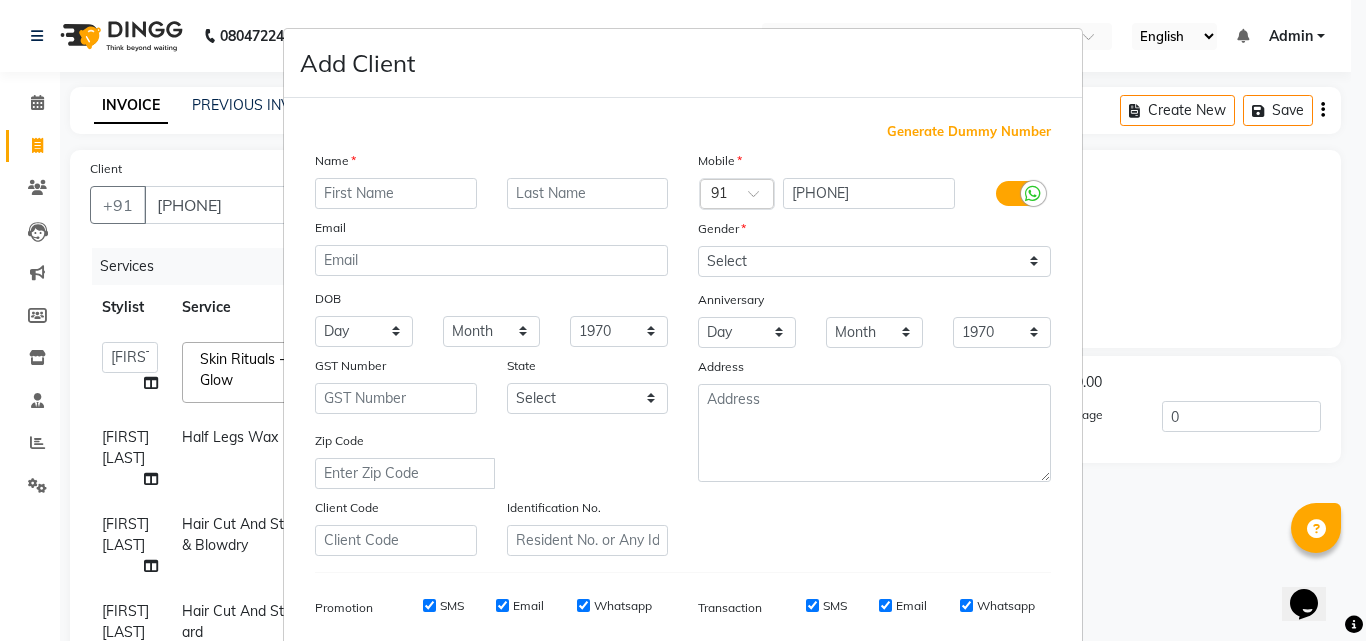 click at bounding box center [396, 193] 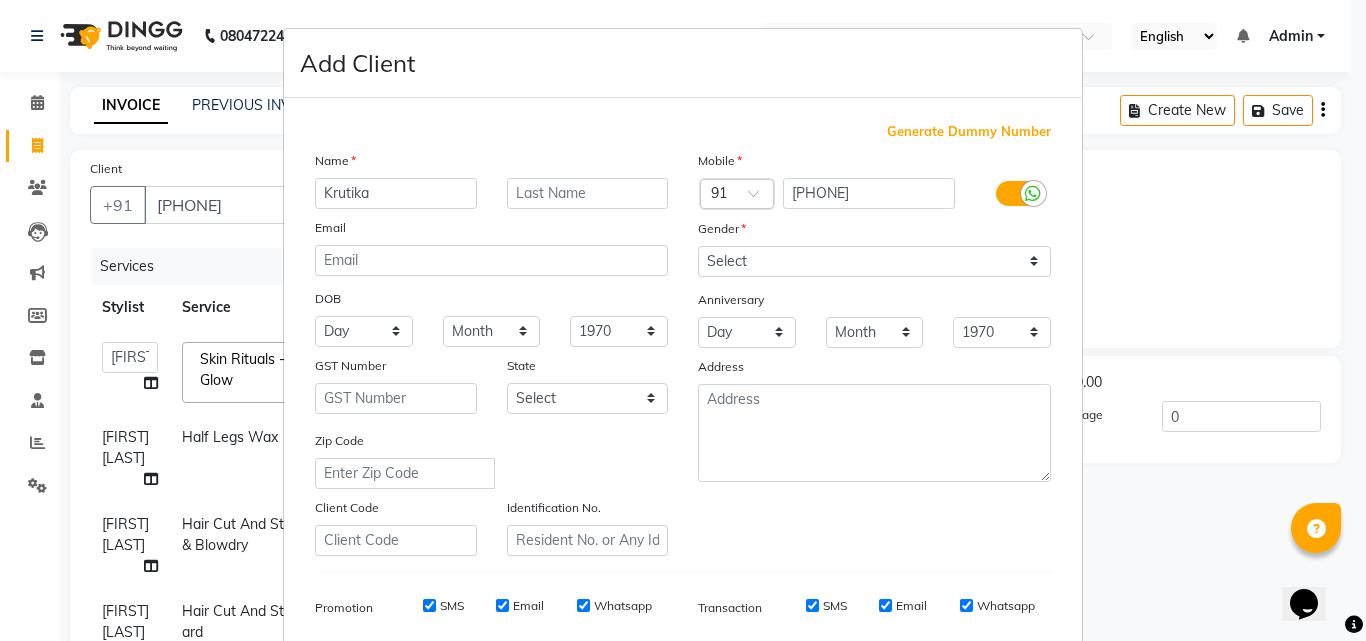 type on "Krutika" 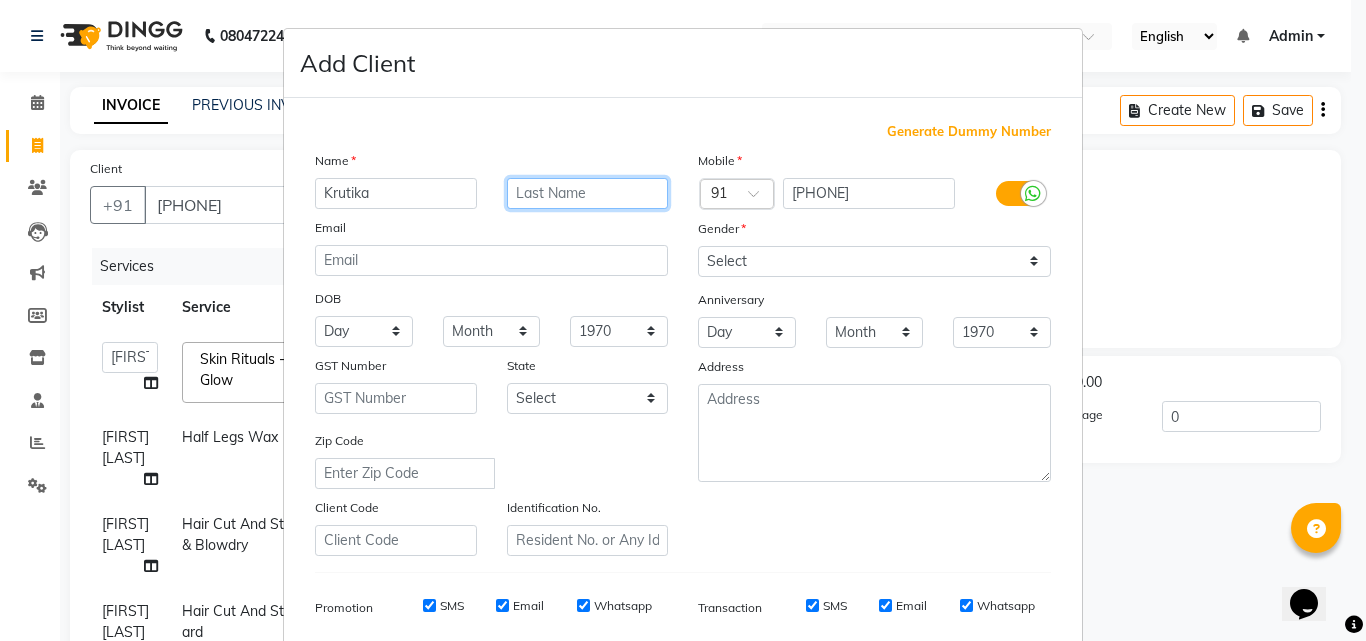 click at bounding box center (588, 193) 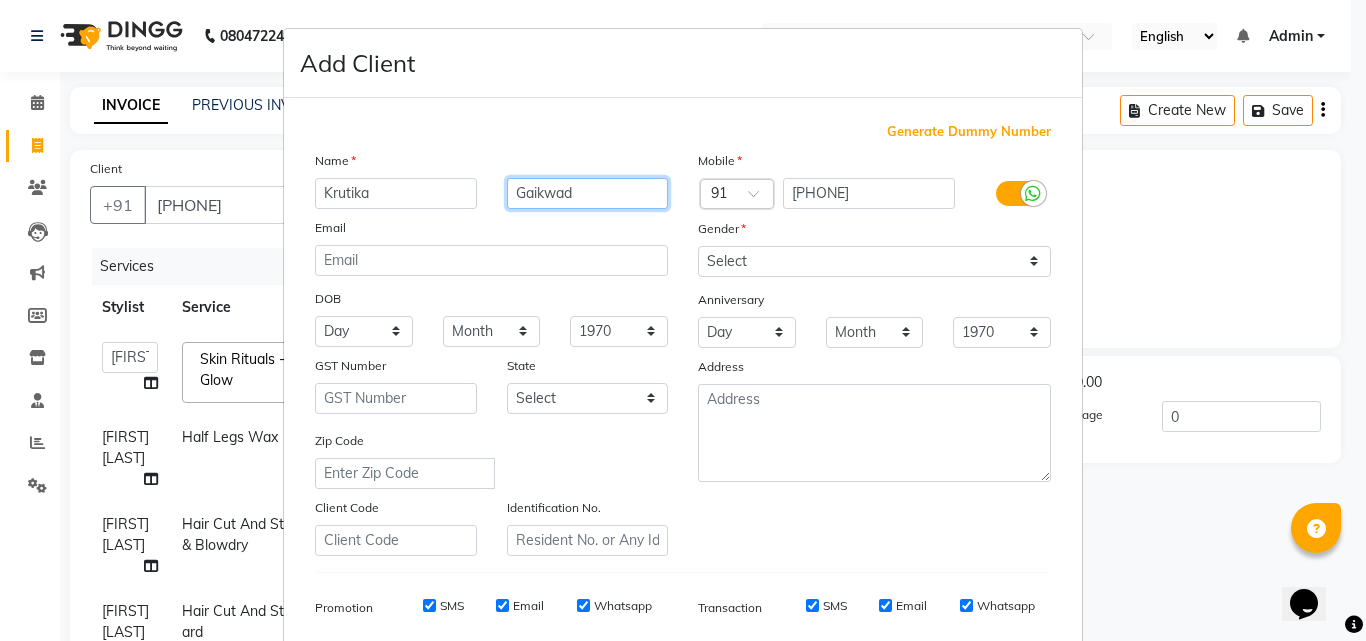 type on "Gaikwad" 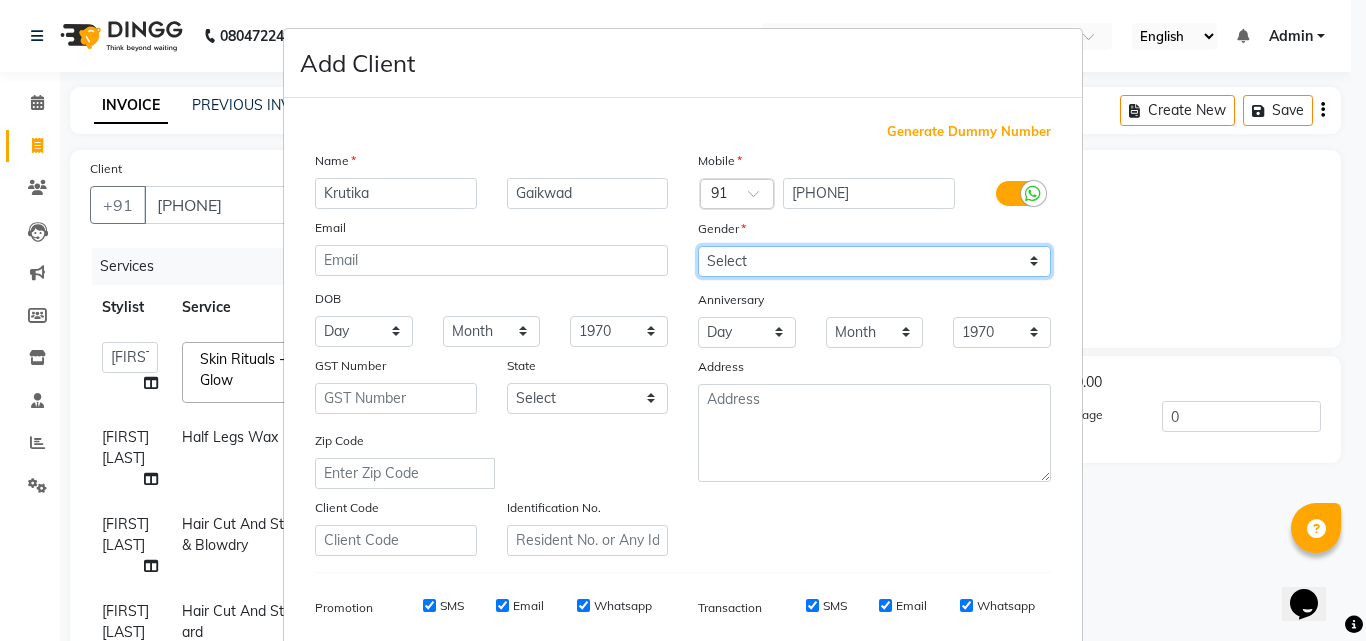 click on "Select Male Female Other Prefer Not To Say" at bounding box center (874, 261) 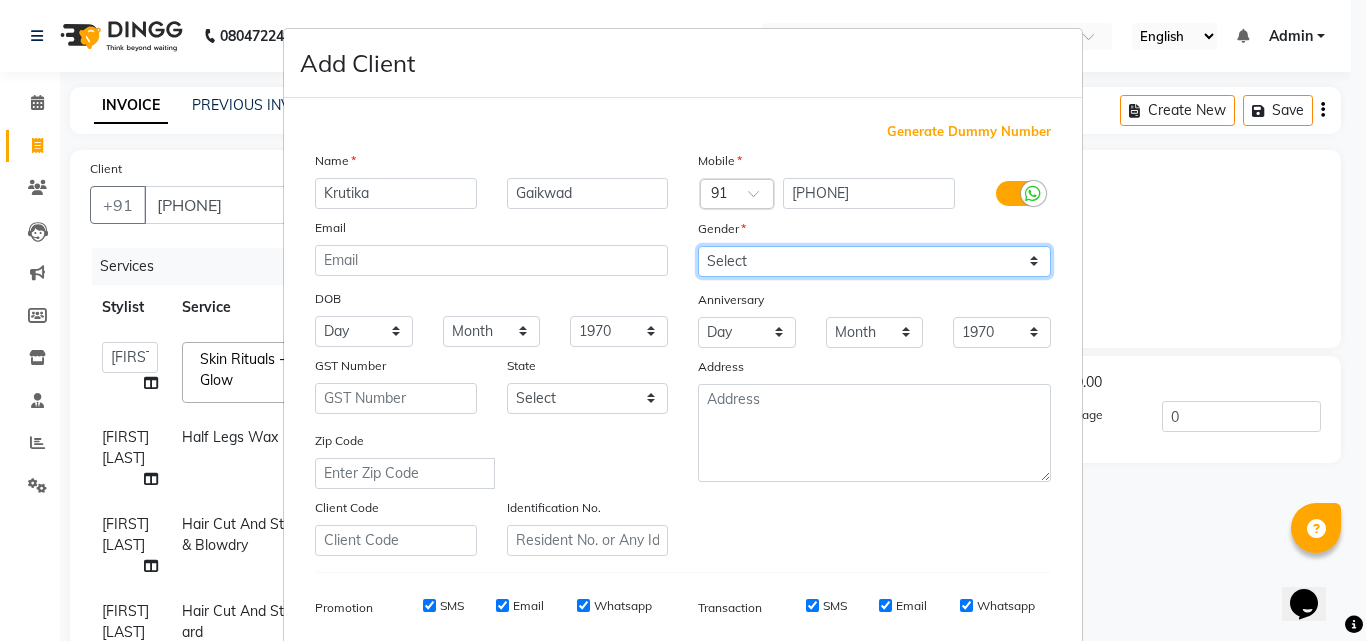 select on "female" 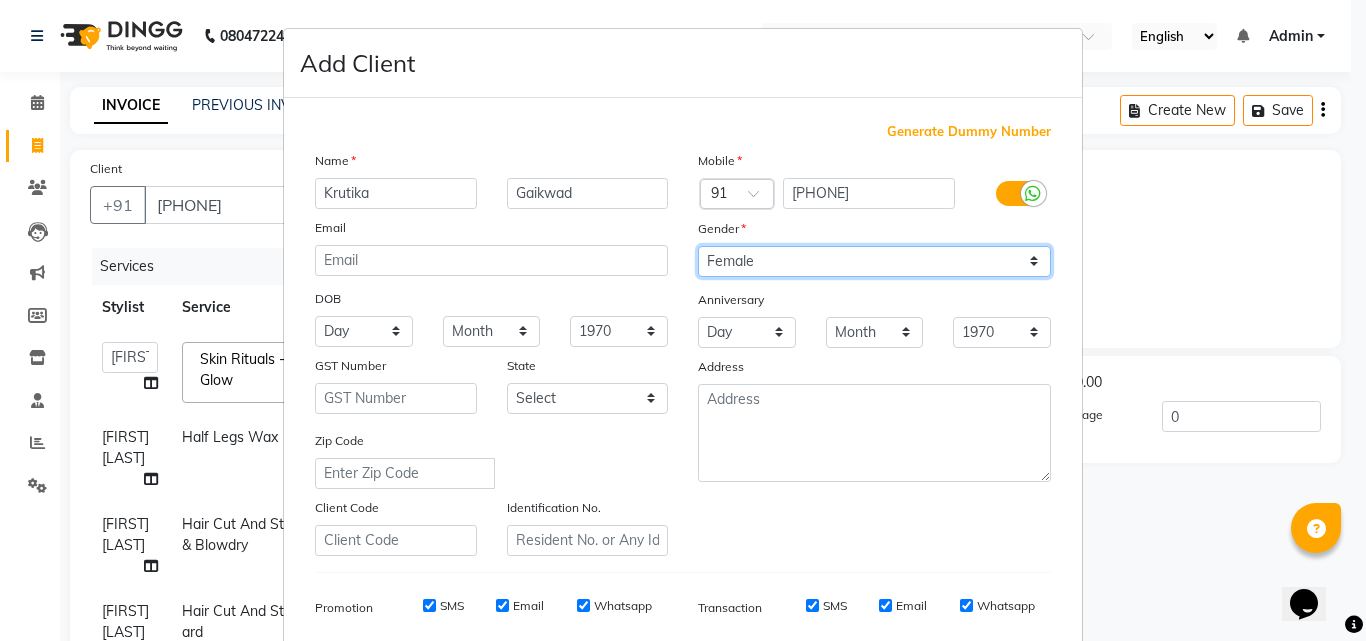 click on "Select Male Female Other Prefer Not To Say" at bounding box center (874, 261) 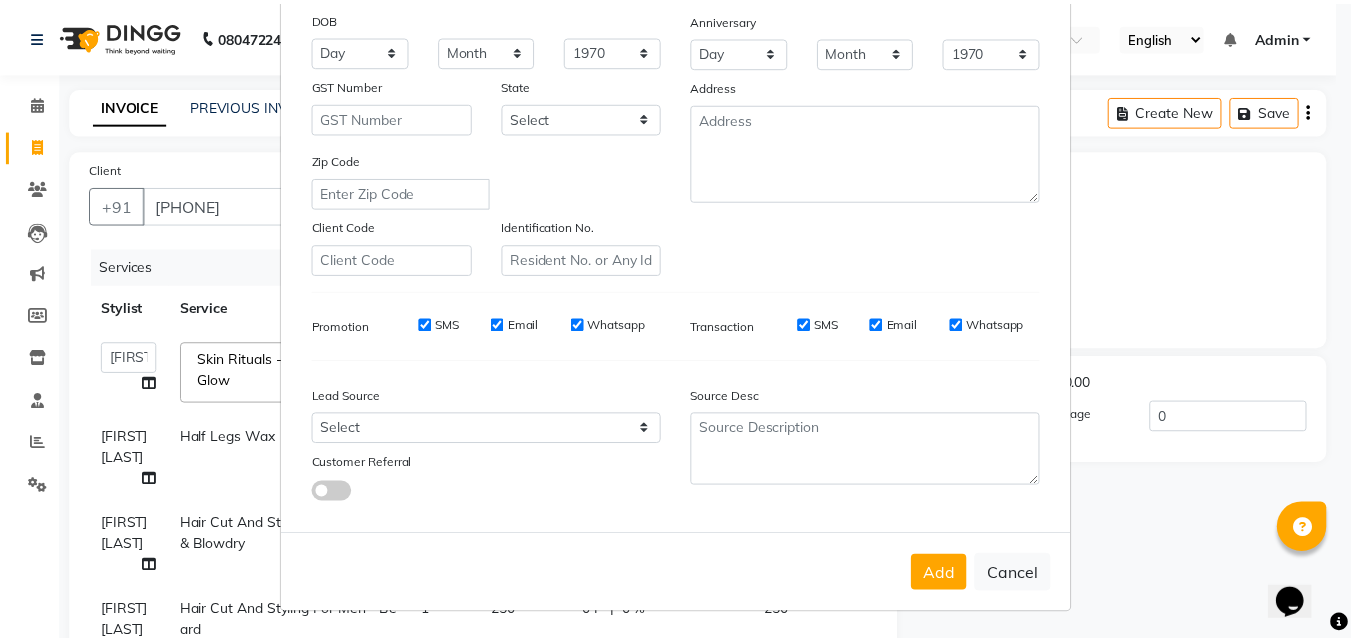scroll, scrollTop: 282, scrollLeft: 0, axis: vertical 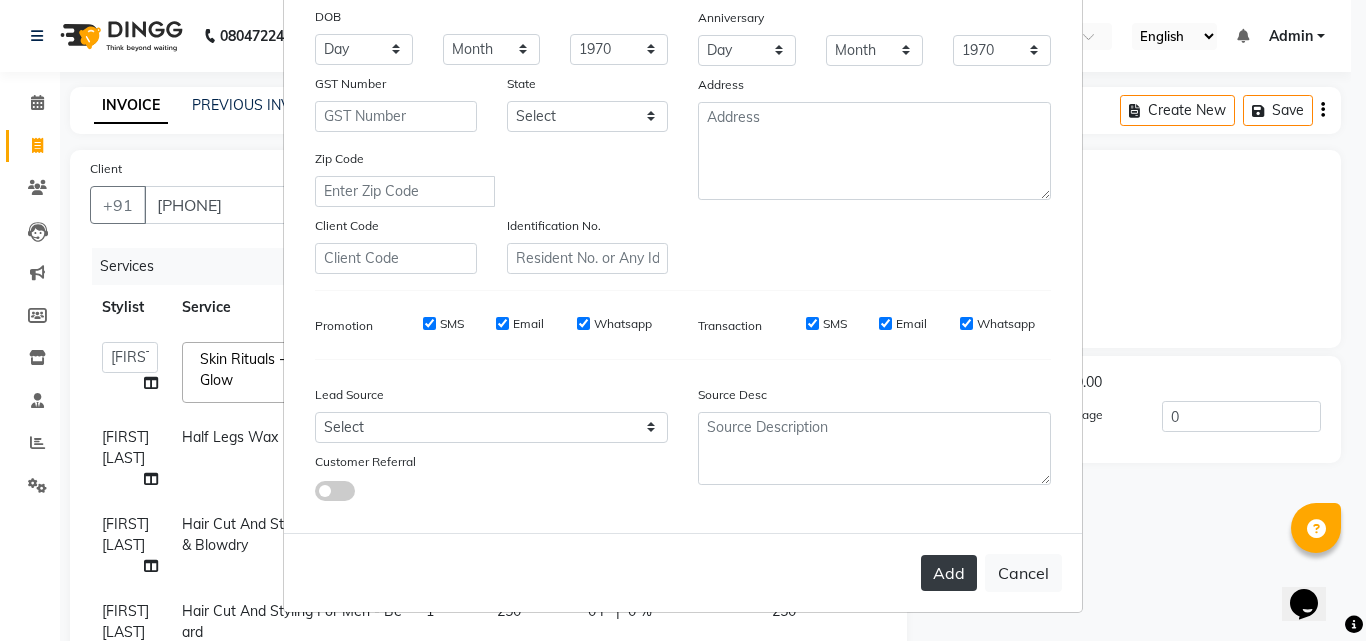 click on "Add" at bounding box center (949, 573) 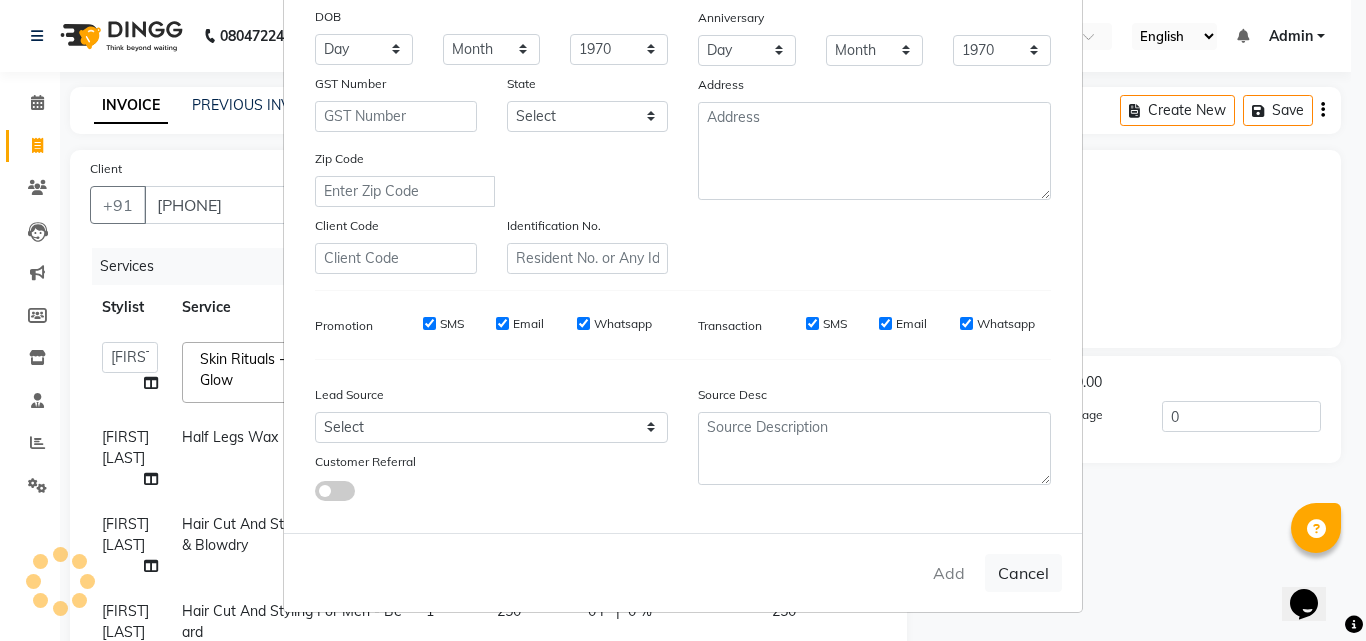 click on "Add Client Generate Dummy Number Name [FIRST] [LAST] Email DOB Day 01 02 03 04 05 06 07 08 09 10 11 12 13 14 15 16 17 18 19 20 21 22 23 24 25 26 27 28 29 30 31 Month January February March April May June July August September October November December 1940 1941 1942 1943 1944 1945 1946 1947 1948 1949 1950 1951 1952 1953 1954 1955 1956 1957 1958 1959 1960 1961 1962 1963 1964 1965 1966 1967 1968 1969 1970 1971 1972 1973 1974 1975 1976 1977 1978 1979 1980 1981 1982 1983 1984 1985 1986 1987 1988 1989 1990 1991 1992 1993 1994 1995 1996 1997 1998 1999 2000 2001 2002 2003 2004 2005 2006 2007 2008 2009 2010 2011 2012 2013 2014 2015 2016 2017 2018 2019 2020 2021 2022 2023 2024 GST Number [STATE] Select Andaman and Nicobar Islands Andhra Pradesh Arunachal Pradesh Assam Bihar Chandigarh Chhattisgarh Dadra and Nagar Haveli Daman and Diu Delhi Goa Gujarat Haryana Himachal Pradesh Jammu and Kashmir Jharkhand Karnataka Kerala Lakshadweep Madhya Pradesh Maharashtra Manipur Meghalaya Mizoram Nagaland Odisha Pondicherry Punjab" at bounding box center (683, 320) 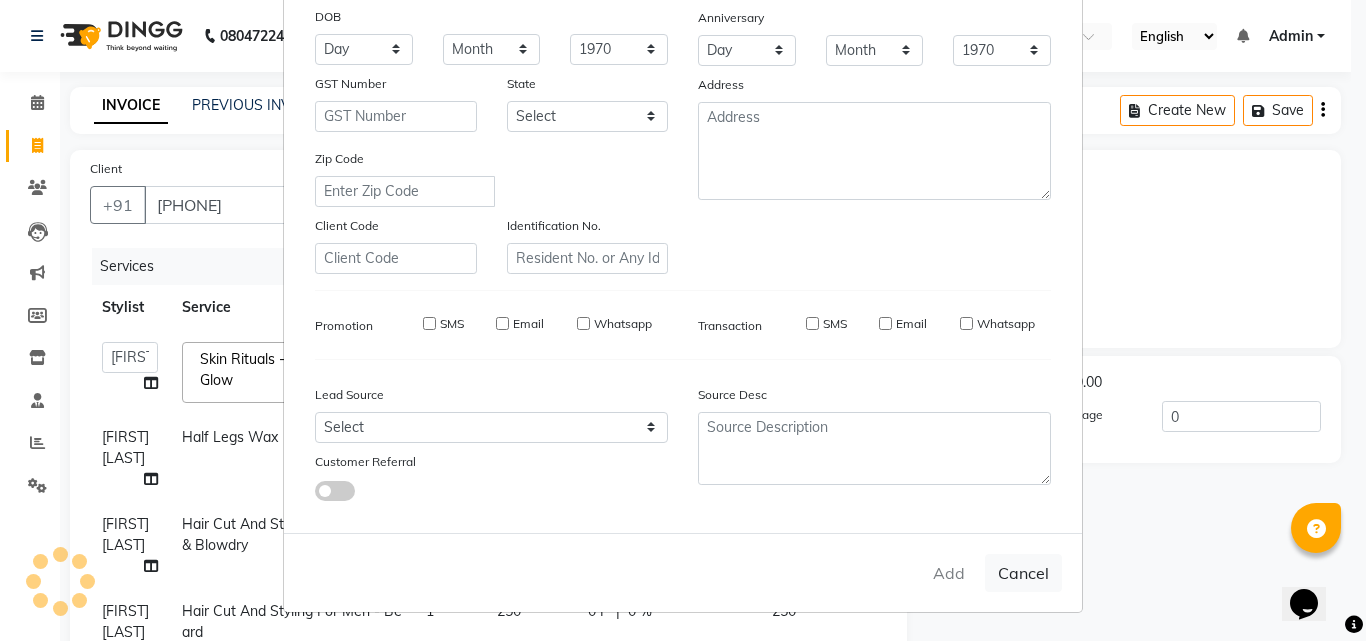 type 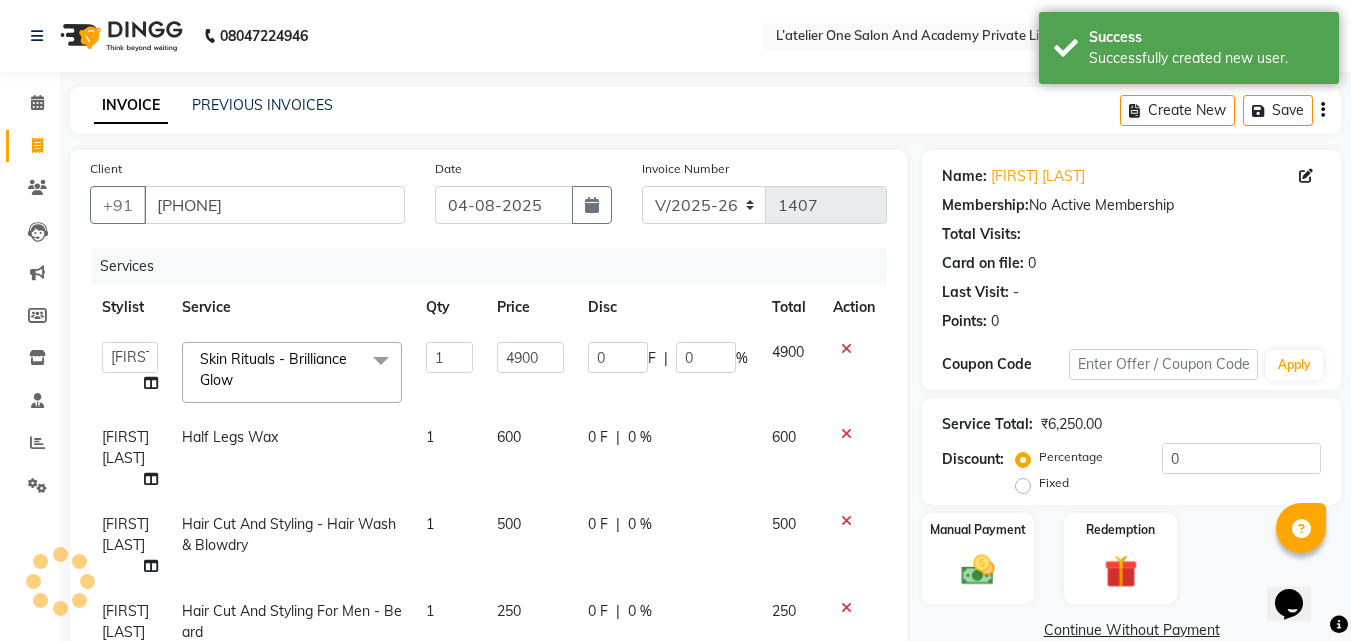 click on "Service Total:  ₹6,250.00" 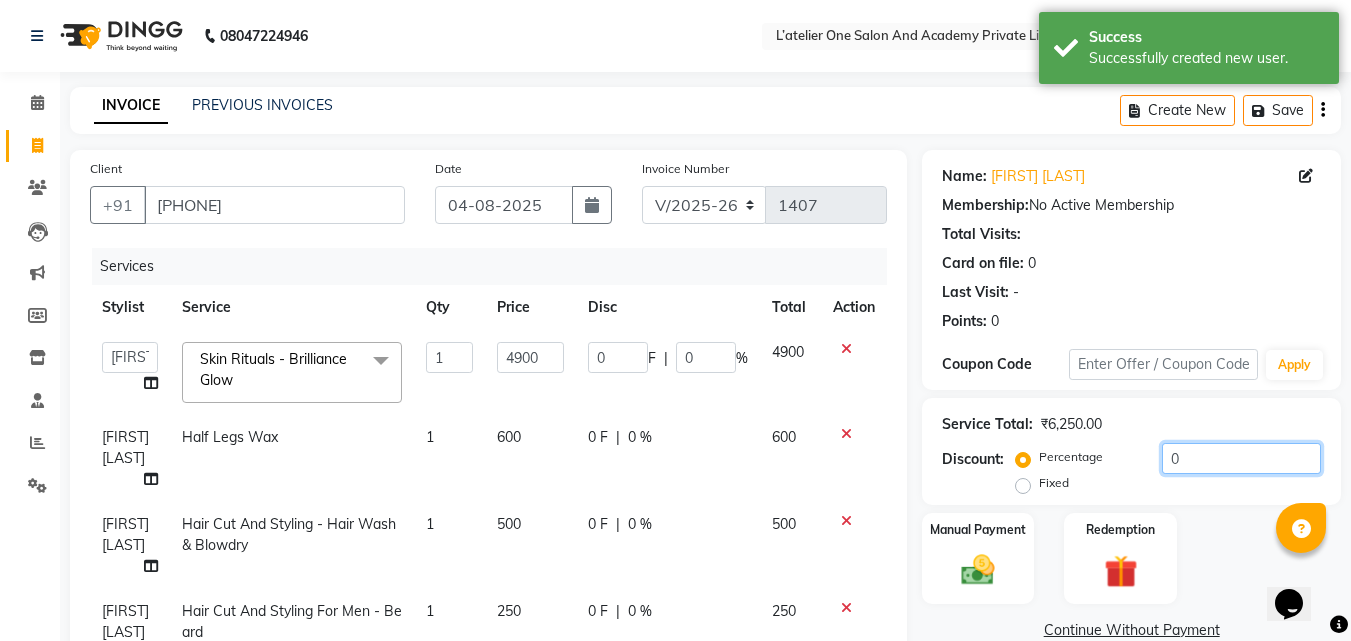 click on "0" 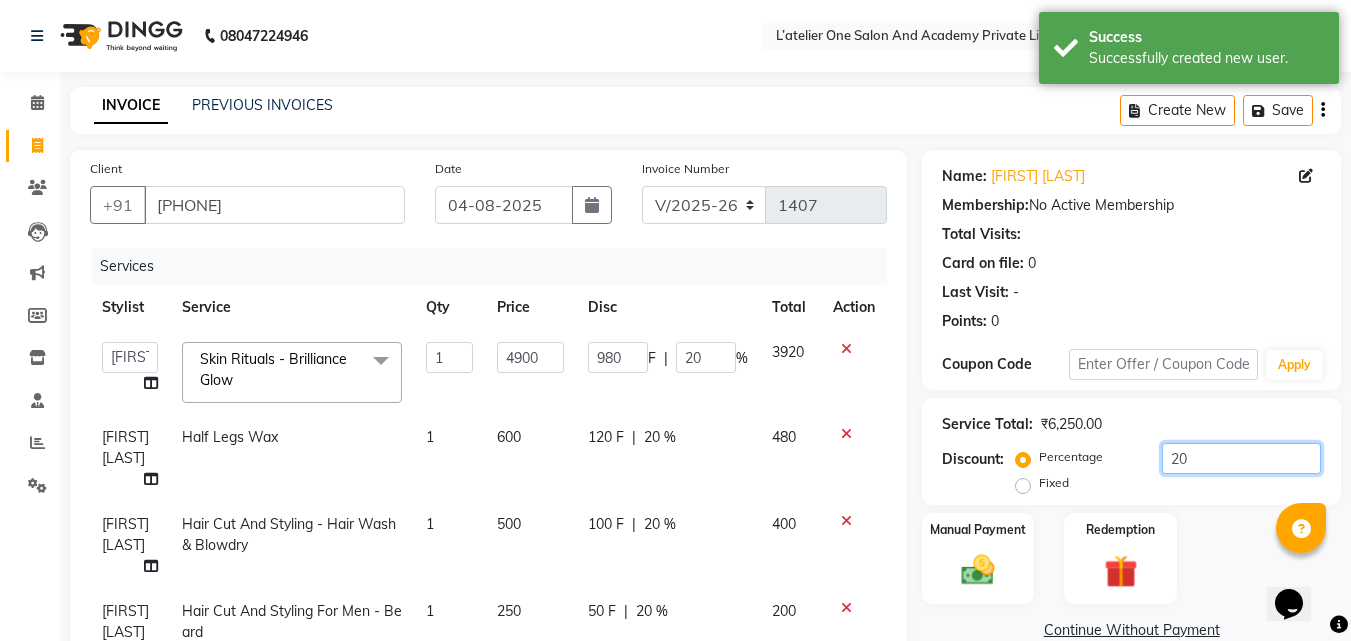 type on "20" 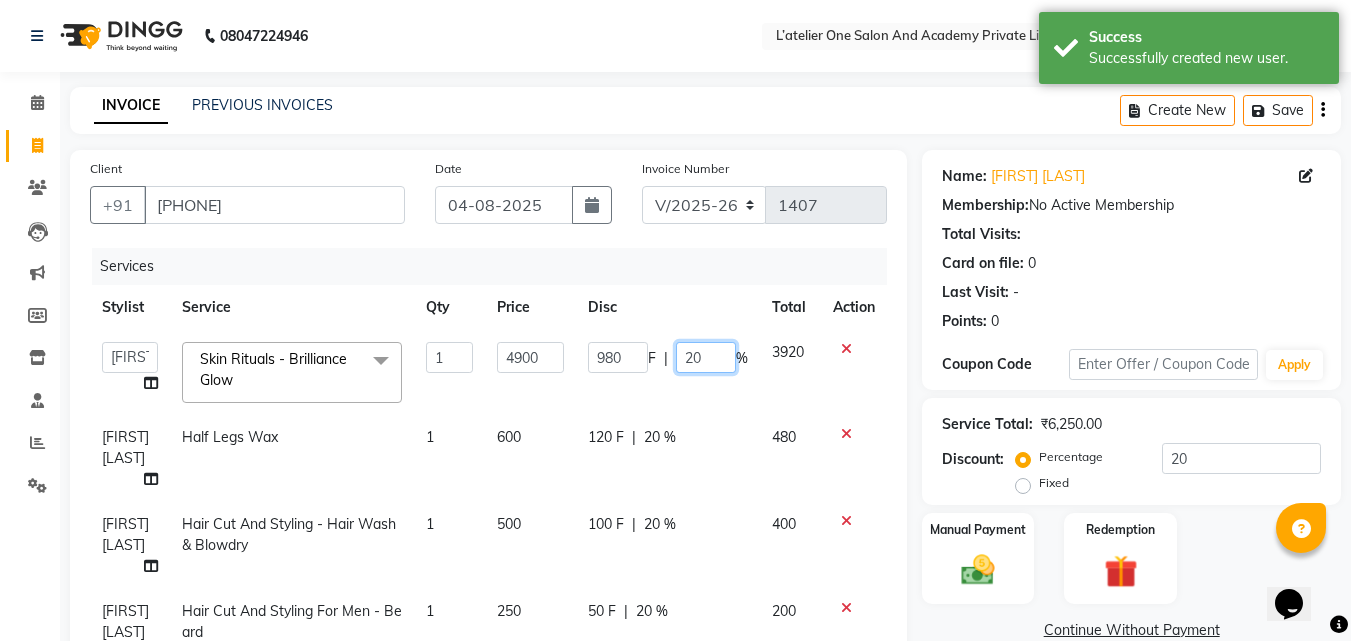 click on "20" 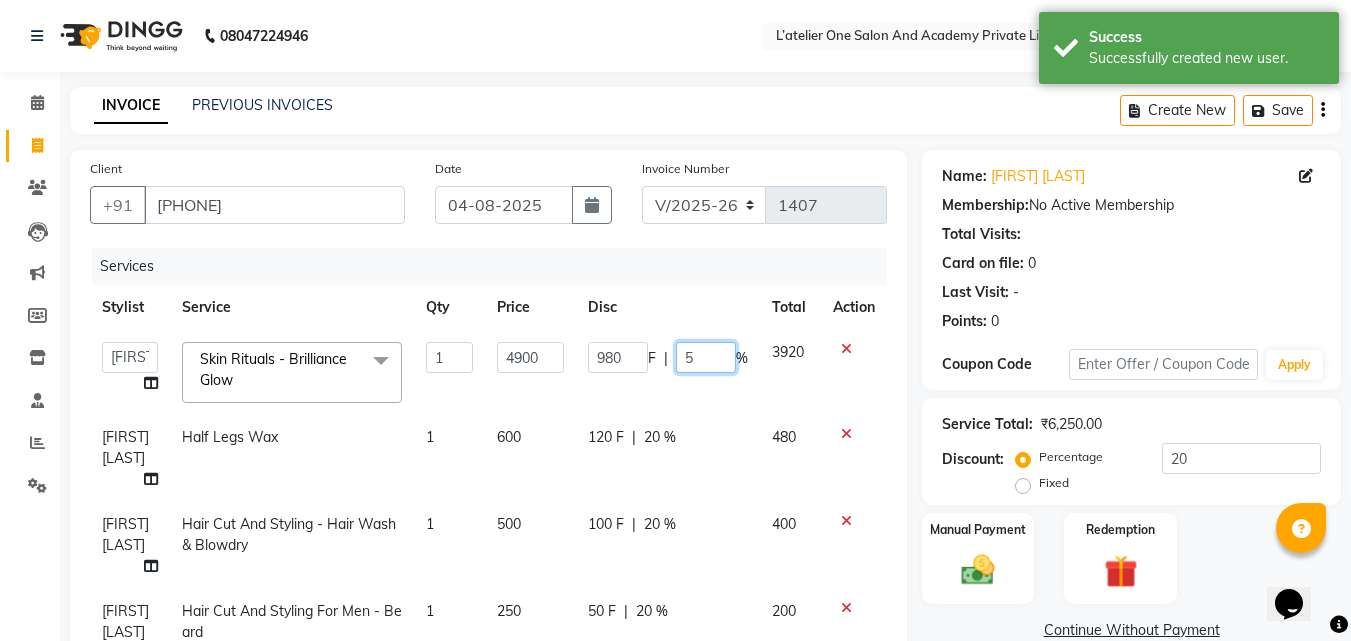 type on "50" 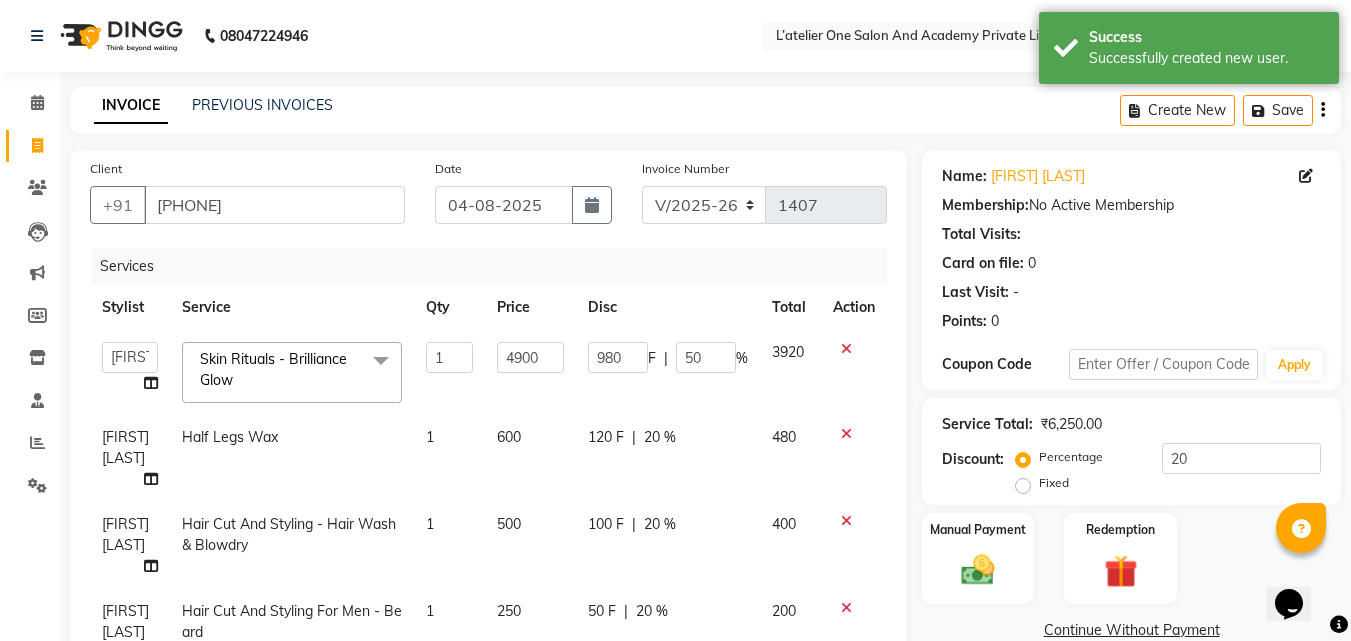 click on "[FIRST] [LAST]    [FIRST]    [FIRST] [LAST] [FIRST] [LAST] [FIRST] [LAST] [FIRST]    [FIRST] [LAST] [FIRST] [LAST] Skin Rituals - Brilliance Glow&nbsp;x Hair Cut And Styling - Cut & Styling Hair Cut And Styling - Cut And Styling (Under 10 Yrs) Hair Cut for men Hair Cut And Styling - Ironing Hair Cut And Styling - Tonging Hair Cut And Styling - Crimping Hair Cut And Styling - Party Hairstyles Hair Cut And Styling - Bridal Hairstyle Hair Cut And Styling - Hair Wash & Blowdry Hair Cut And Styling - Hair Cut By [FIRST] Eye brows  Fore head  Upperlips/ chin Olamor Facial offer Loreal HAirspa  Offer gel polish Hydra Facial Hydra Facial upperlips / Forehead / Chin Technical Service - Root Touch Up Technical Service - Global Color Technical Service - Classic Highlights Technical Service - Balayage Technical Service - Color Toning Technical Service - Semi Highlights Hair Treatments - Botox Hair Treatment Hair Treatments - Nanoplastia Hair Treatments - Smoothening Hair Treatments - Tanino Vitamin C boost  1 F" 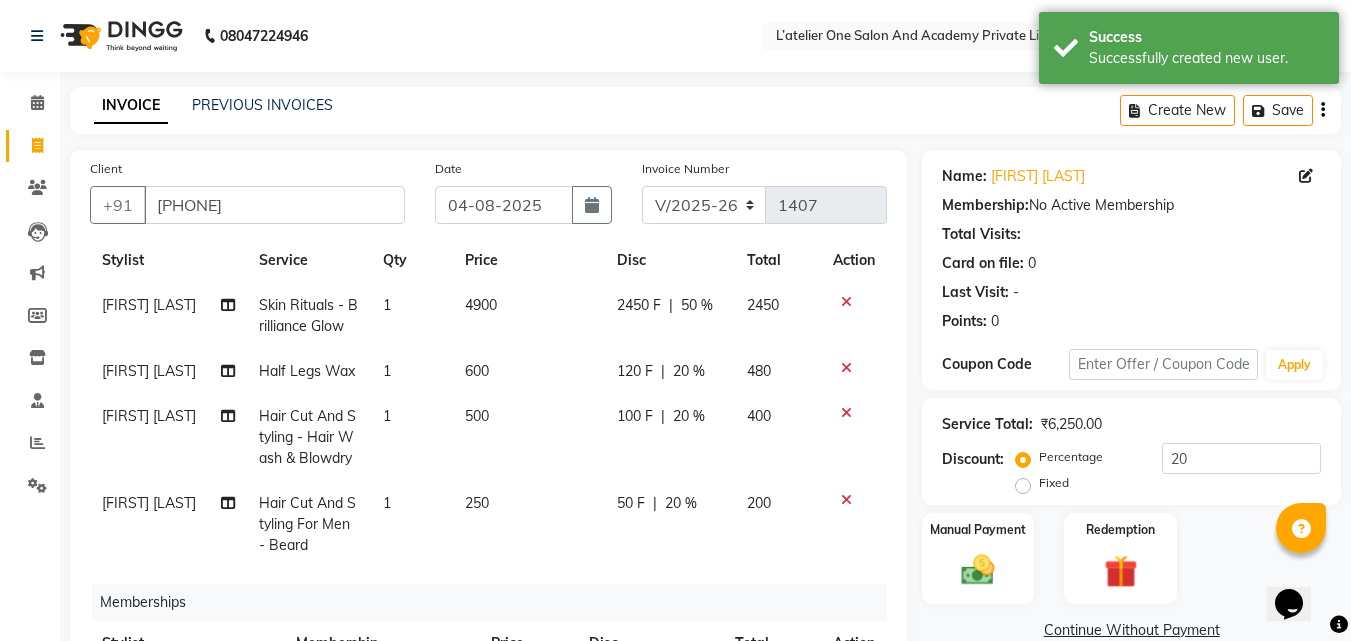 scroll, scrollTop: 83, scrollLeft: 0, axis: vertical 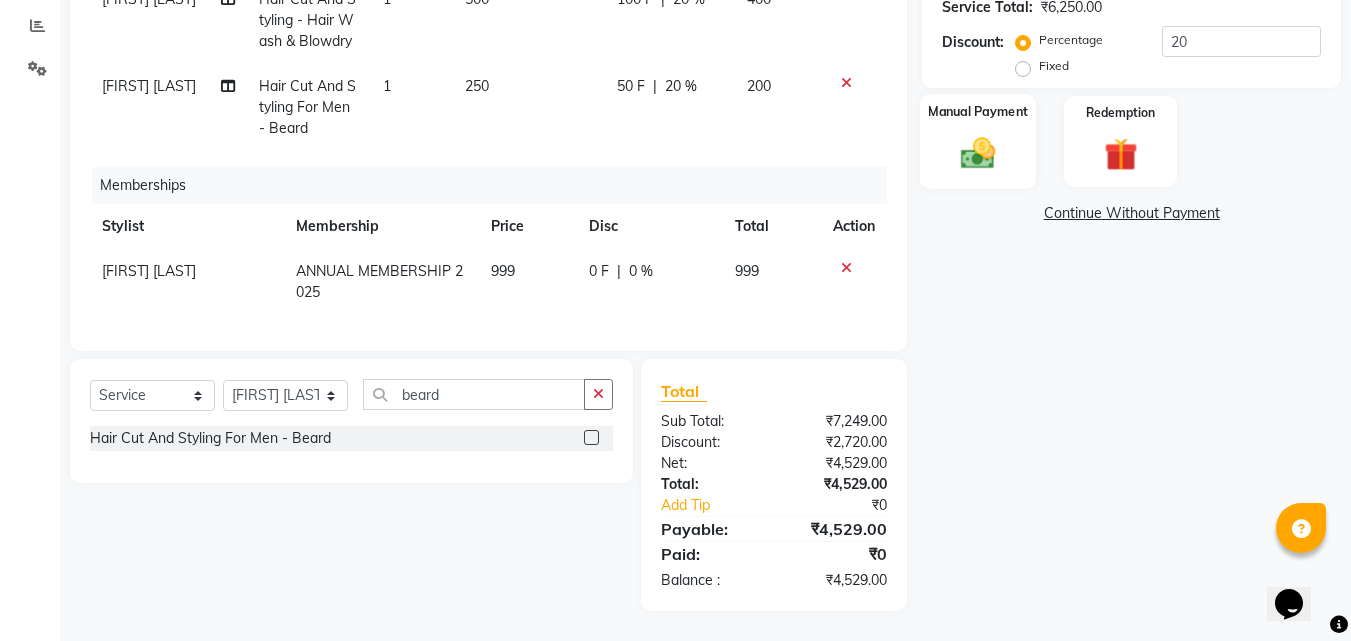 click 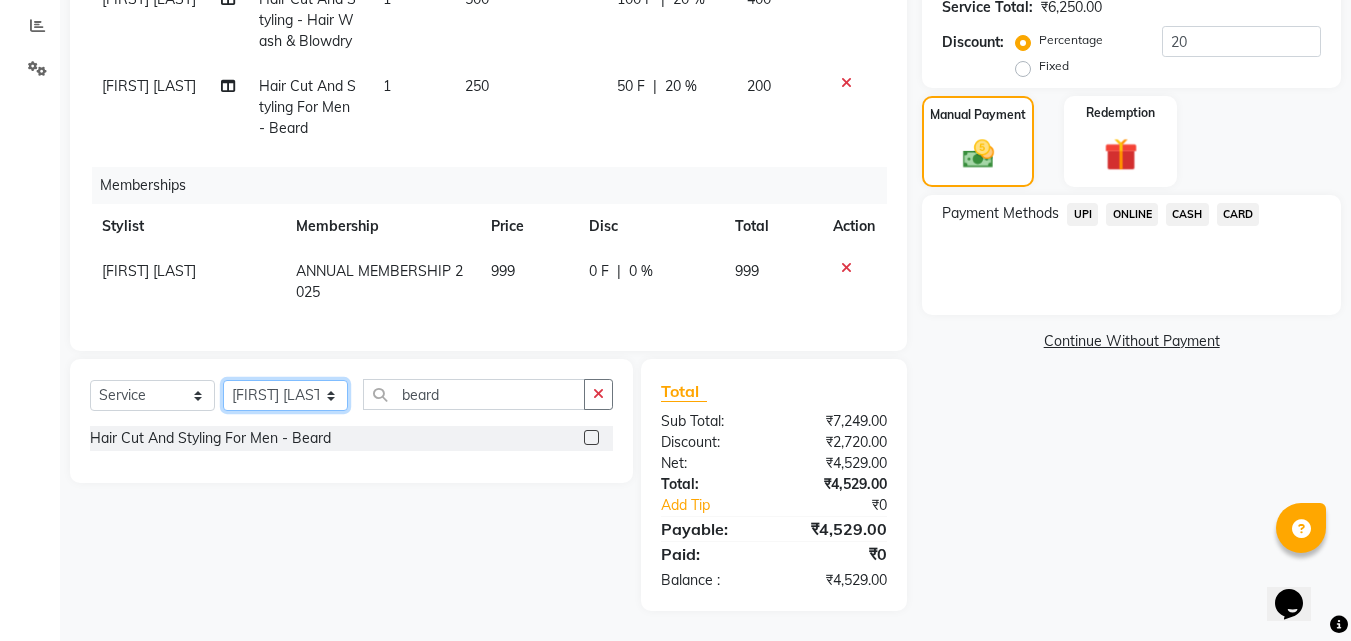 click on "Select Stylist Aditya Waykar Kiran  Manasi Rane Nivrutti Raut  Pramila Bodekar Ravi  Shubham Dhawale Sneha Verma Sonal Damai" 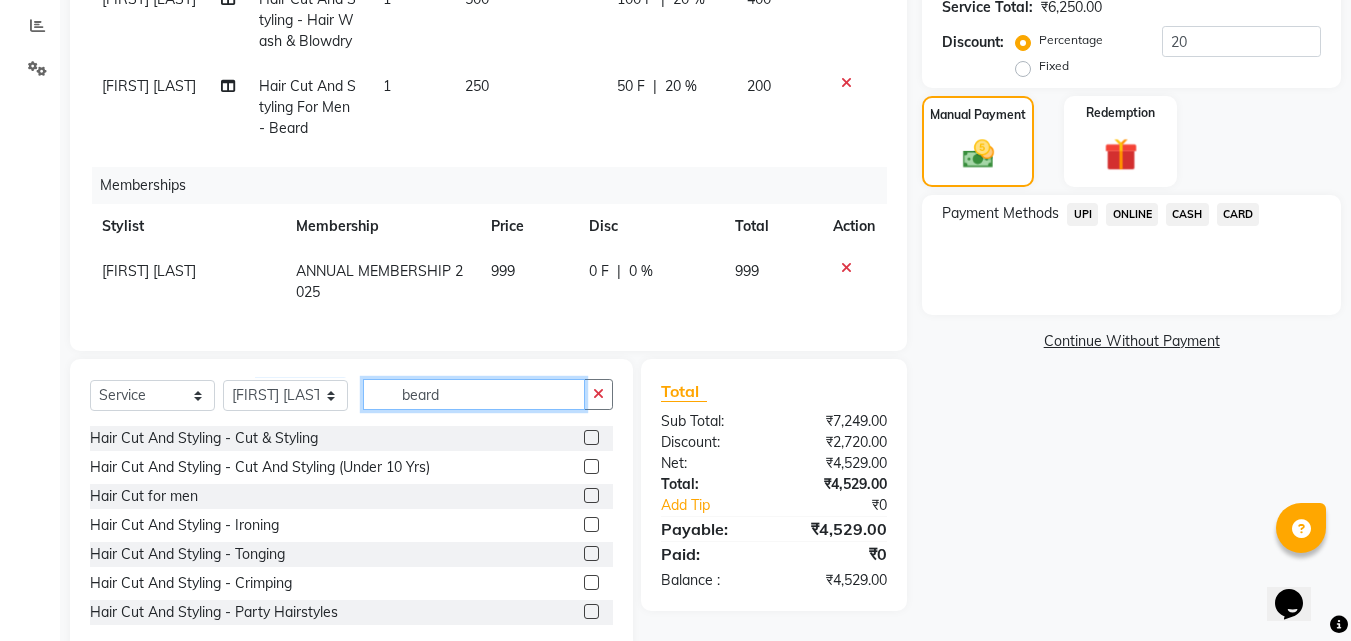 click on "beard" 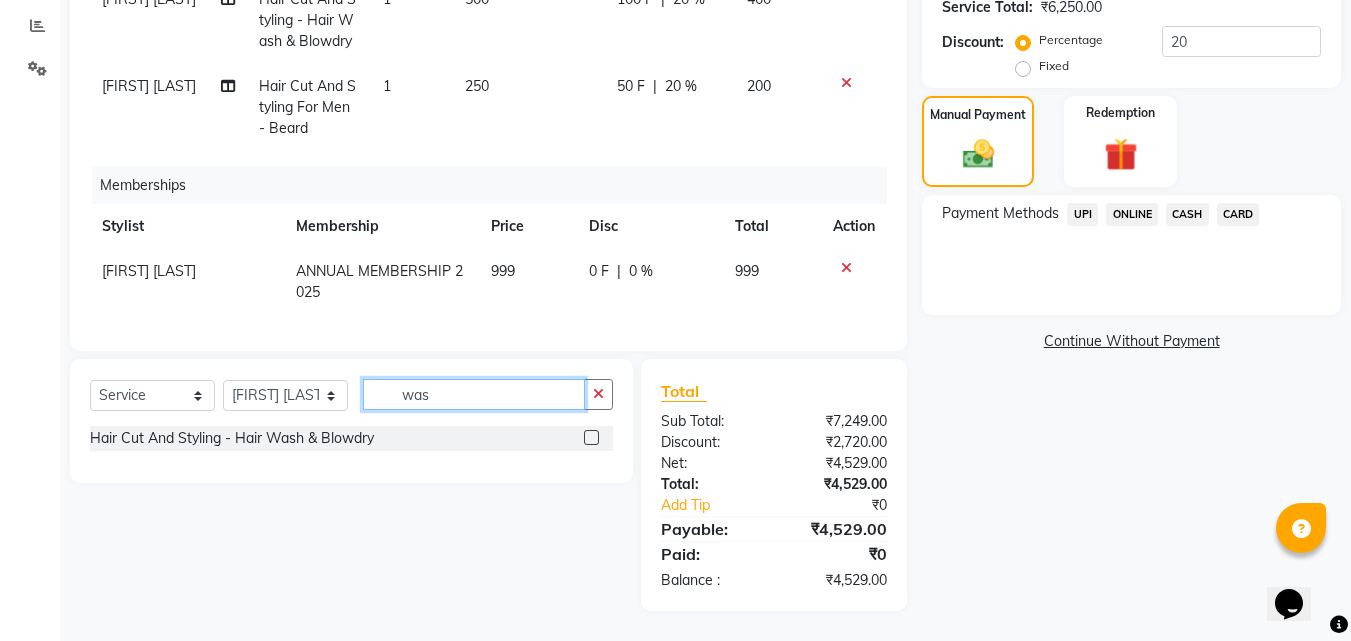 type on "was" 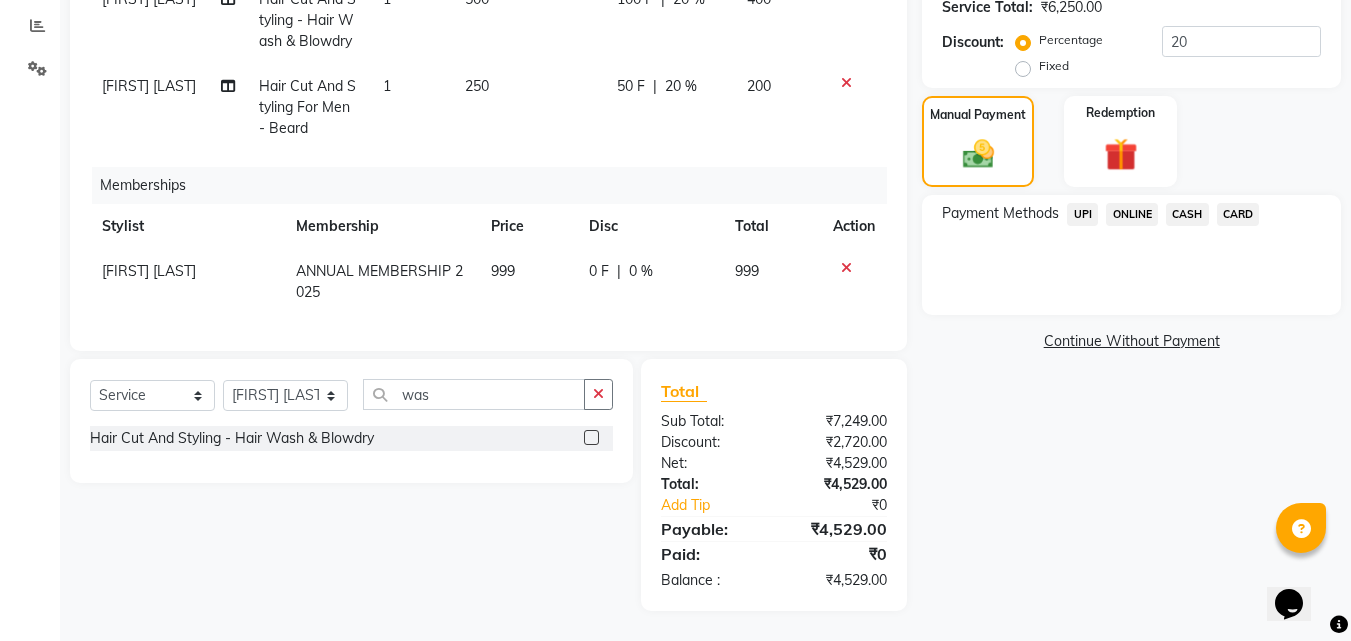 click 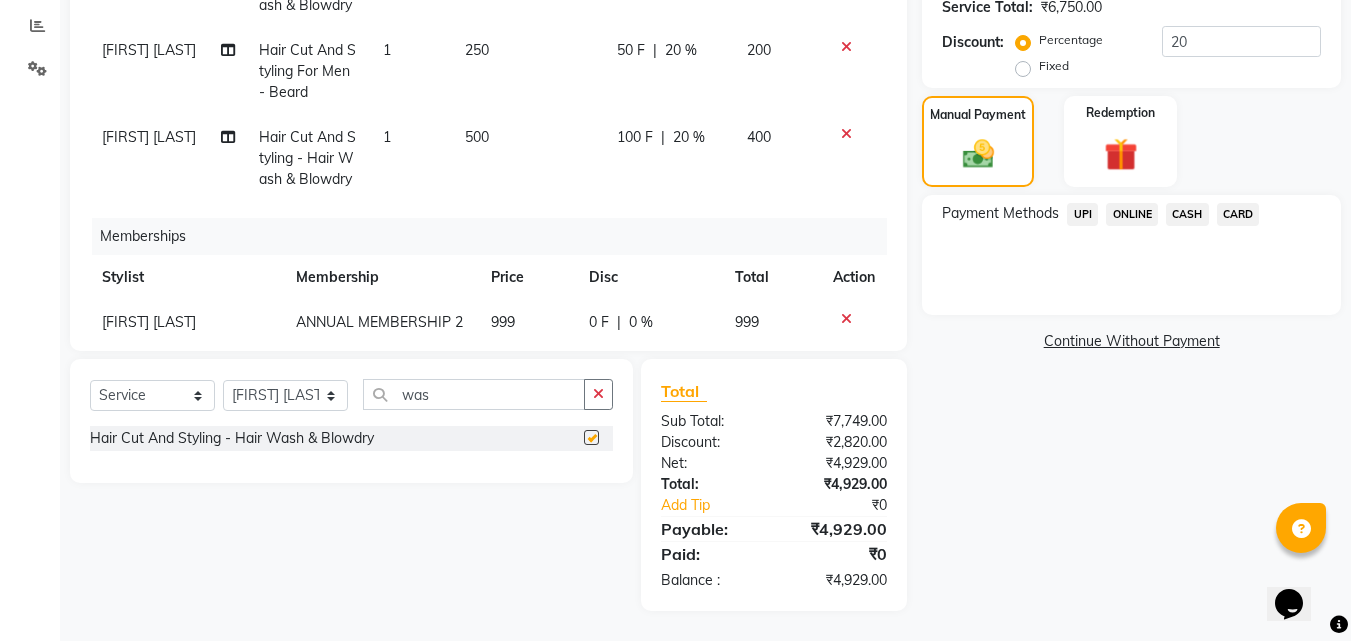 checkbox on "false" 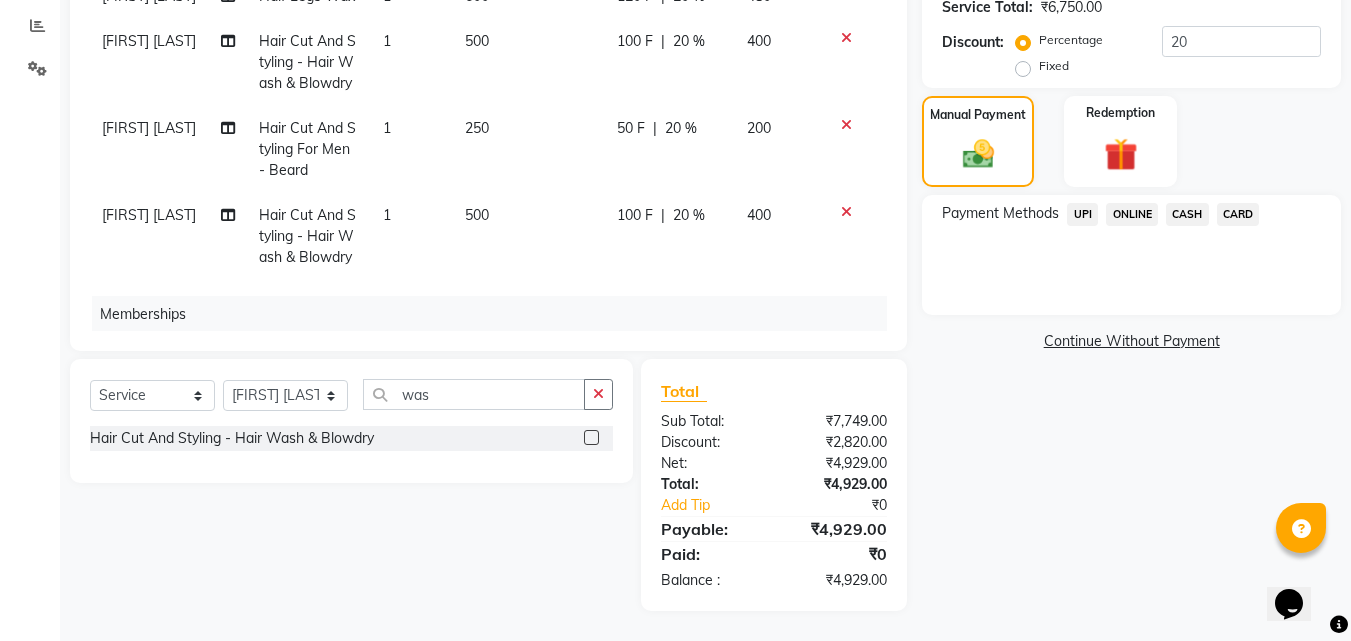 scroll, scrollTop: 0, scrollLeft: 0, axis: both 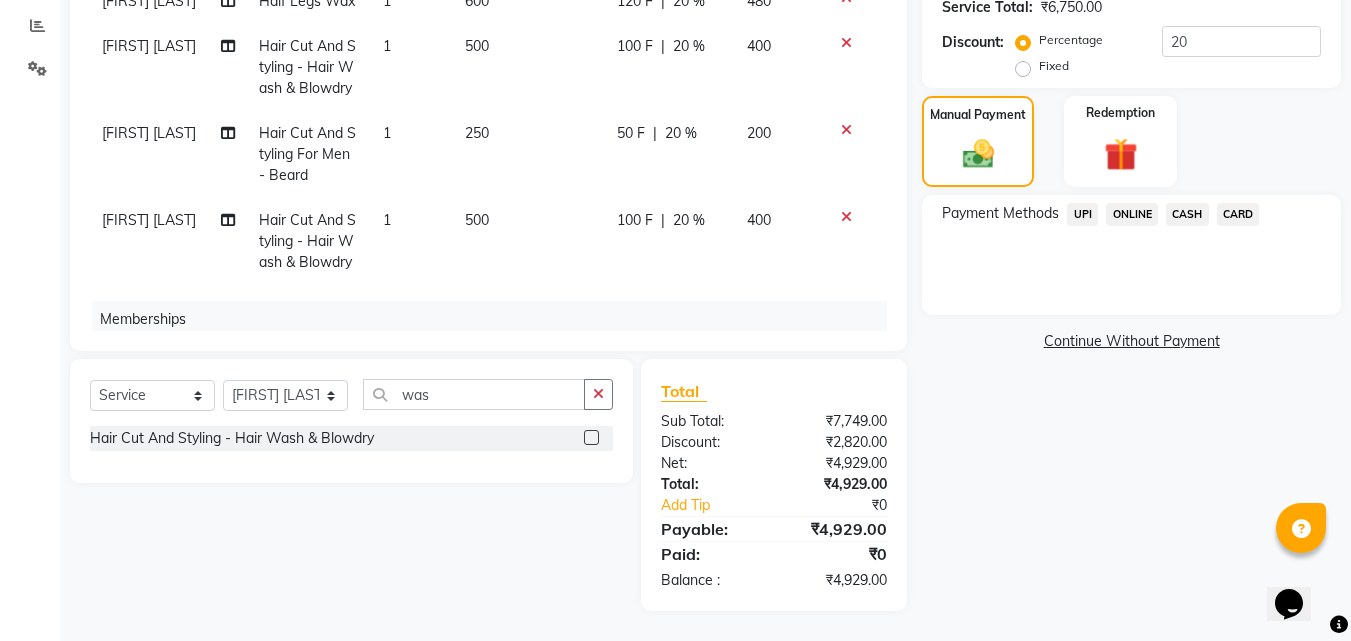 click on "Calendar  Invoice  Clients  Leads   Marketing  Members  Inventory  Staff  Reports  Settings Completed InProgress Upcoming Dropped Tentative Check-In Confirm Bookings Generate Report Segments Page Builder" 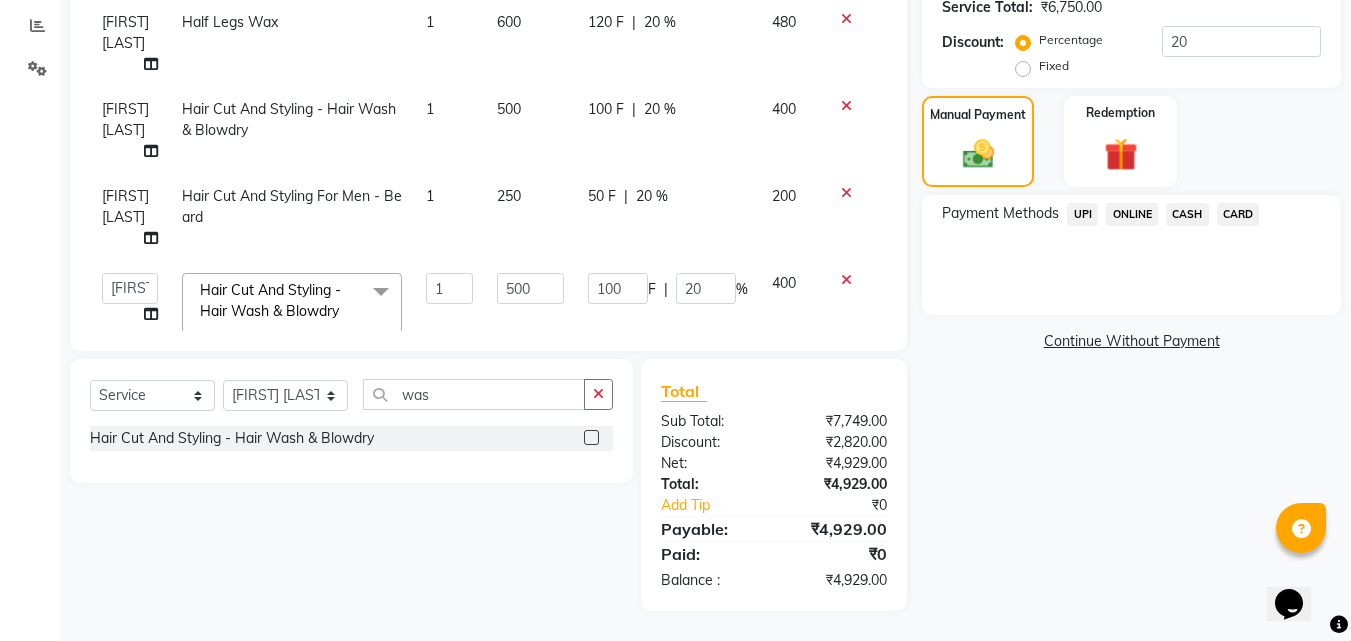 click on "ONLINE" 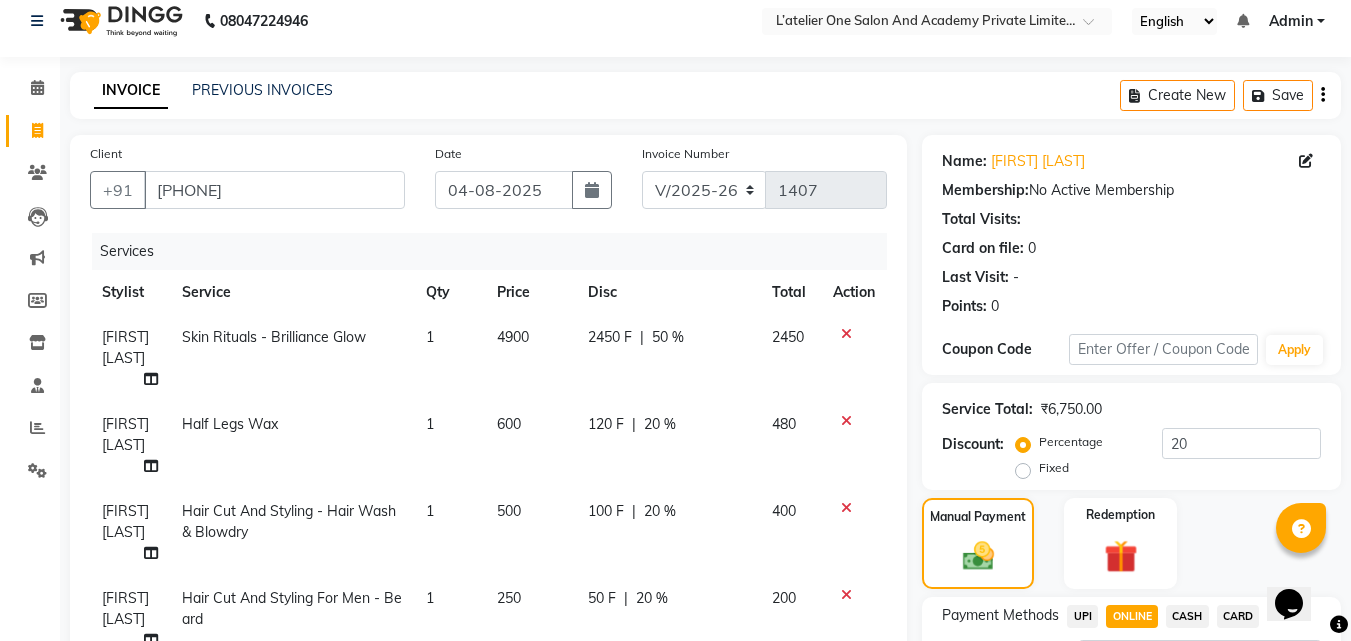 scroll, scrollTop: 18, scrollLeft: 0, axis: vertical 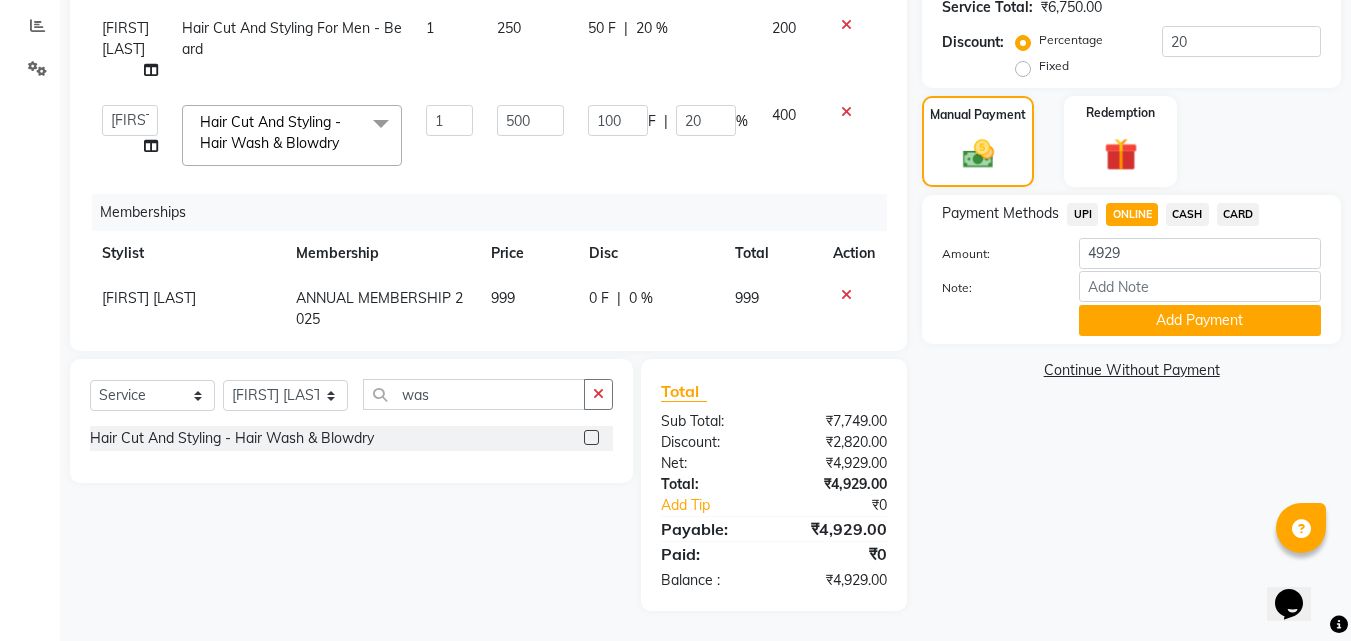 click on "CARD" 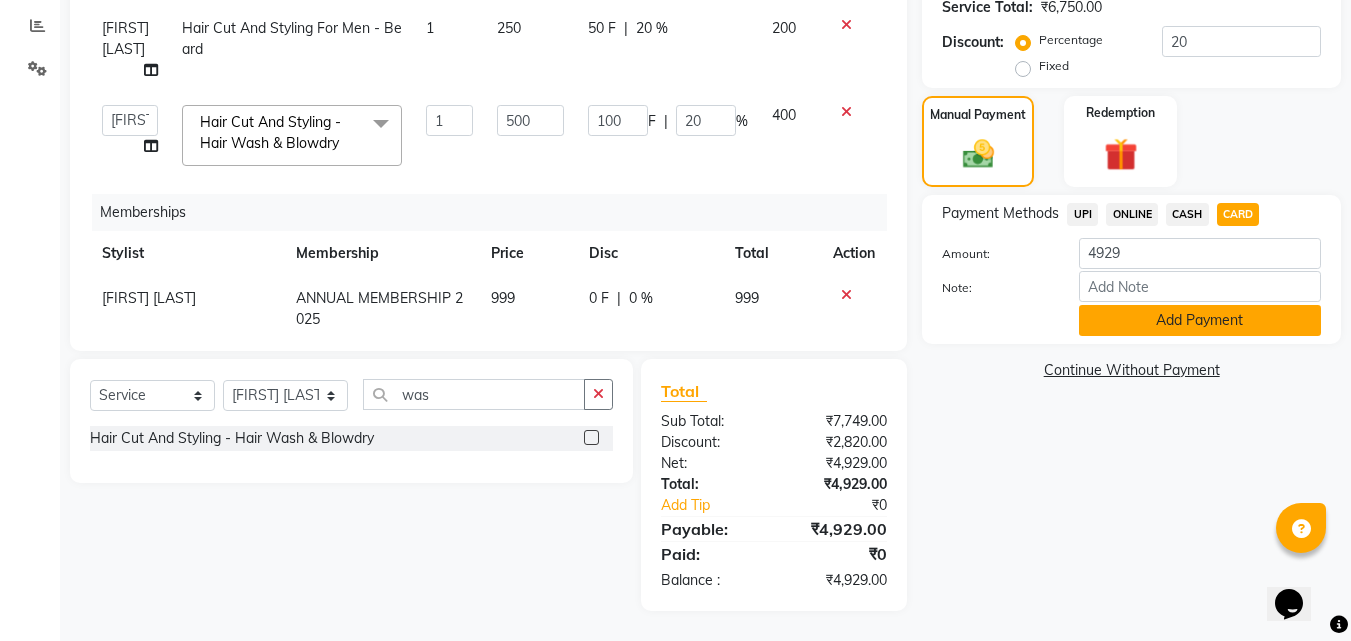 click on "Add Payment" 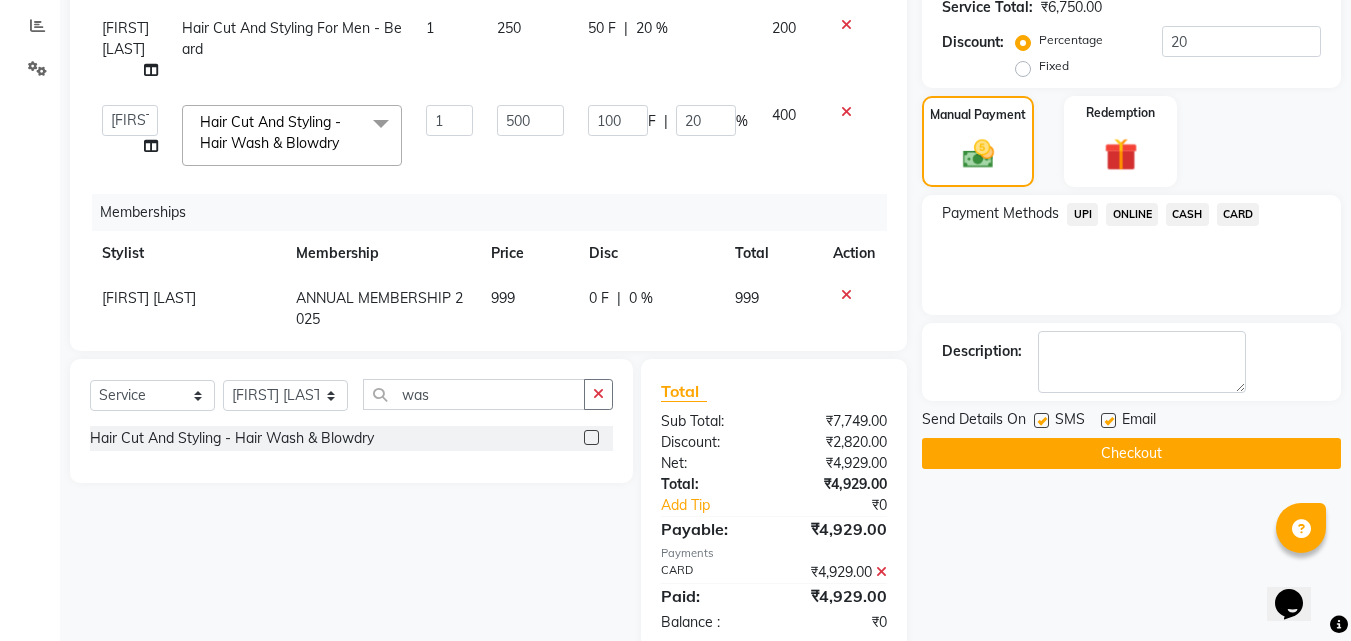 click on "Checkout" 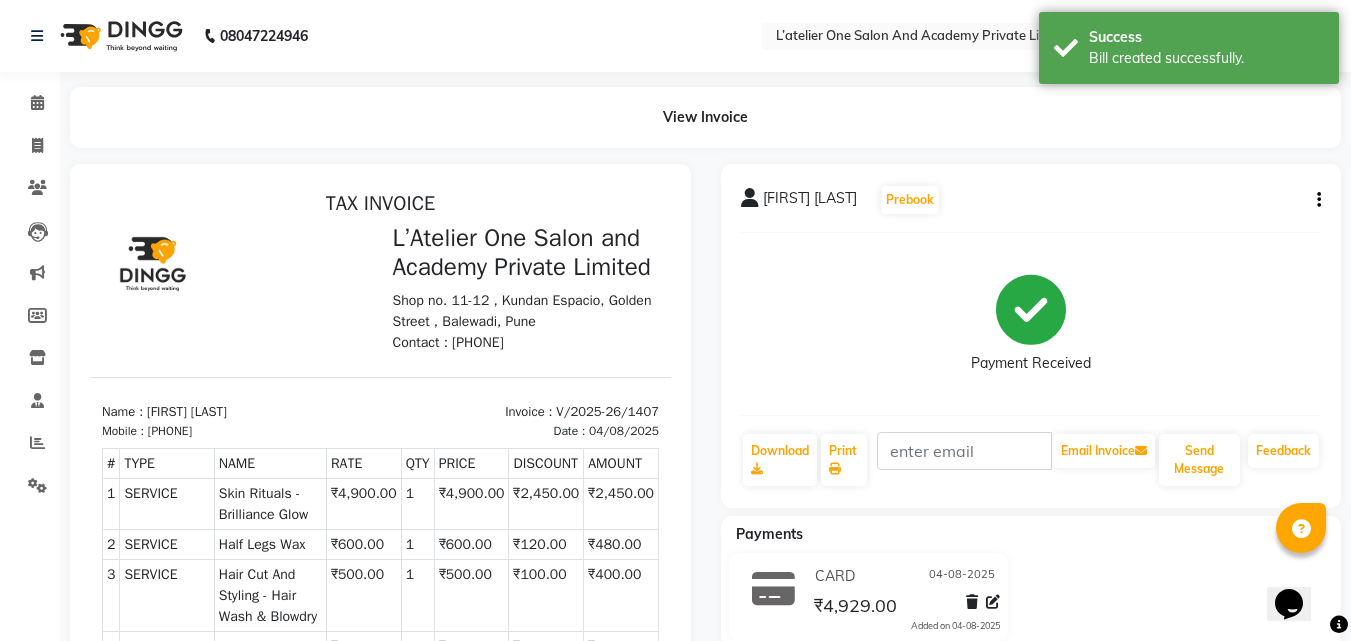scroll, scrollTop: 0, scrollLeft: 0, axis: both 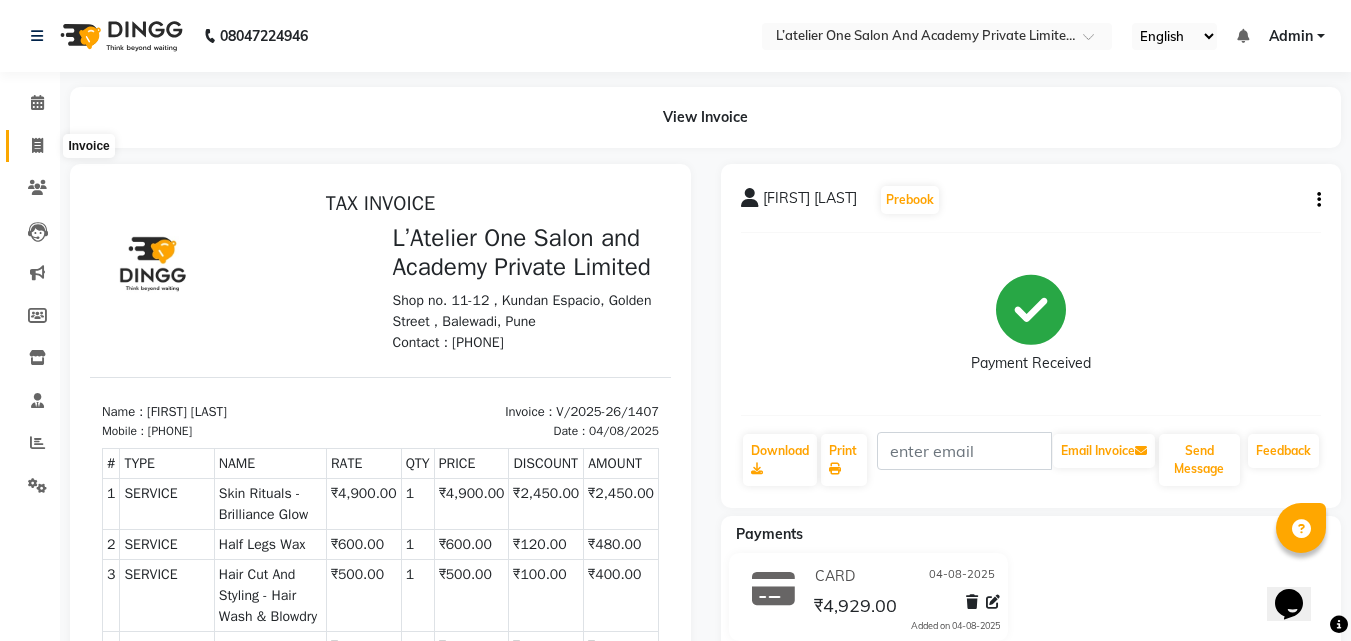 click 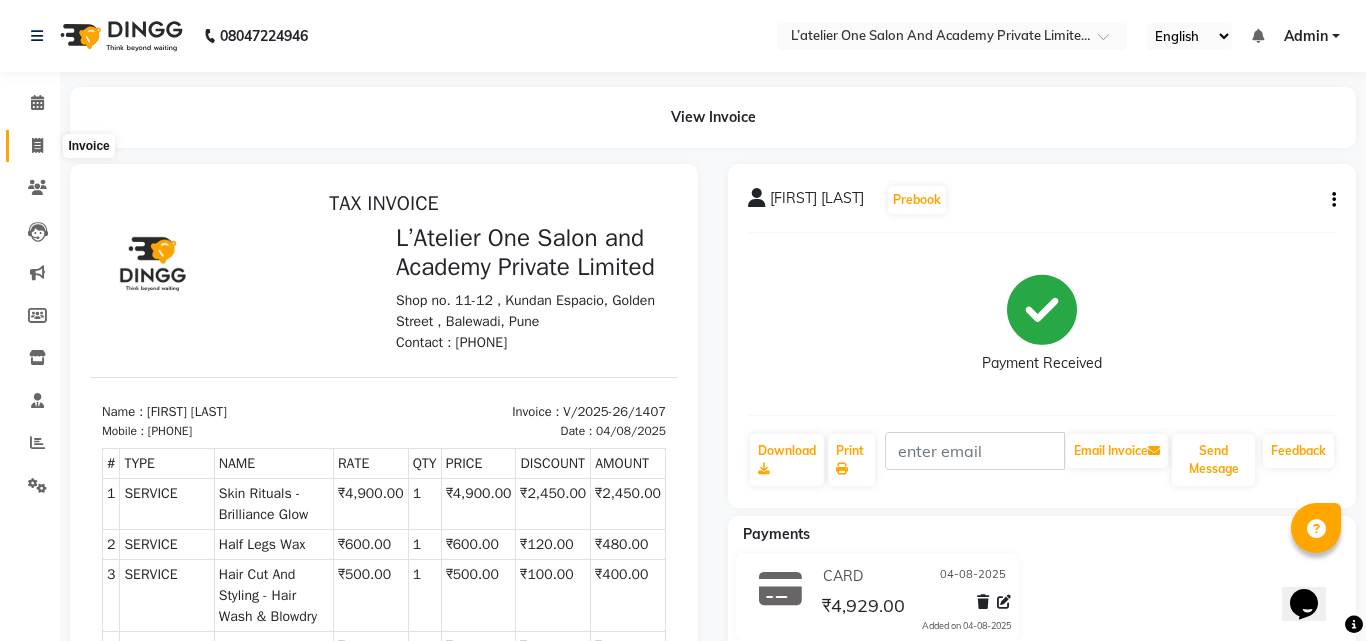 select on "6939" 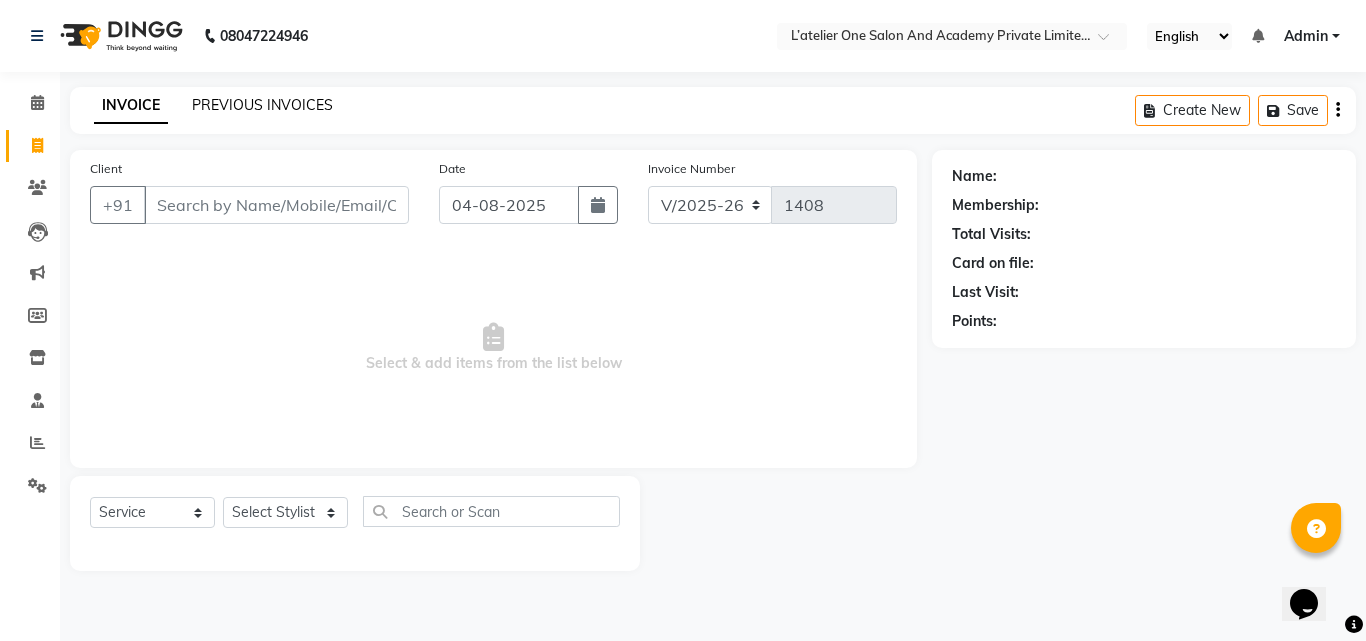 click on "PREVIOUS INVOICES" 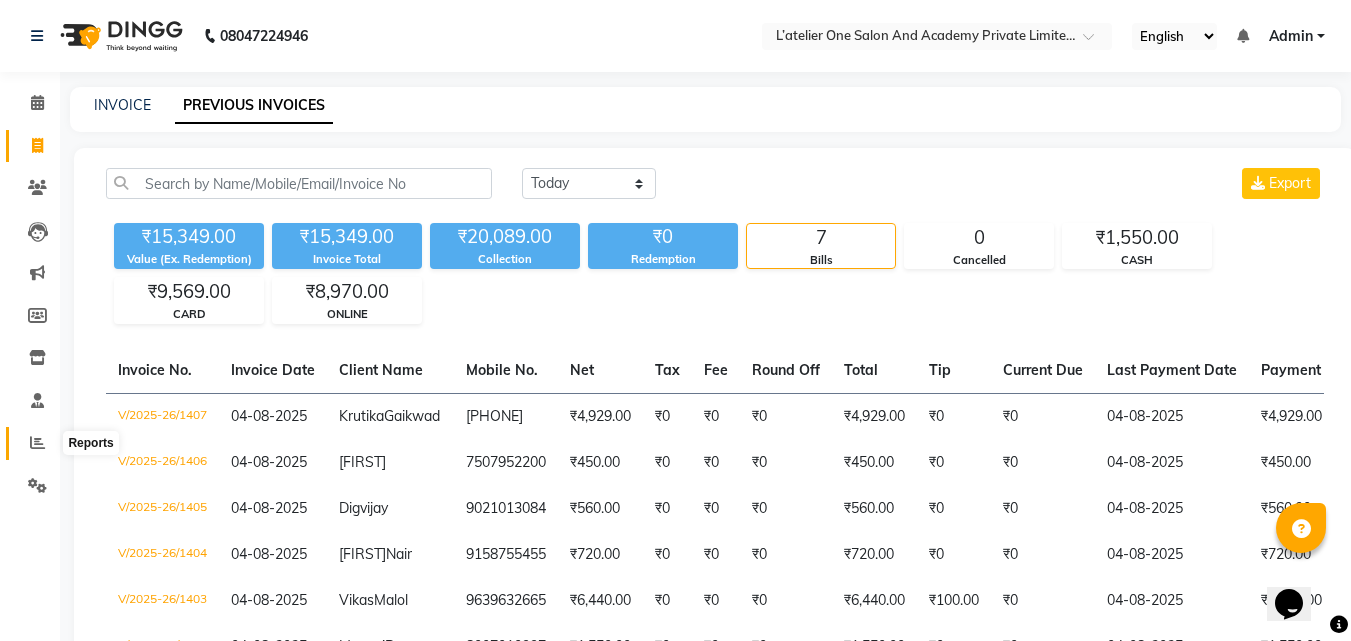 click 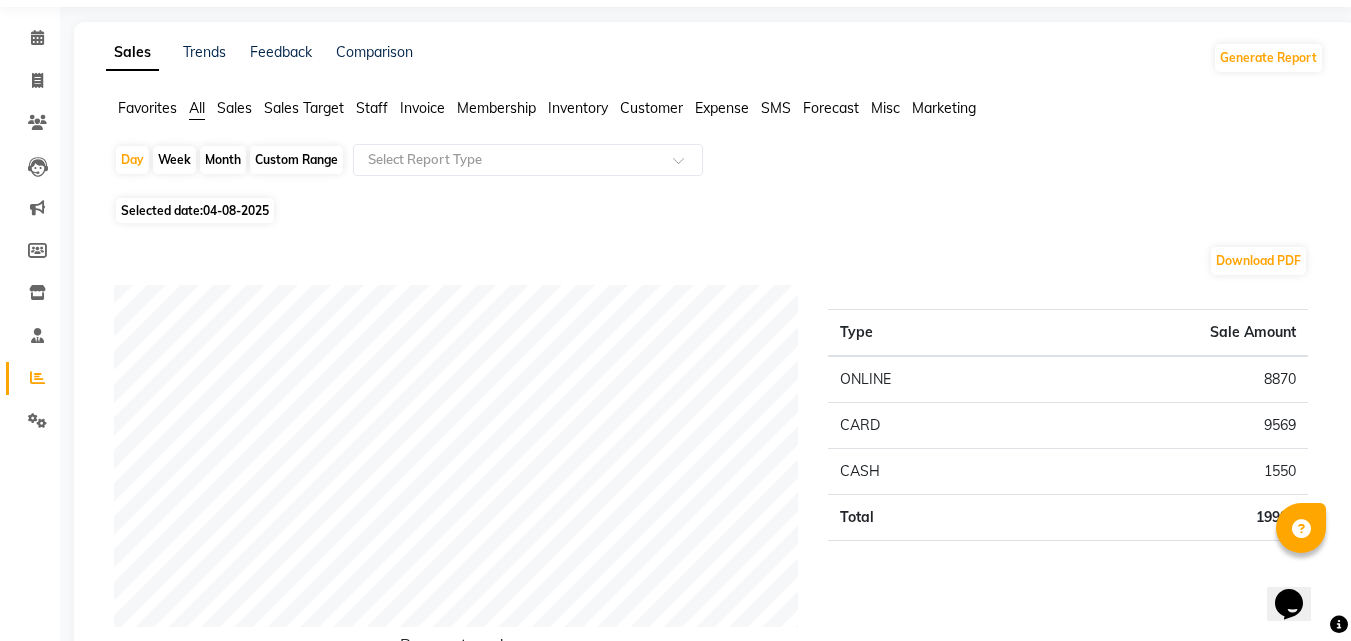 scroll, scrollTop: 0, scrollLeft: 0, axis: both 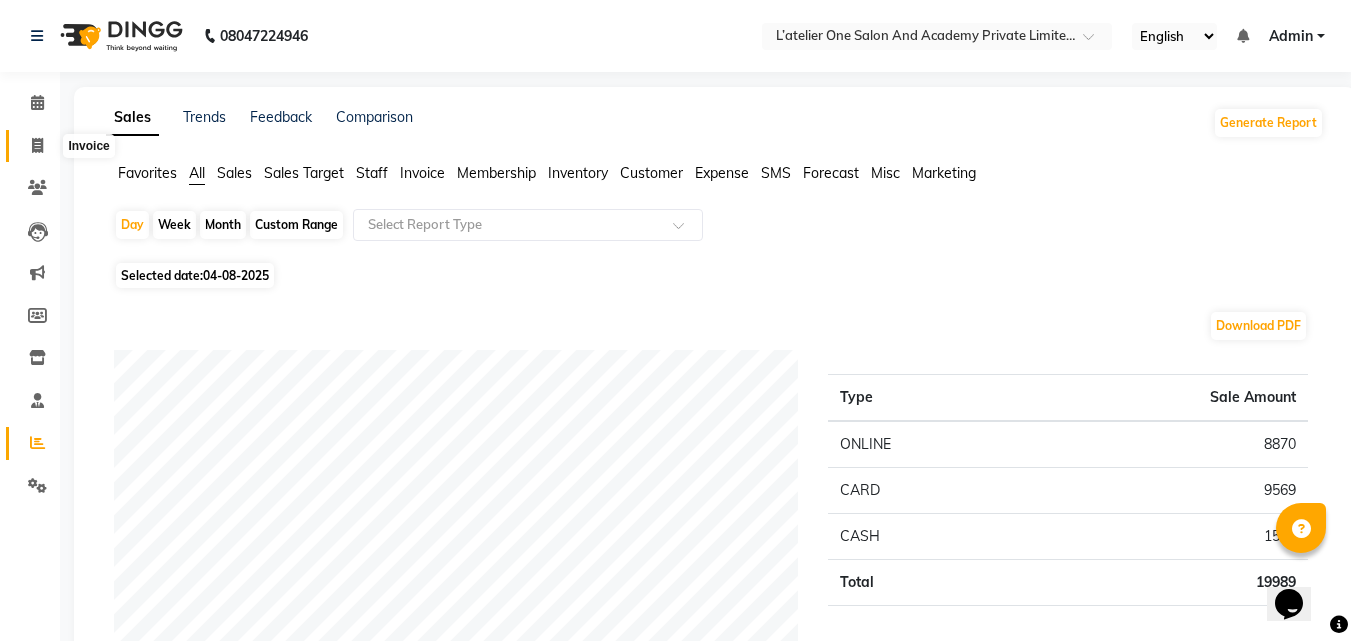 click 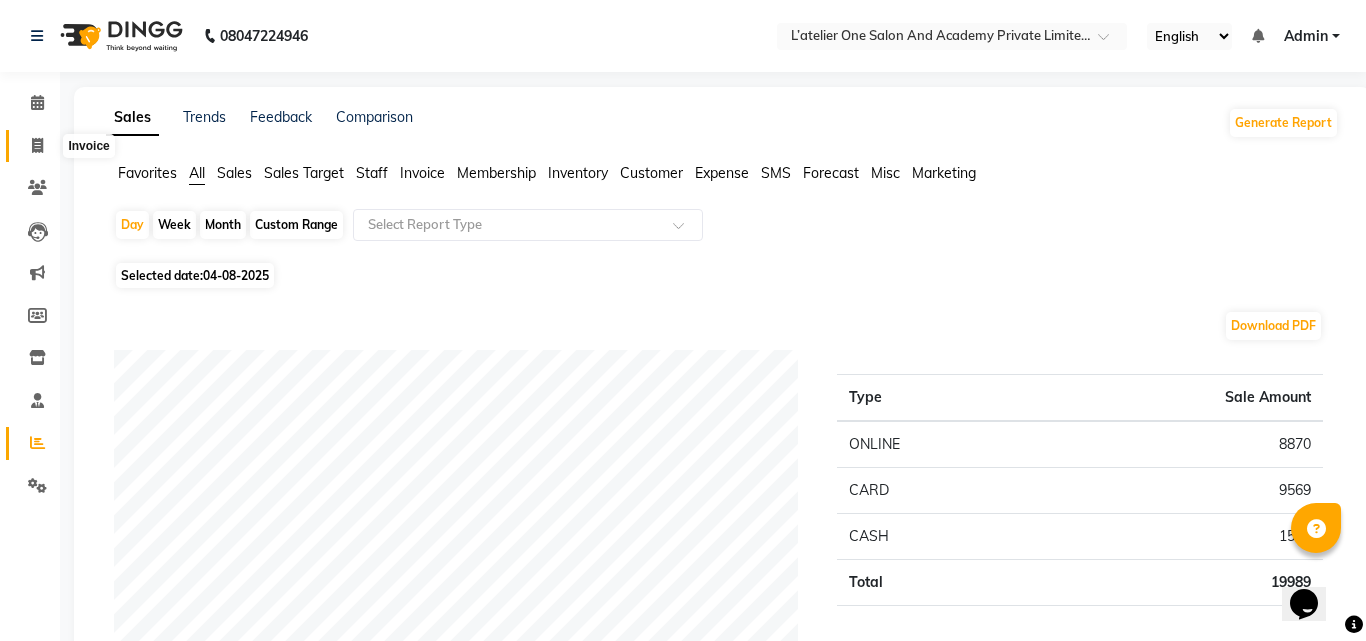 select on "service" 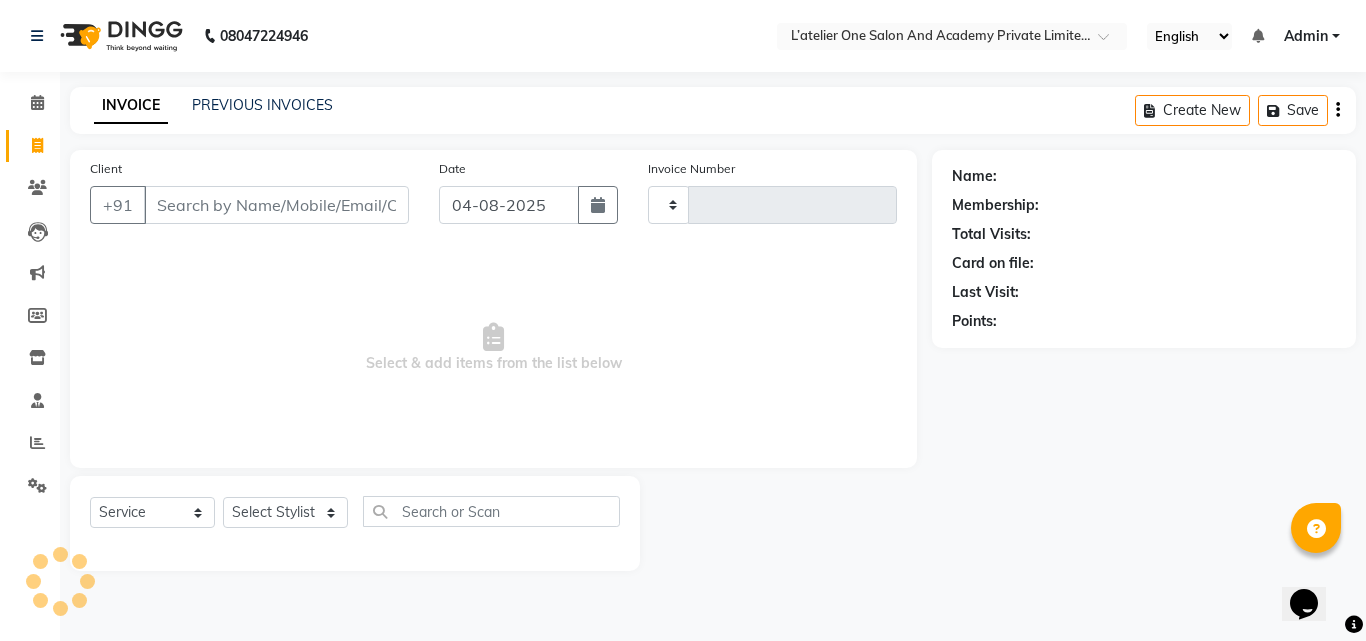 type on "1408" 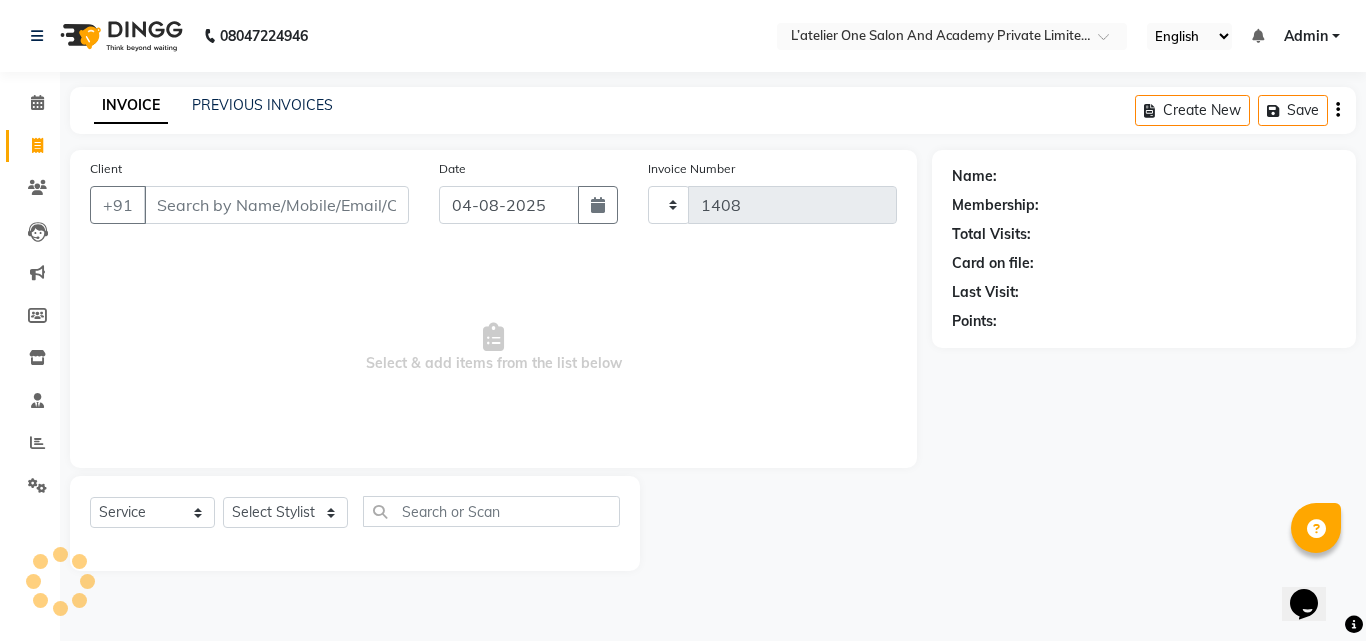 select on "6939" 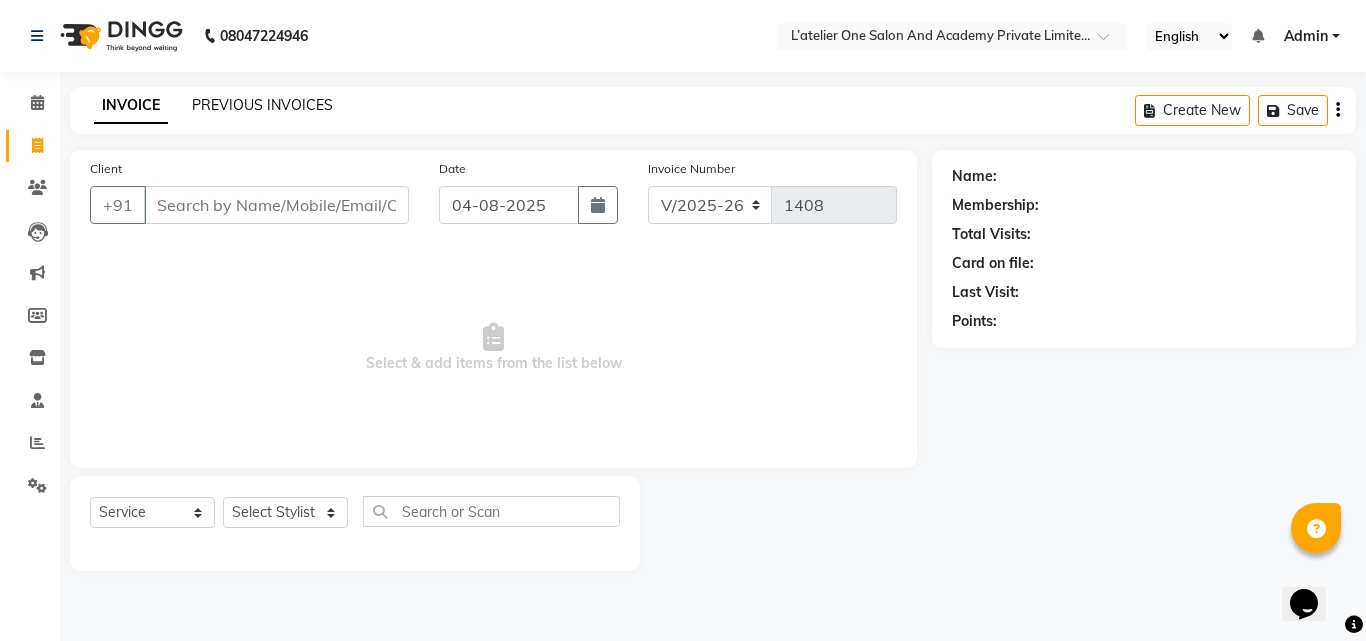 click on "PREVIOUS INVOICES" 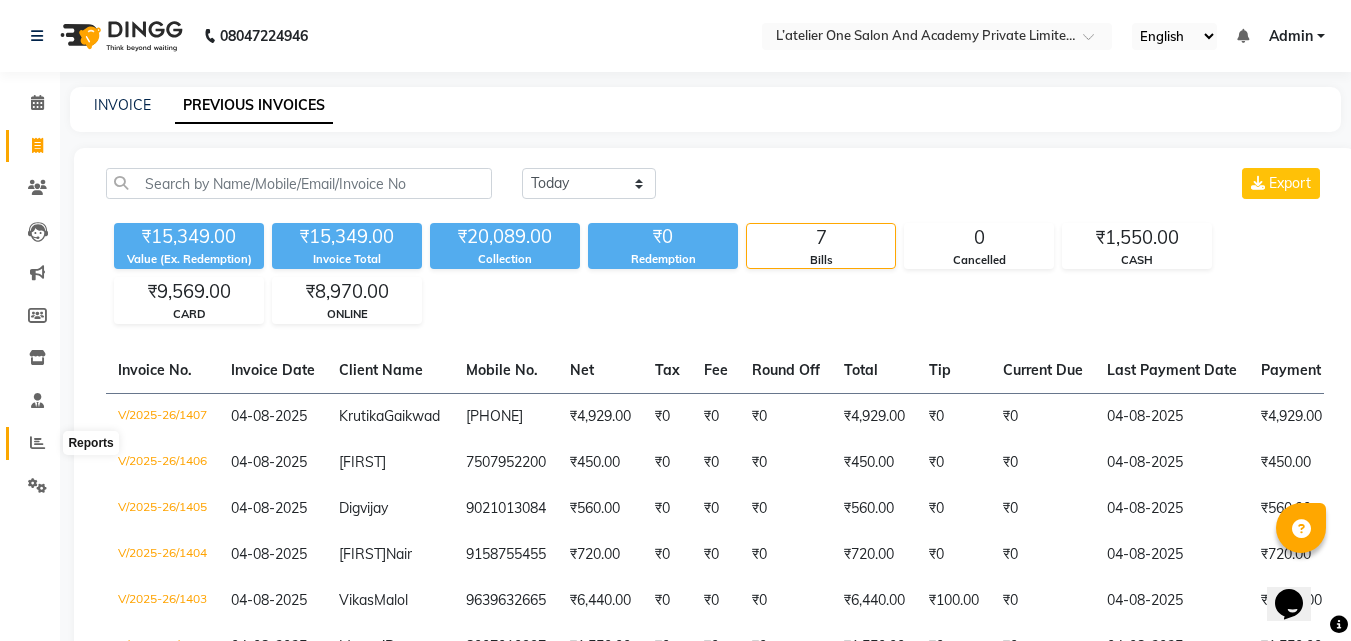 click 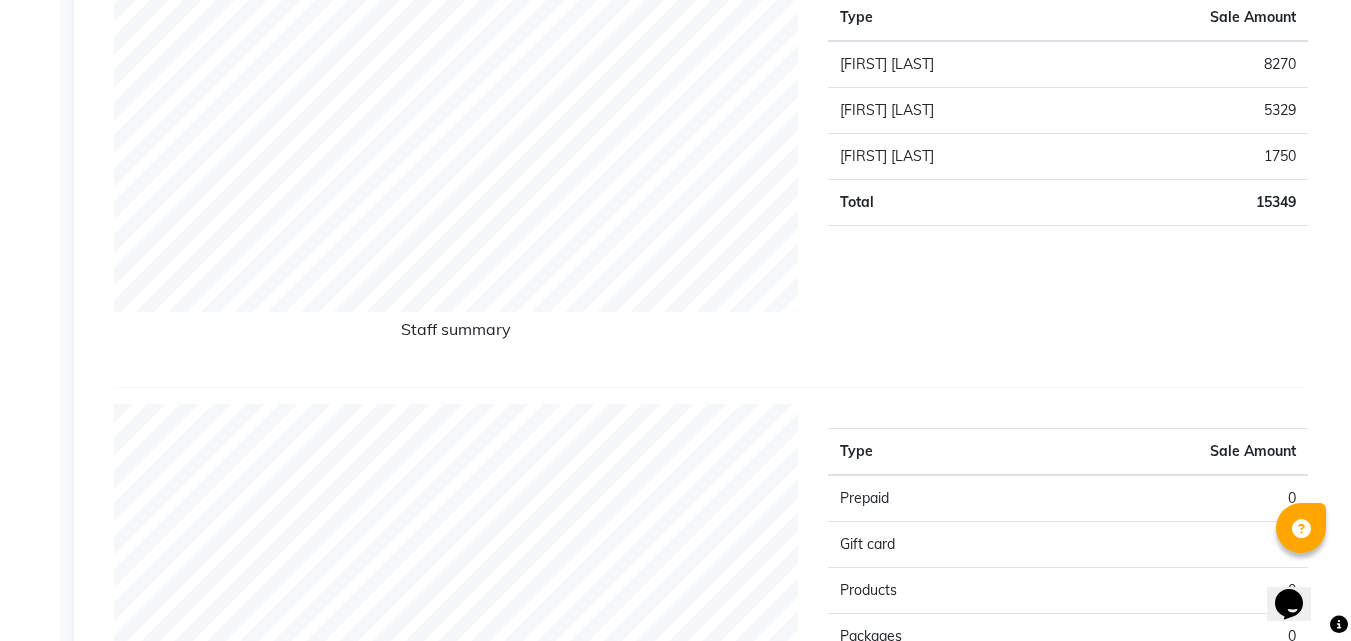 scroll, scrollTop: 816, scrollLeft: 0, axis: vertical 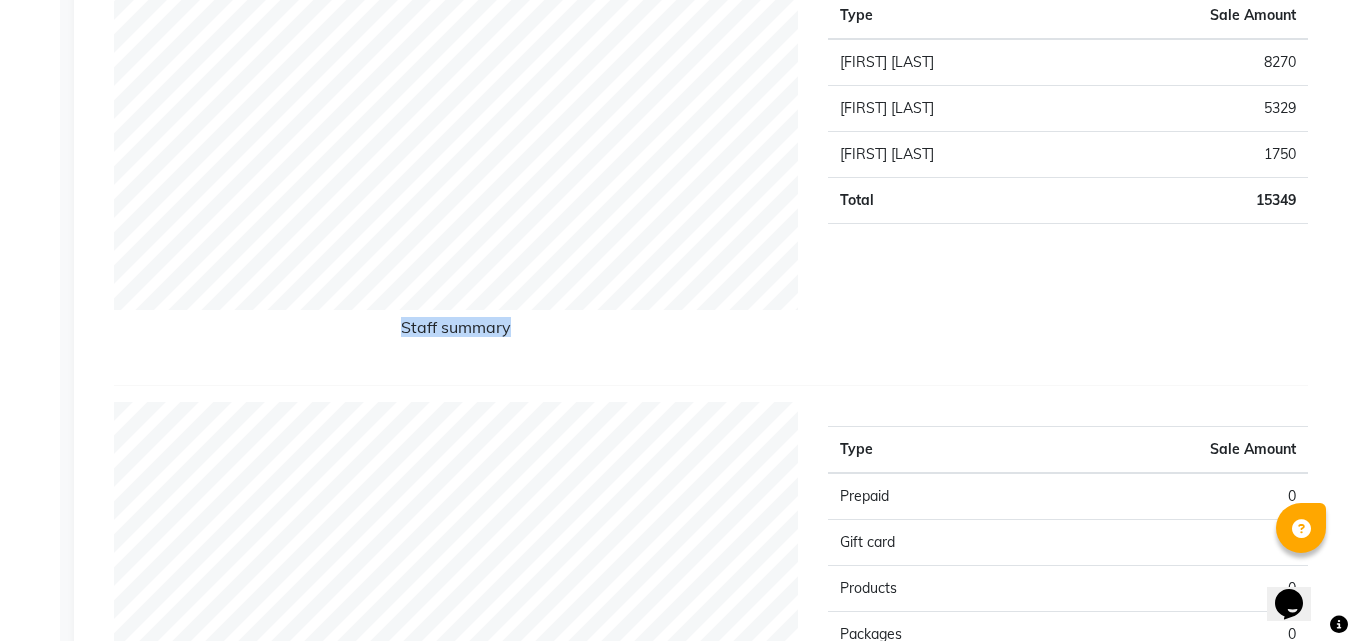 drag, startPoint x: 849, startPoint y: 372, endPoint x: 1139, endPoint y: 293, distance: 300.5678 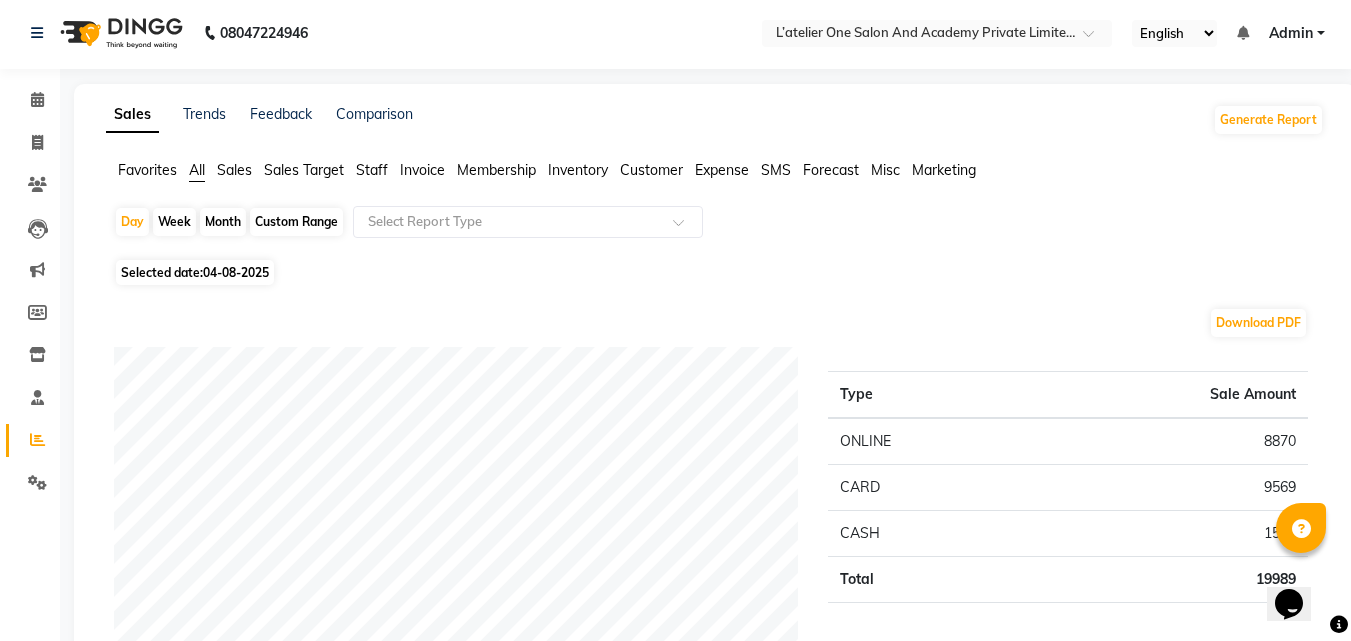 scroll, scrollTop: 0, scrollLeft: 0, axis: both 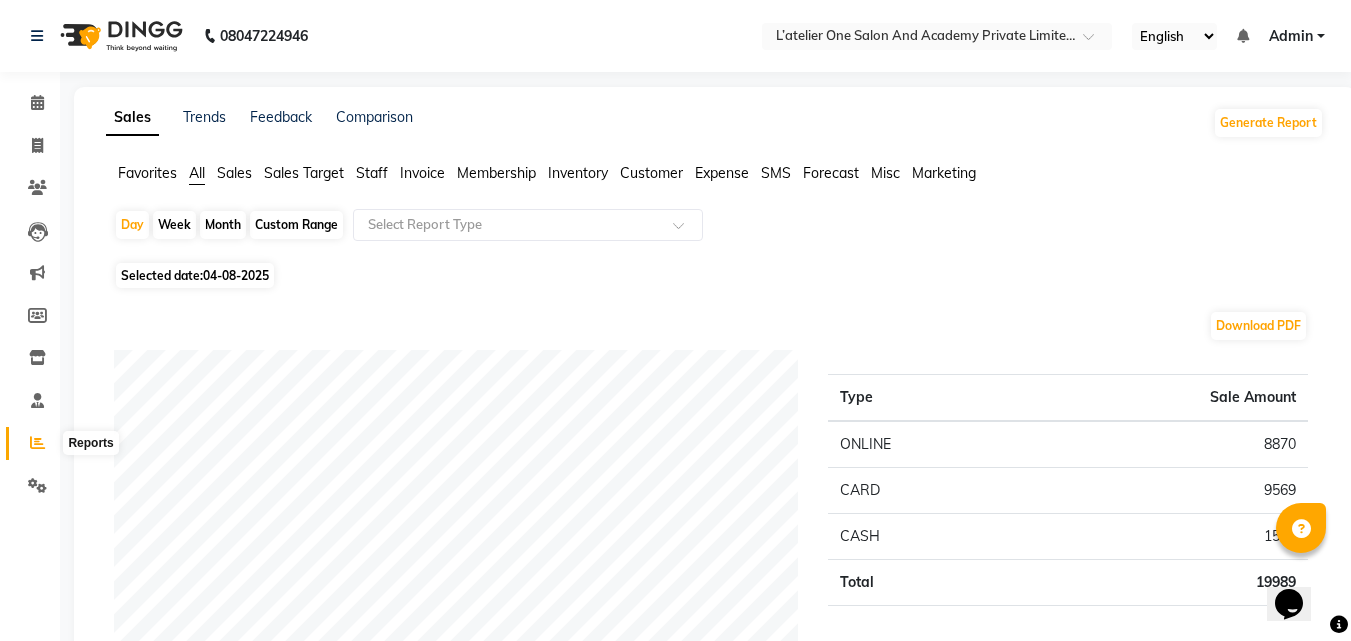 click 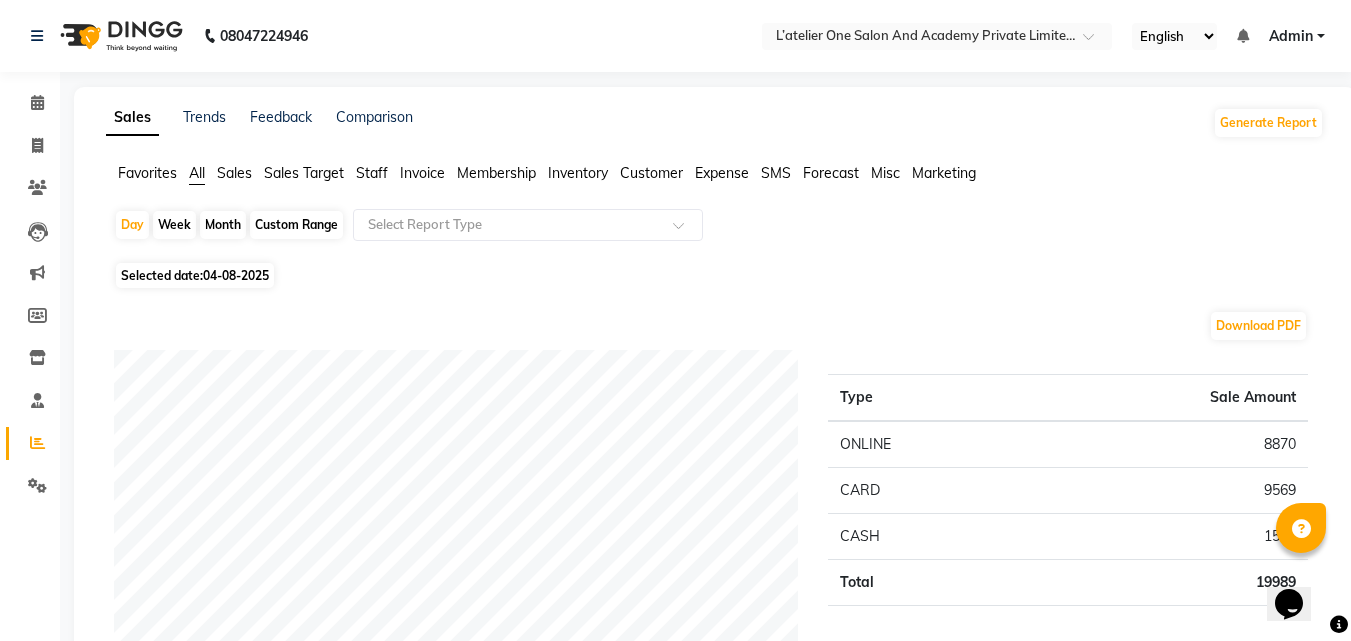 click 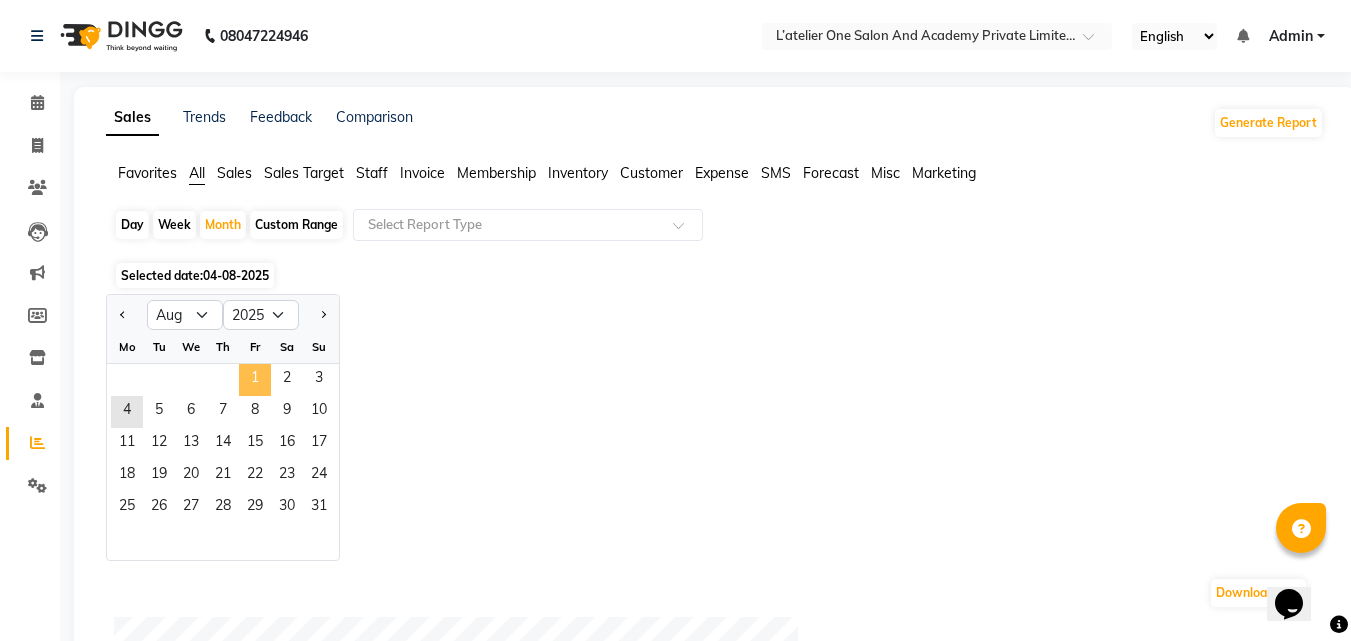 click on "1" 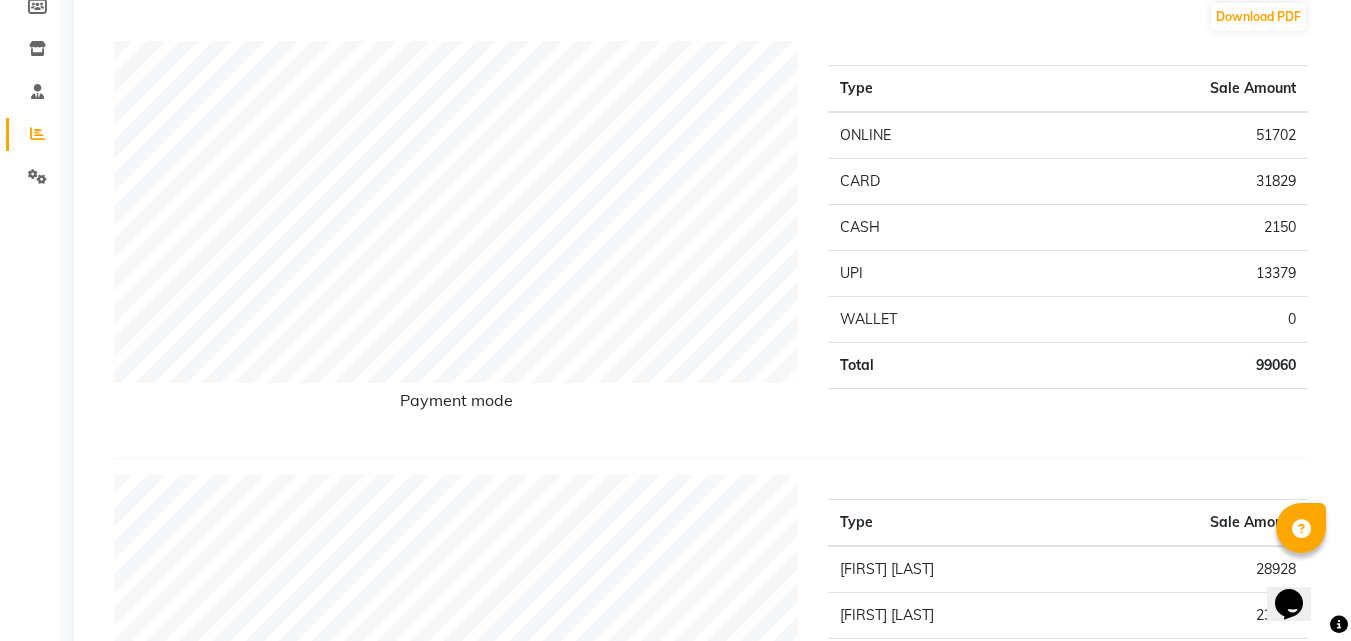 scroll, scrollTop: 0, scrollLeft: 0, axis: both 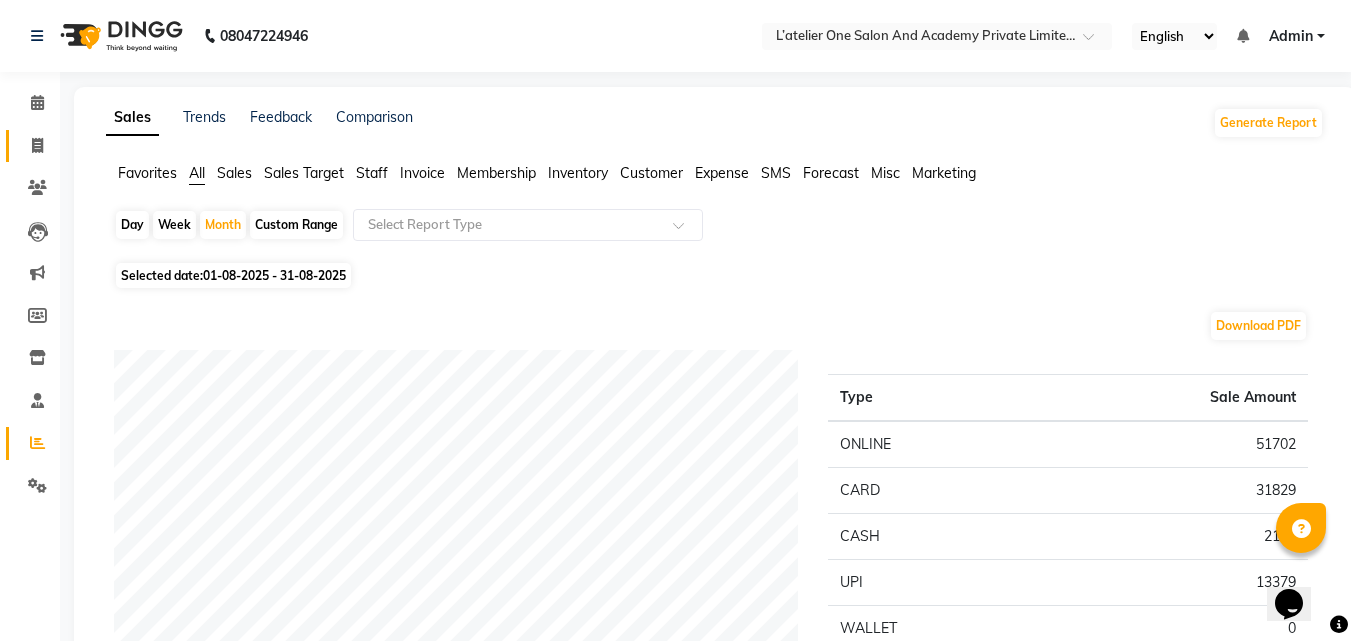 click on "Invoice" 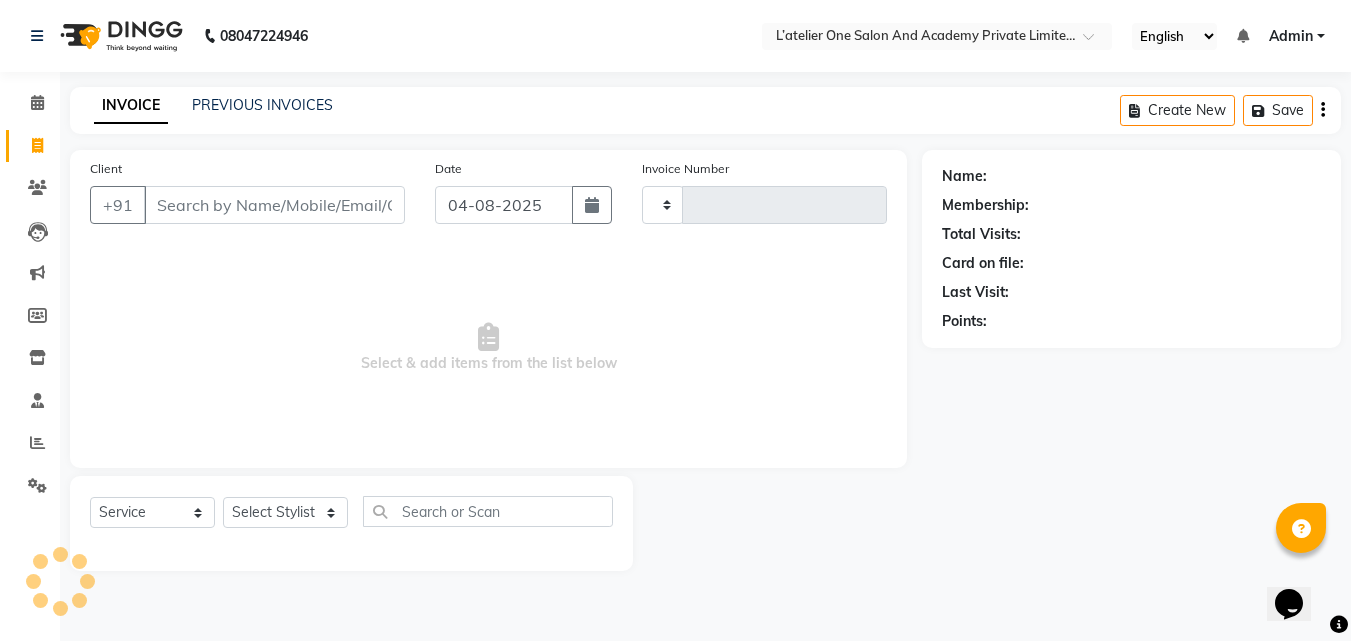 type on "1408" 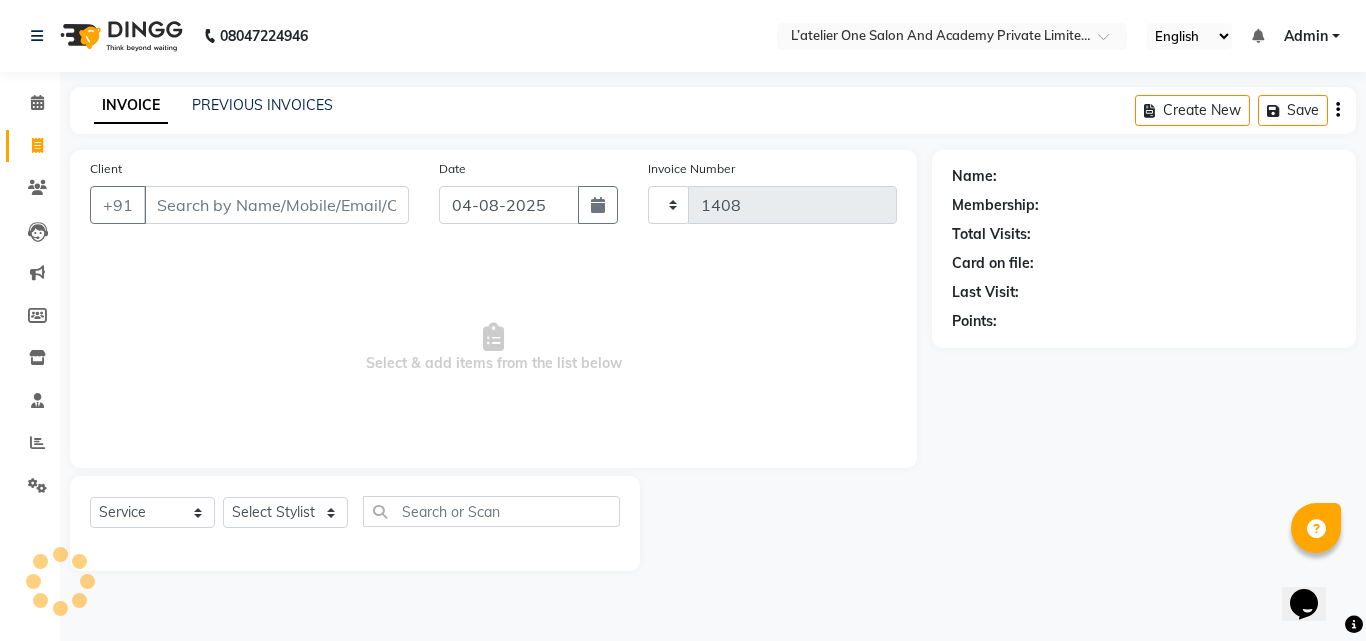 select on "6939" 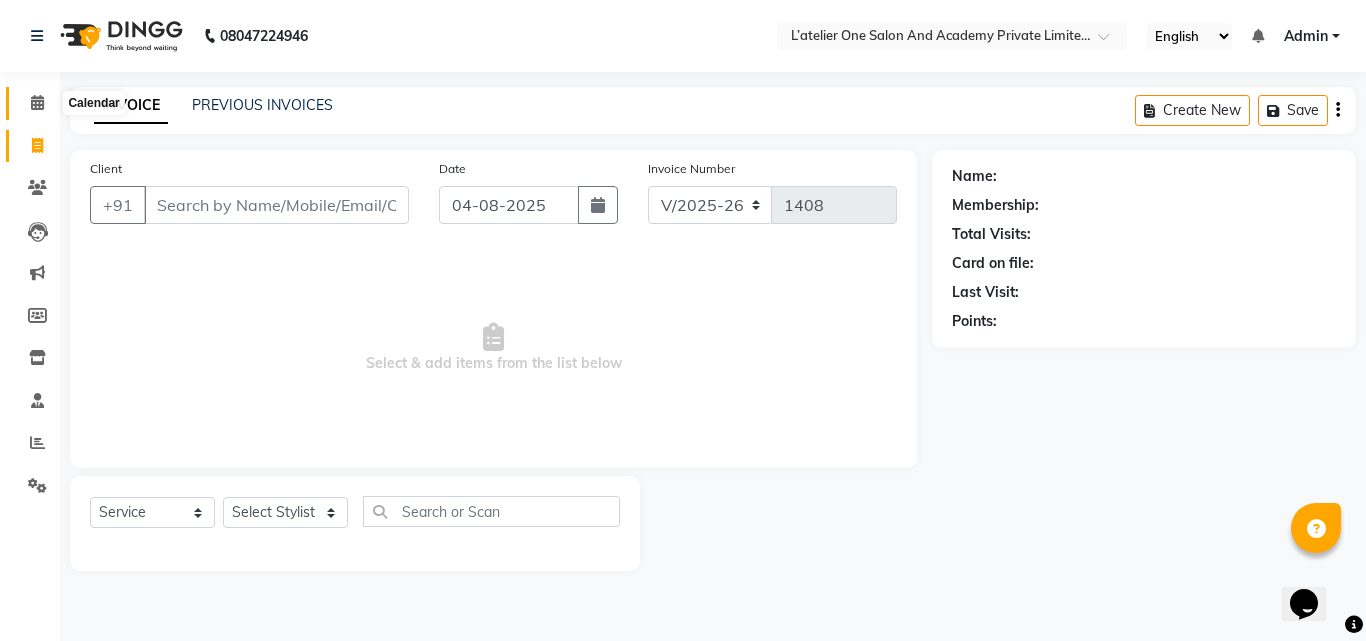 click 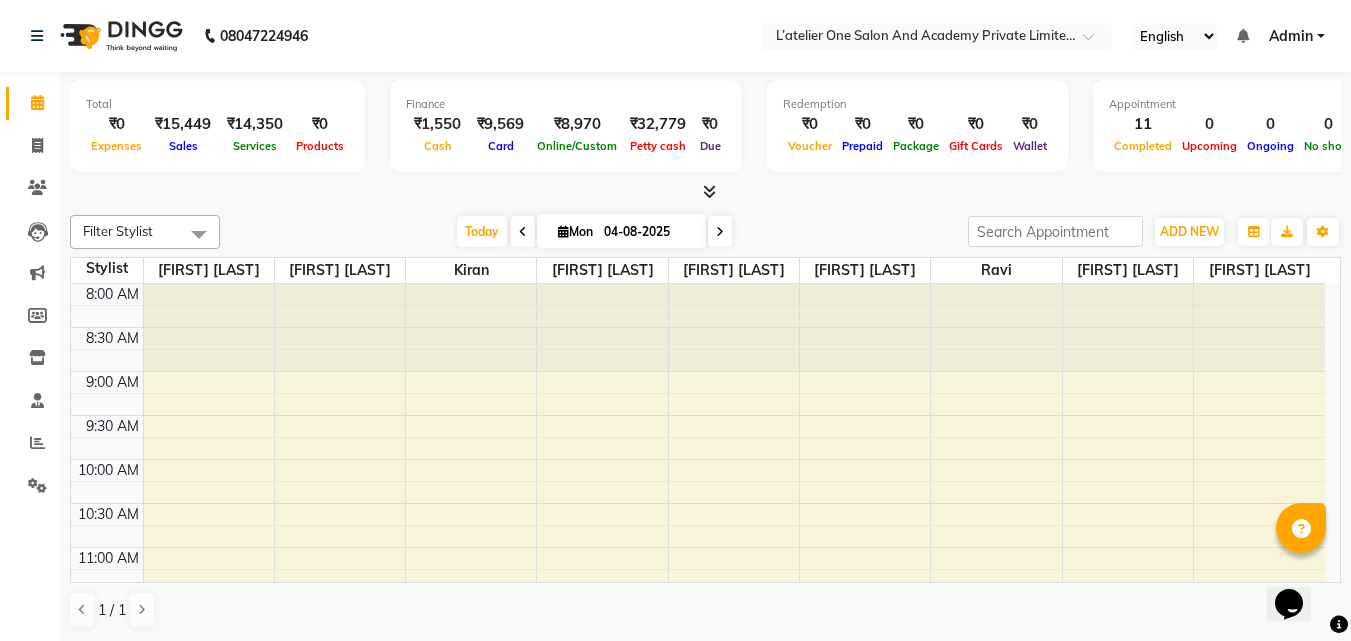 click 